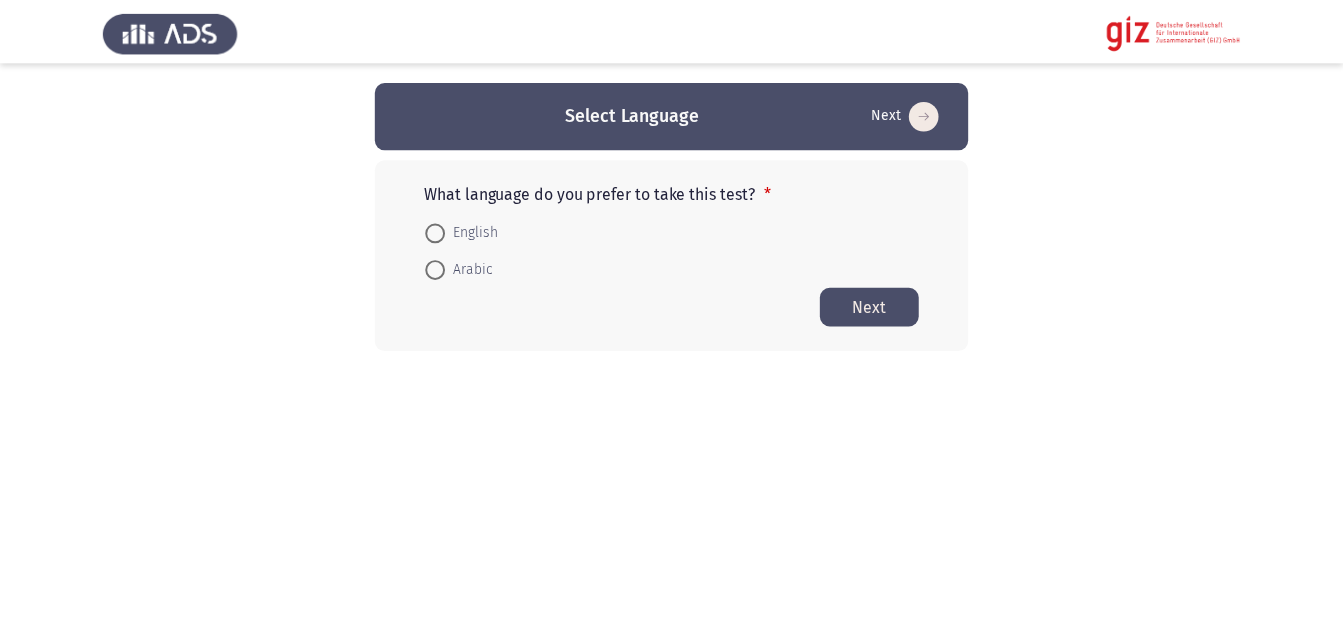 scroll, scrollTop: 0, scrollLeft: 0, axis: both 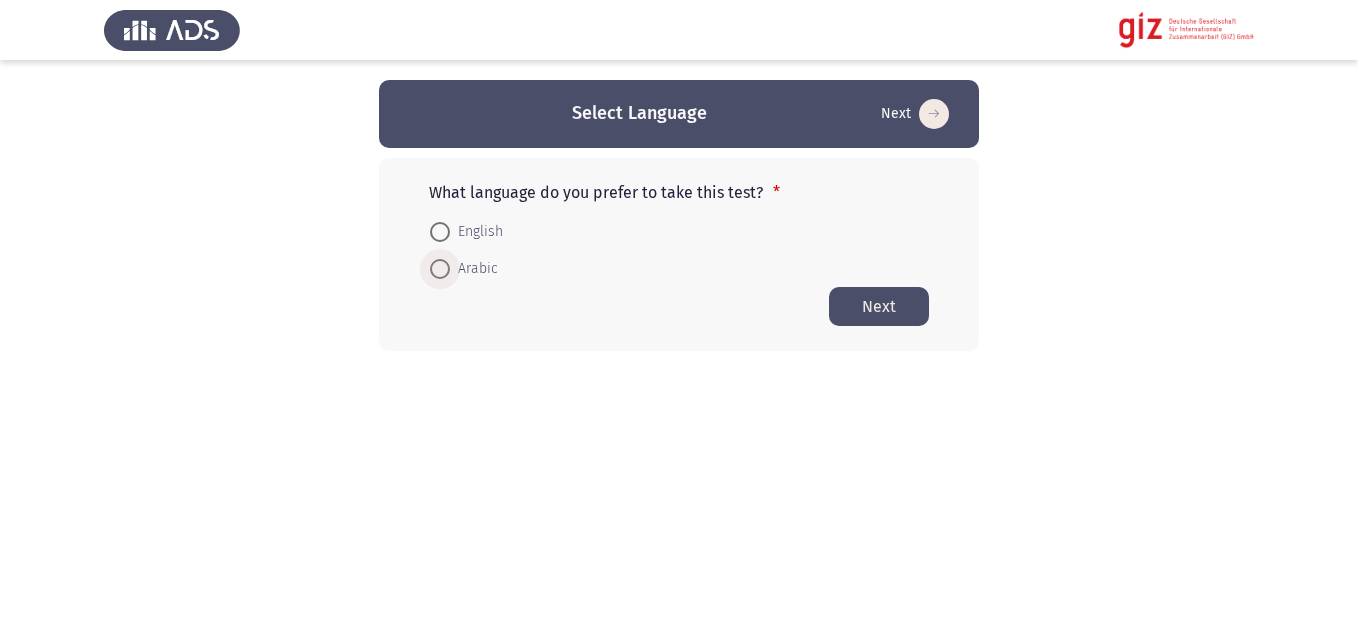 click on "Arabic" at bounding box center [474, 269] 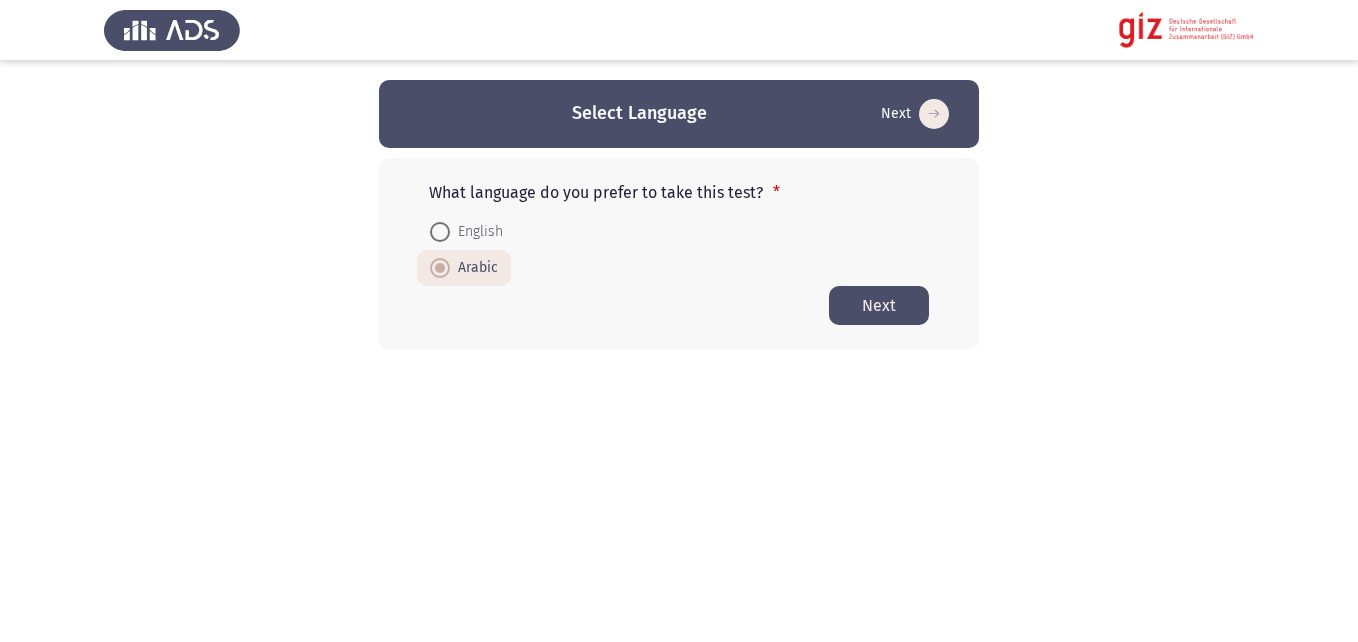 click on "Next" 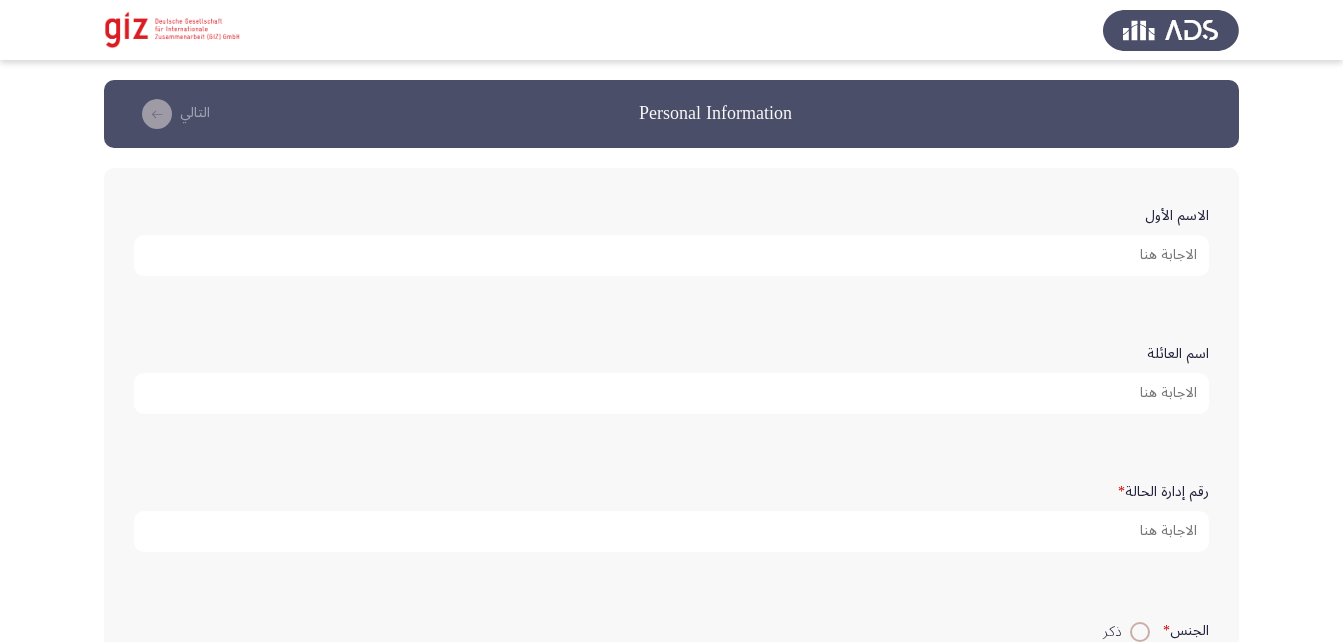 click on "الاسم الأول" 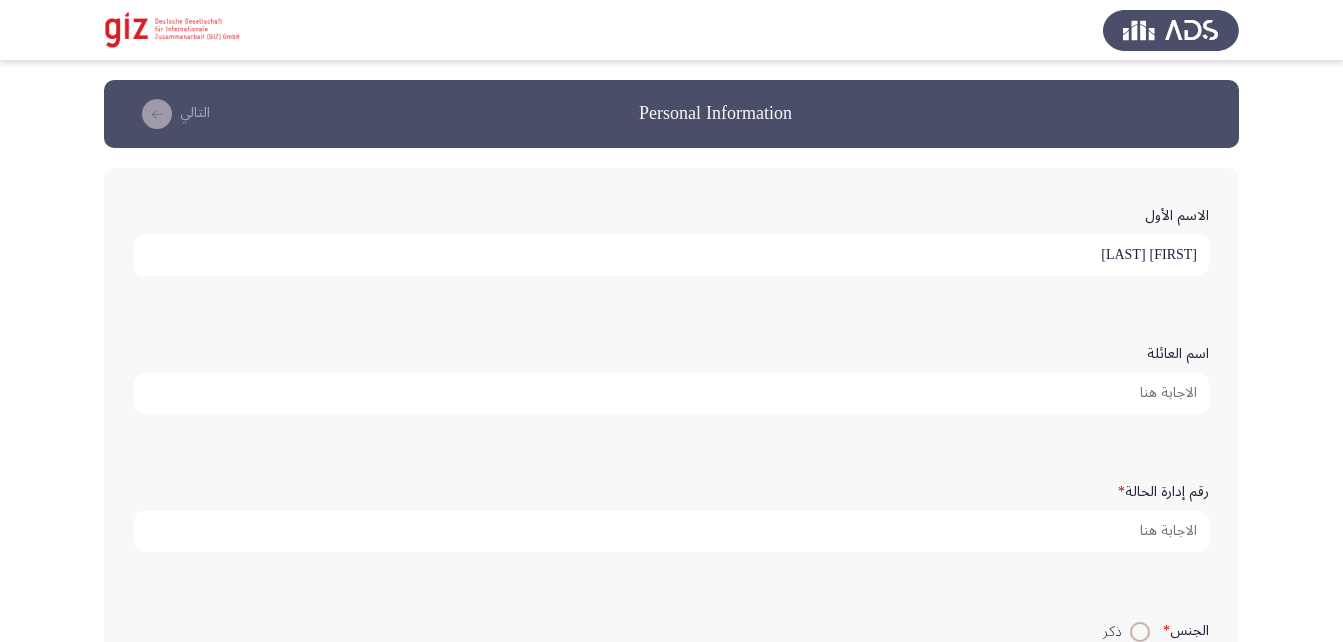 type on "[FIRST] [LAST]" 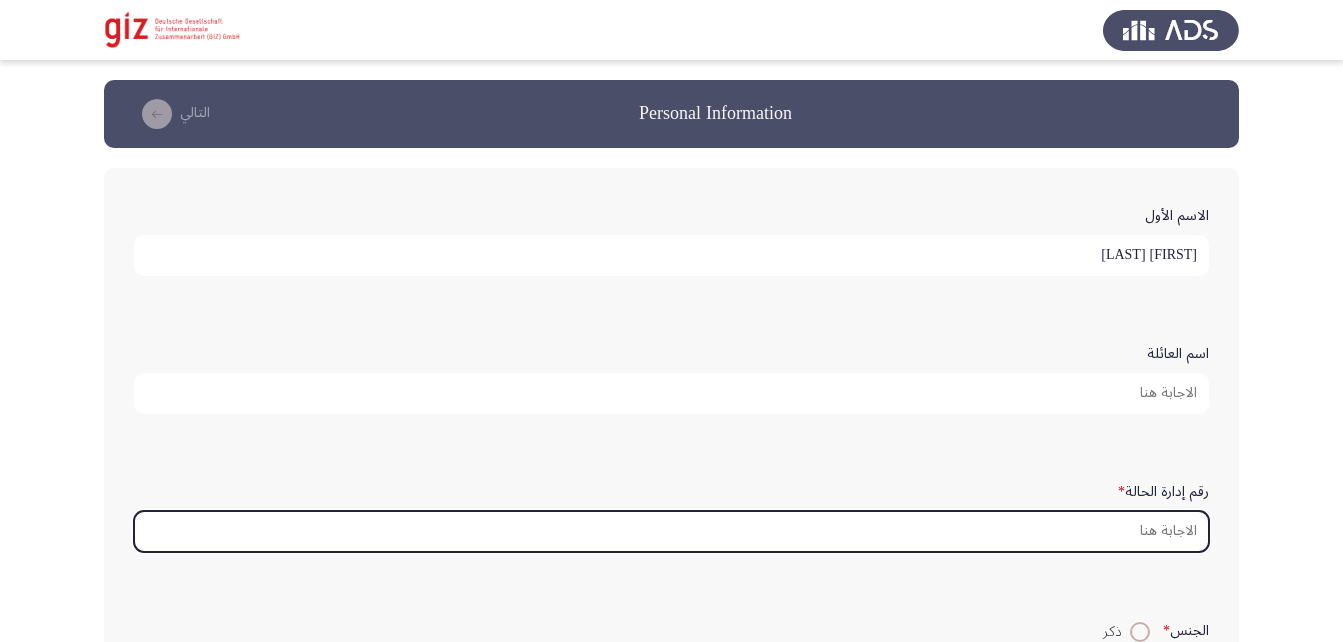 click on "رقم إدارة الحالة   *" at bounding box center [671, 531] 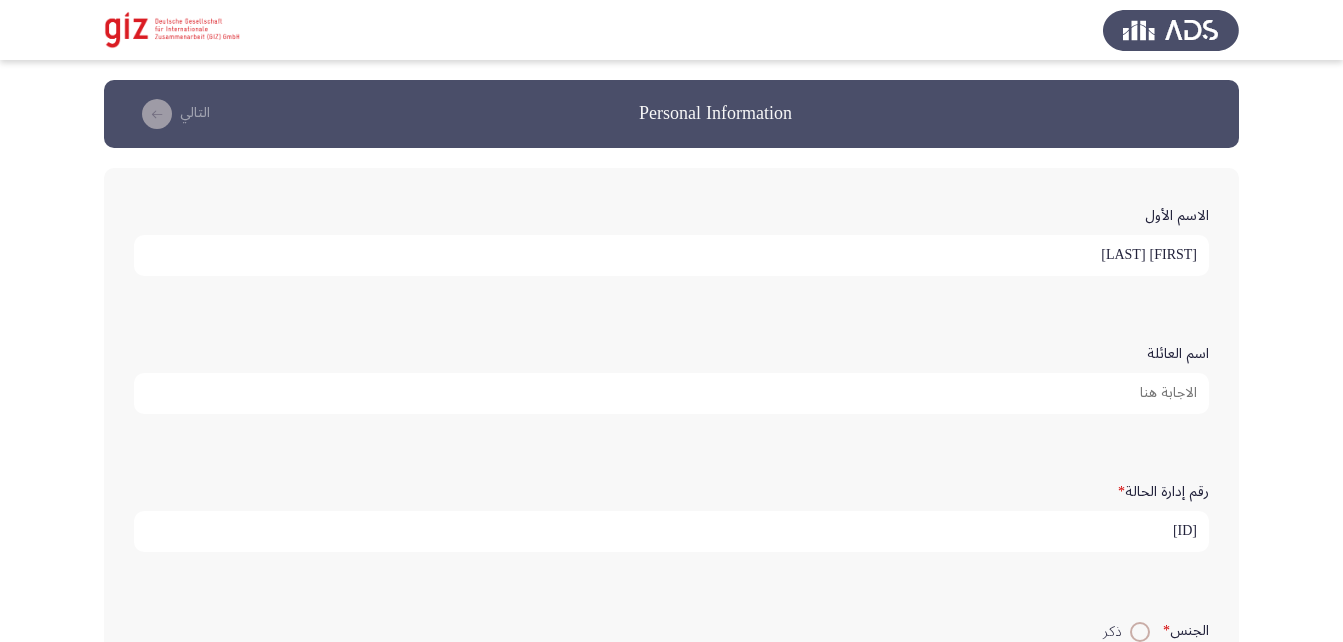 scroll, scrollTop: 5, scrollLeft: 0, axis: vertical 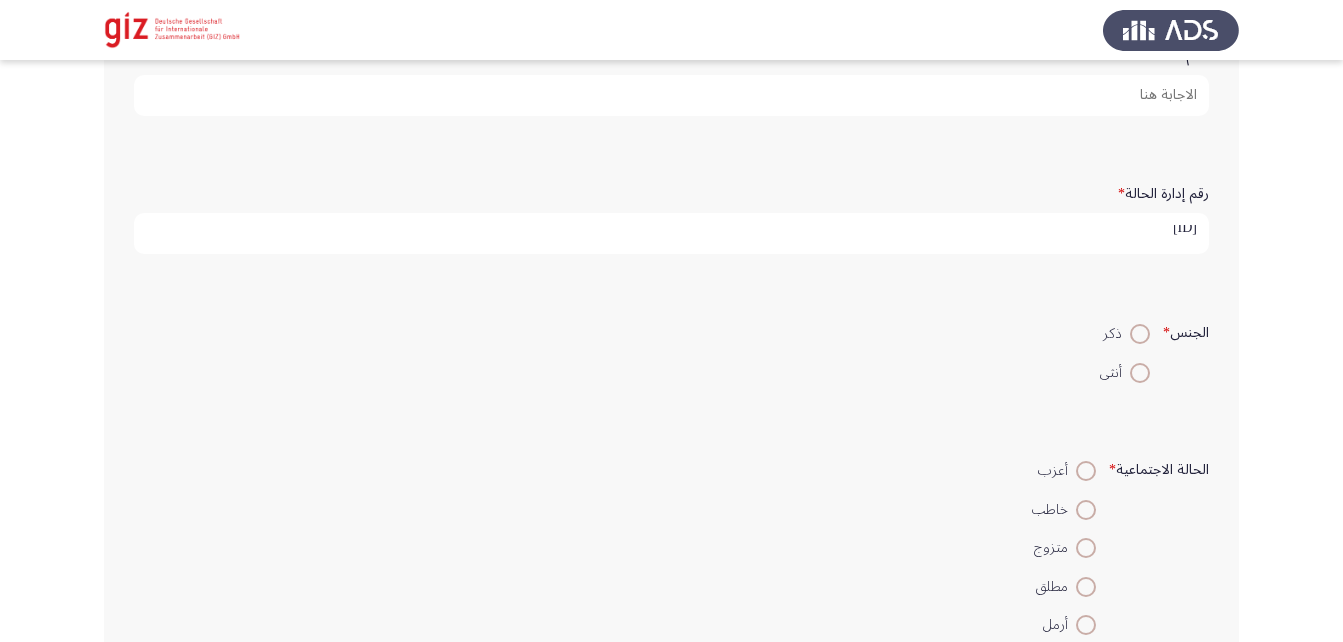 type on "[ID]" 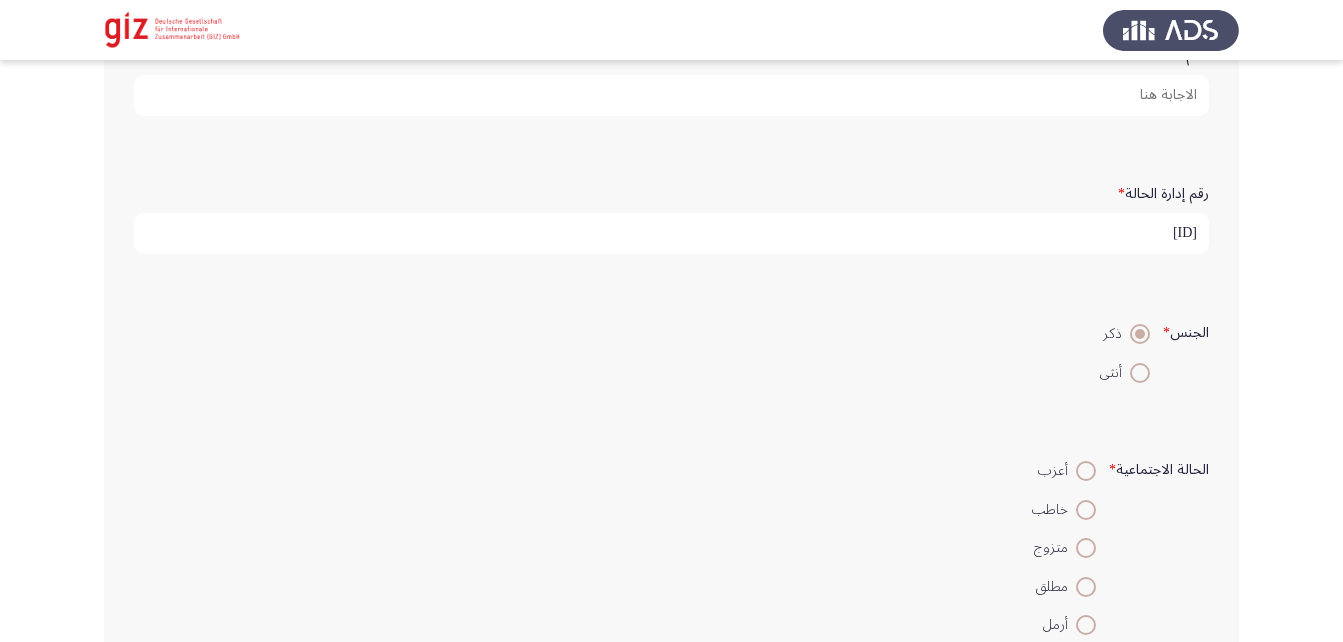 scroll, scrollTop: 398, scrollLeft: 0, axis: vertical 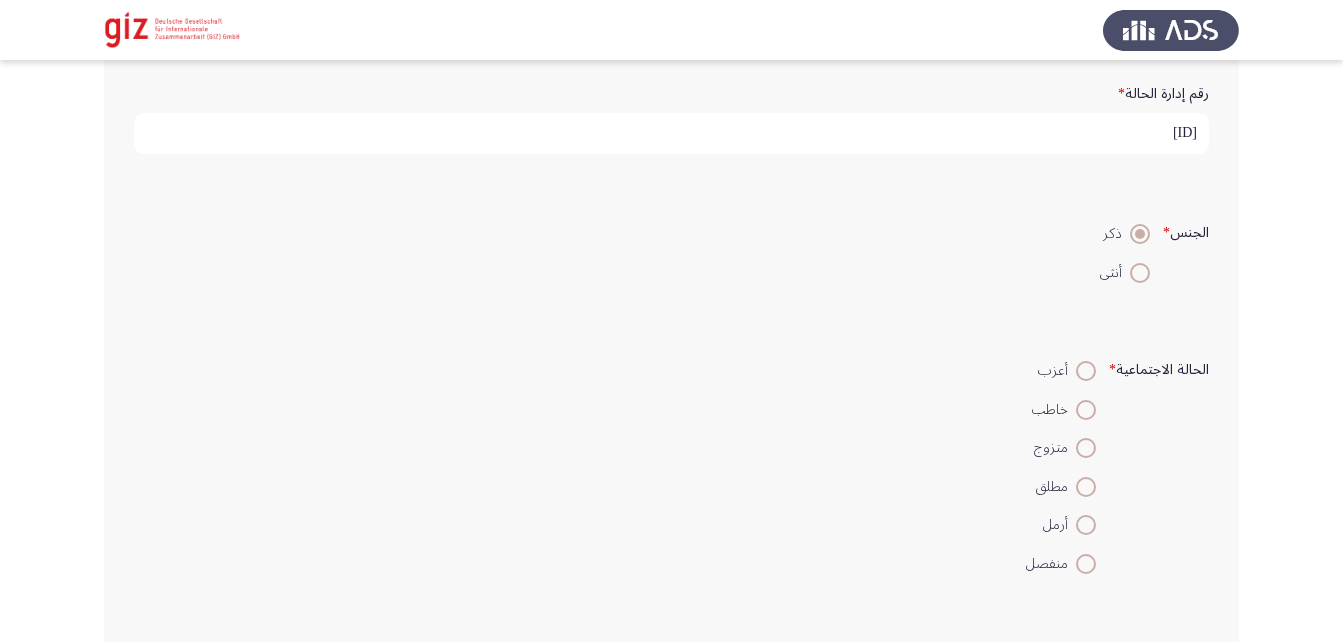 click at bounding box center [1086, 448] 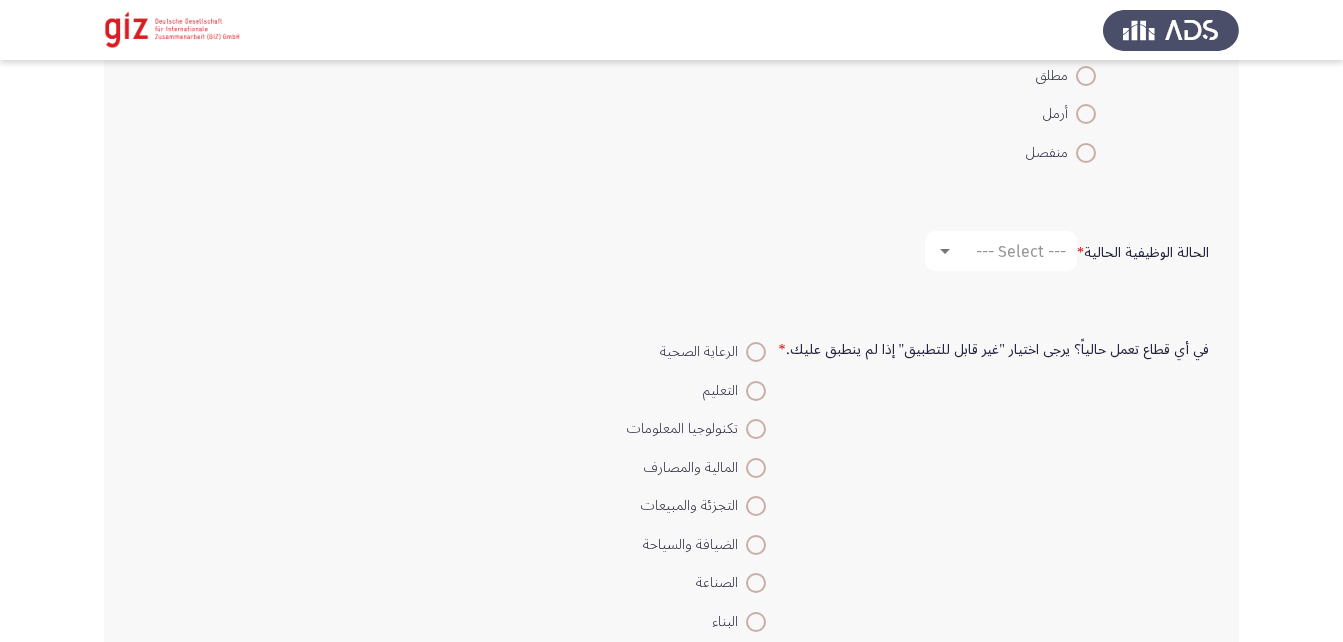 scroll, scrollTop: 811, scrollLeft: 0, axis: vertical 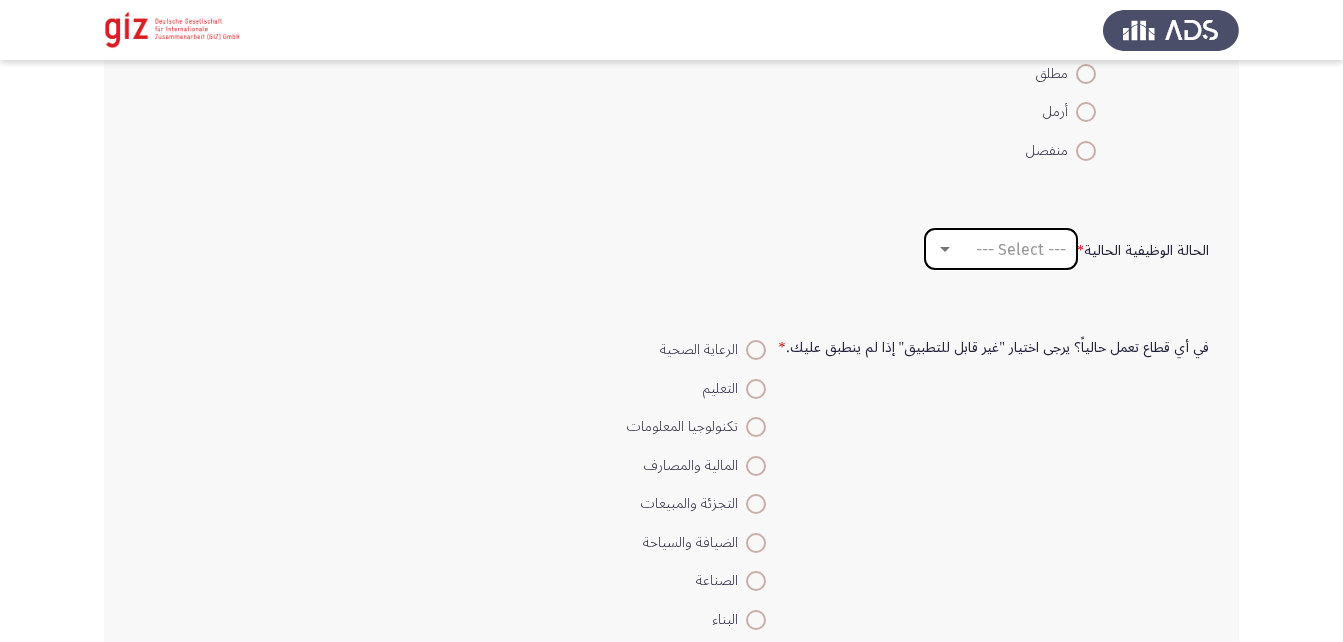 click on "--- Select ---" at bounding box center (1021, 249) 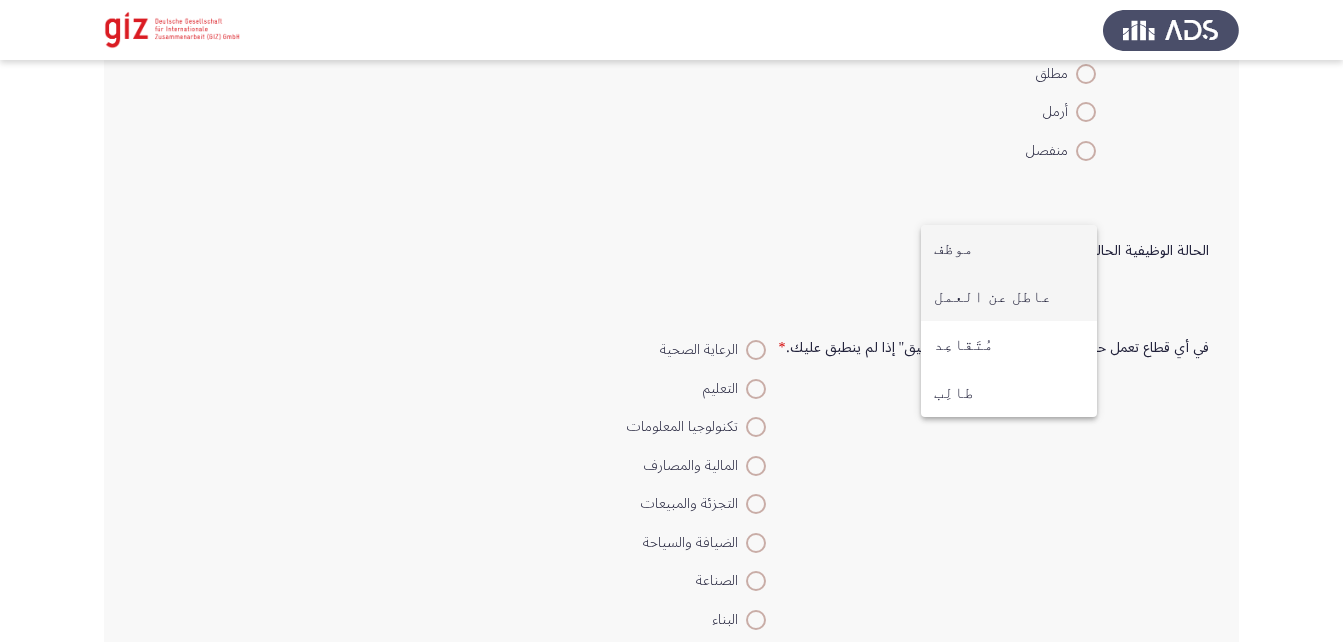click on "عاطل عن العمل" at bounding box center [1009, 297] 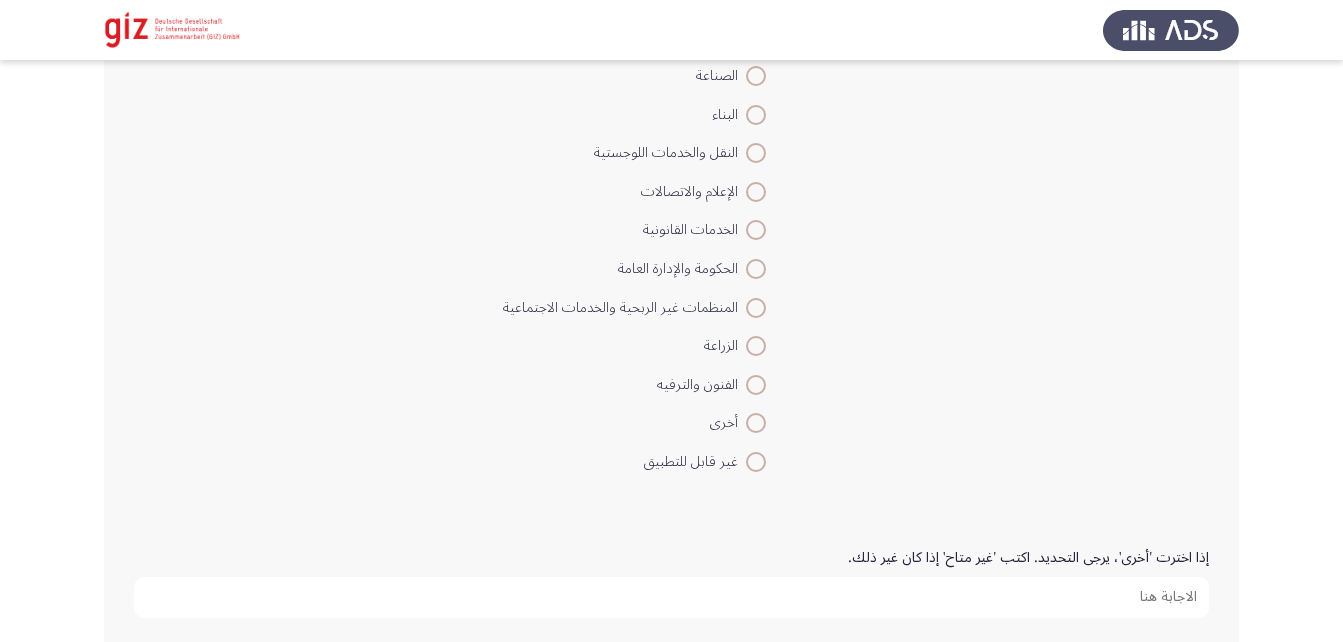 scroll, scrollTop: 1319, scrollLeft: 0, axis: vertical 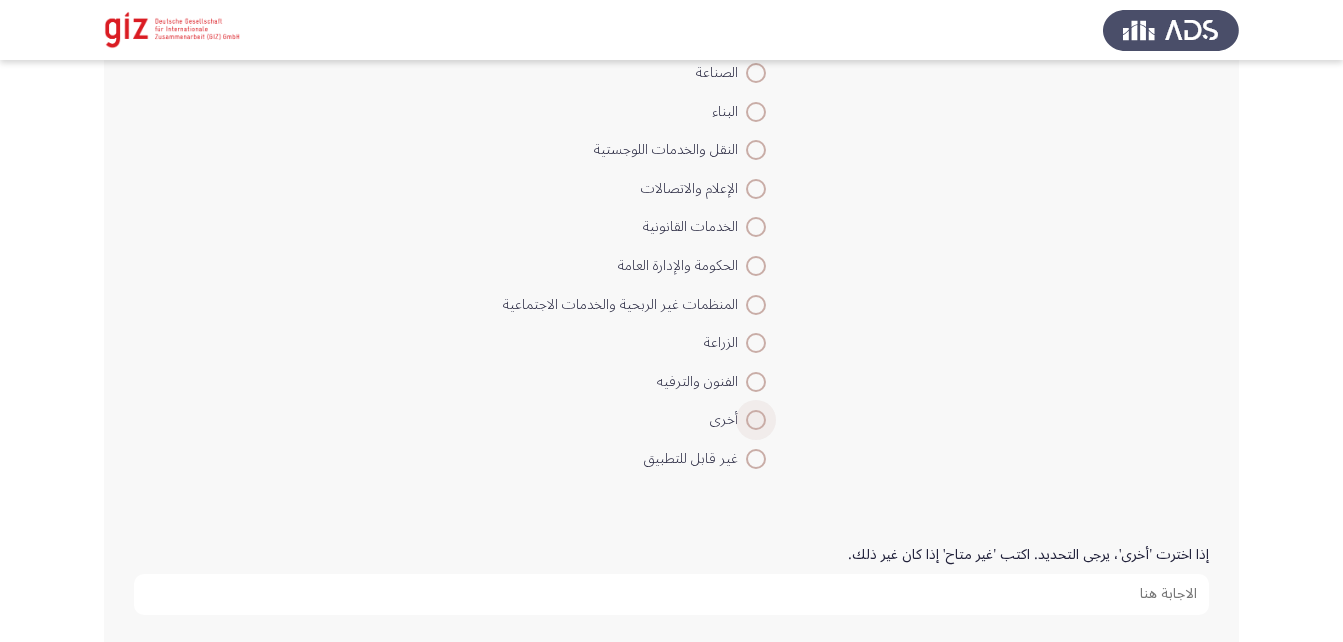 click at bounding box center (756, 420) 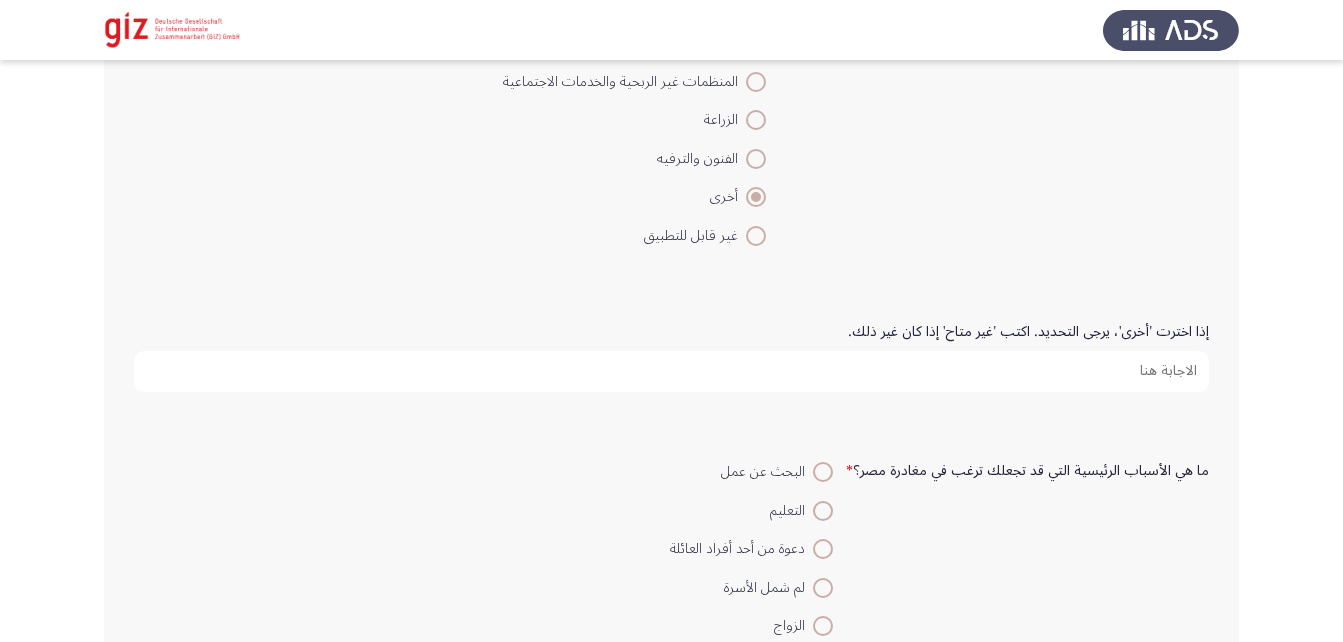 scroll, scrollTop: 1549, scrollLeft: 0, axis: vertical 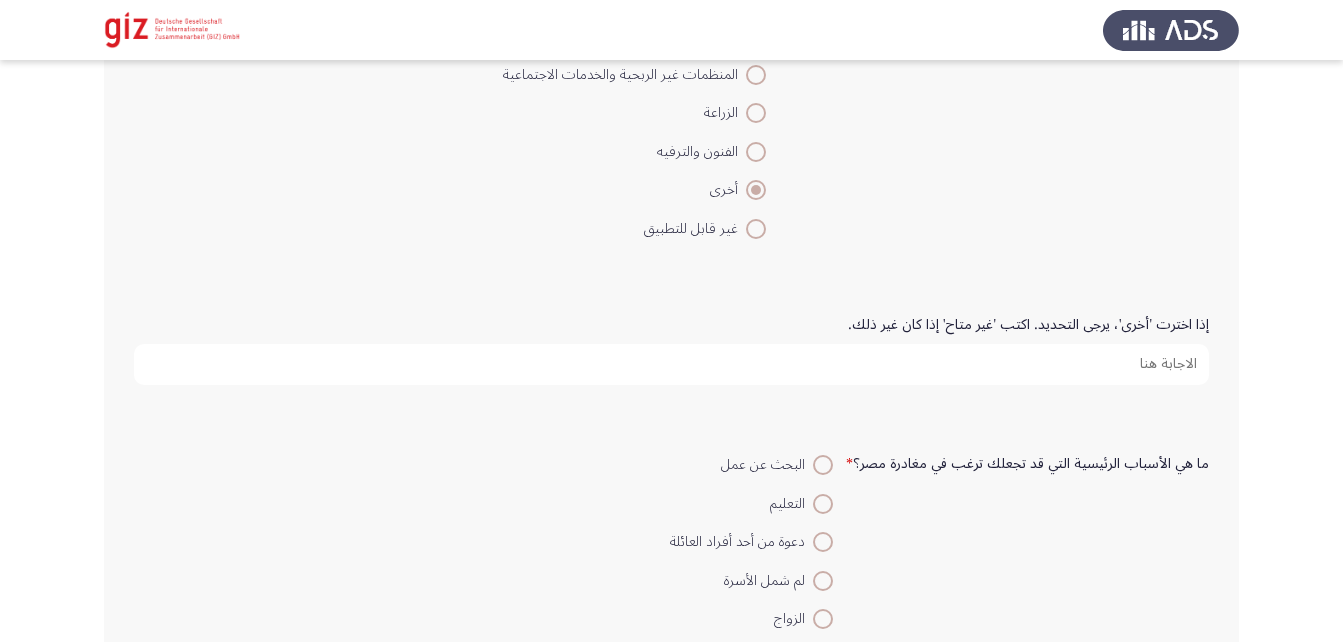 click on "إذا اخترت 'أخرى'، يرجى التحديد. اكتب 'غير متاح' إذا كان غير ذلك." at bounding box center (671, 364) 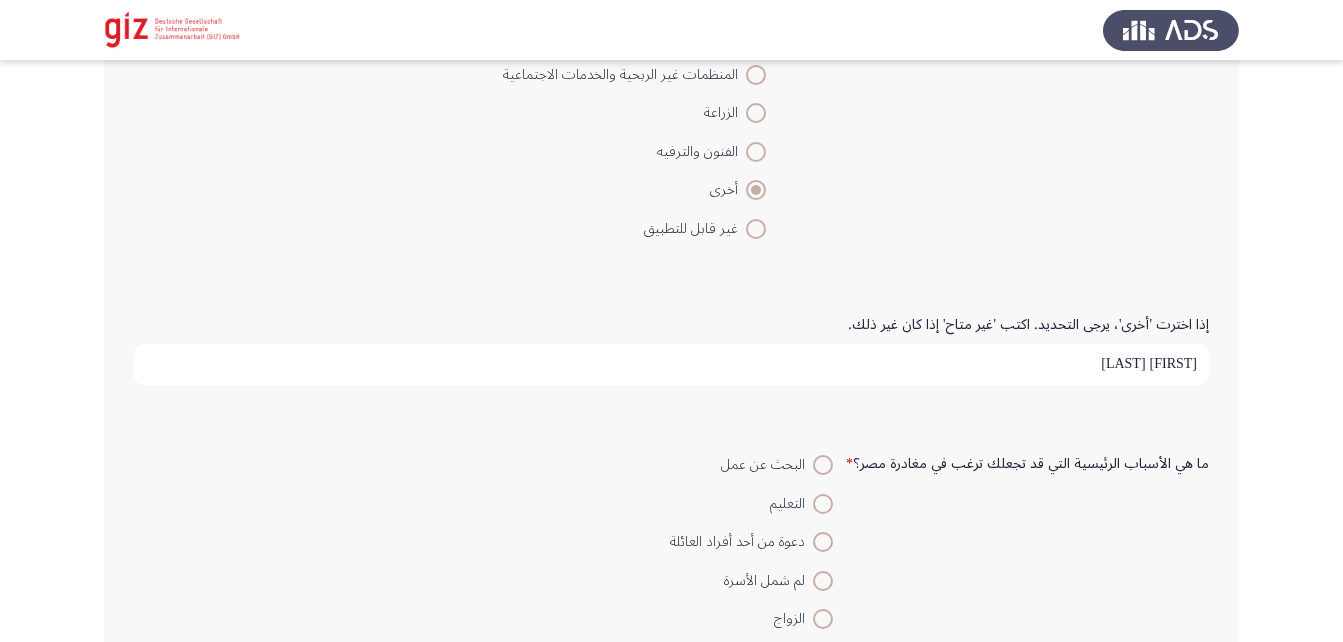 scroll, scrollTop: 1644, scrollLeft: 0, axis: vertical 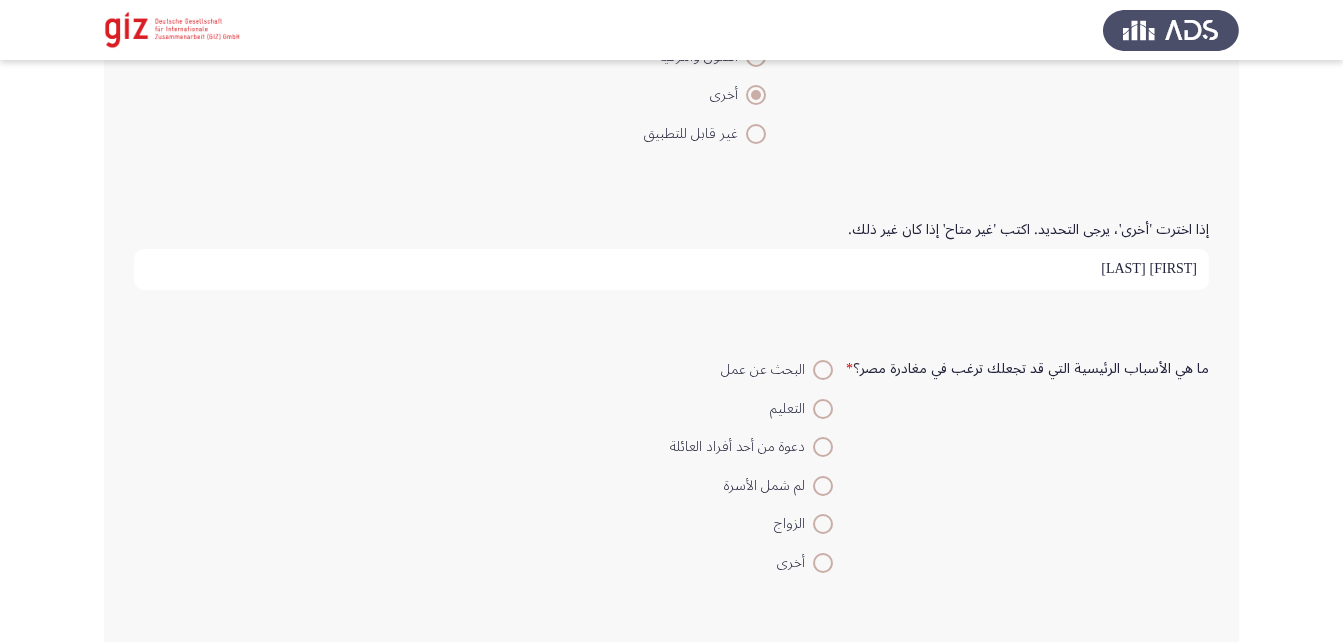 type on "[FIRST] [LAST]" 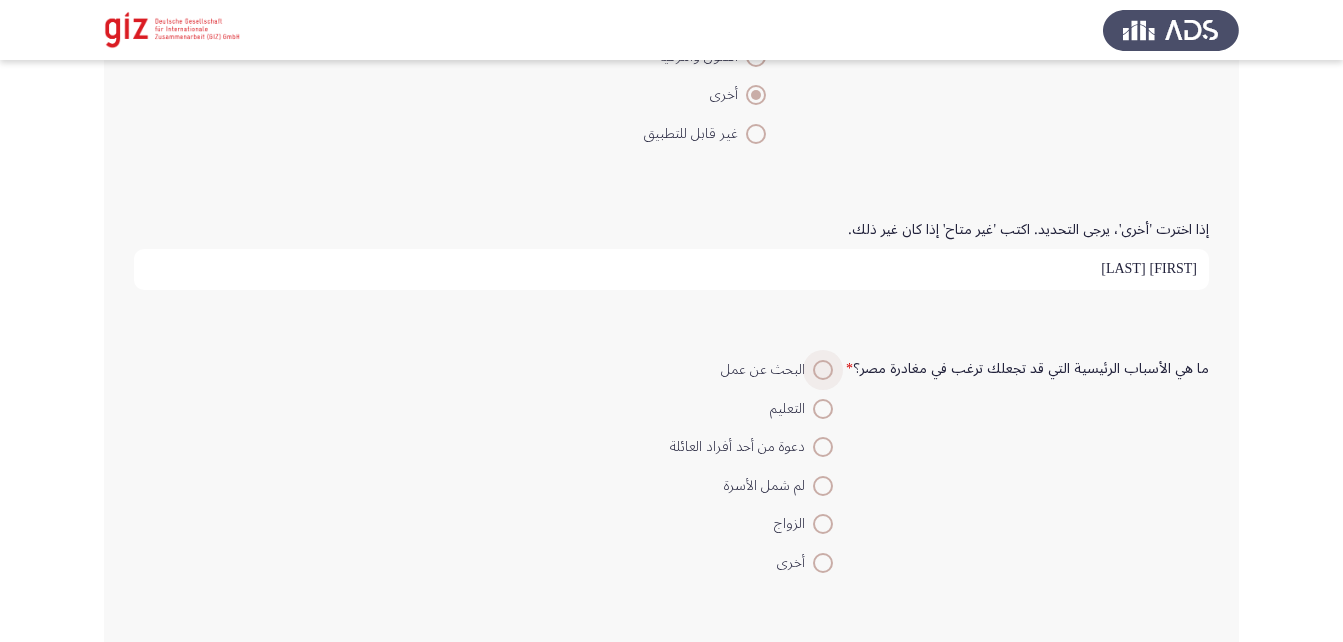 click at bounding box center (823, 370) 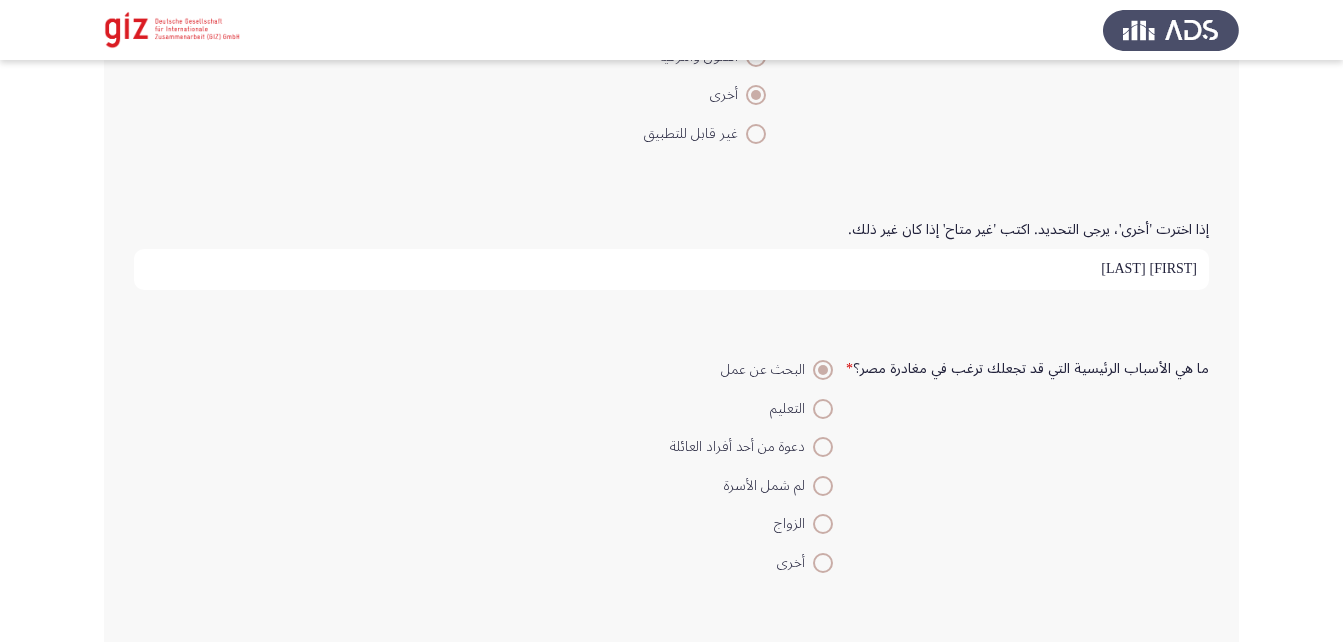 click on "[FIRST] [LAST]" at bounding box center [671, 269] 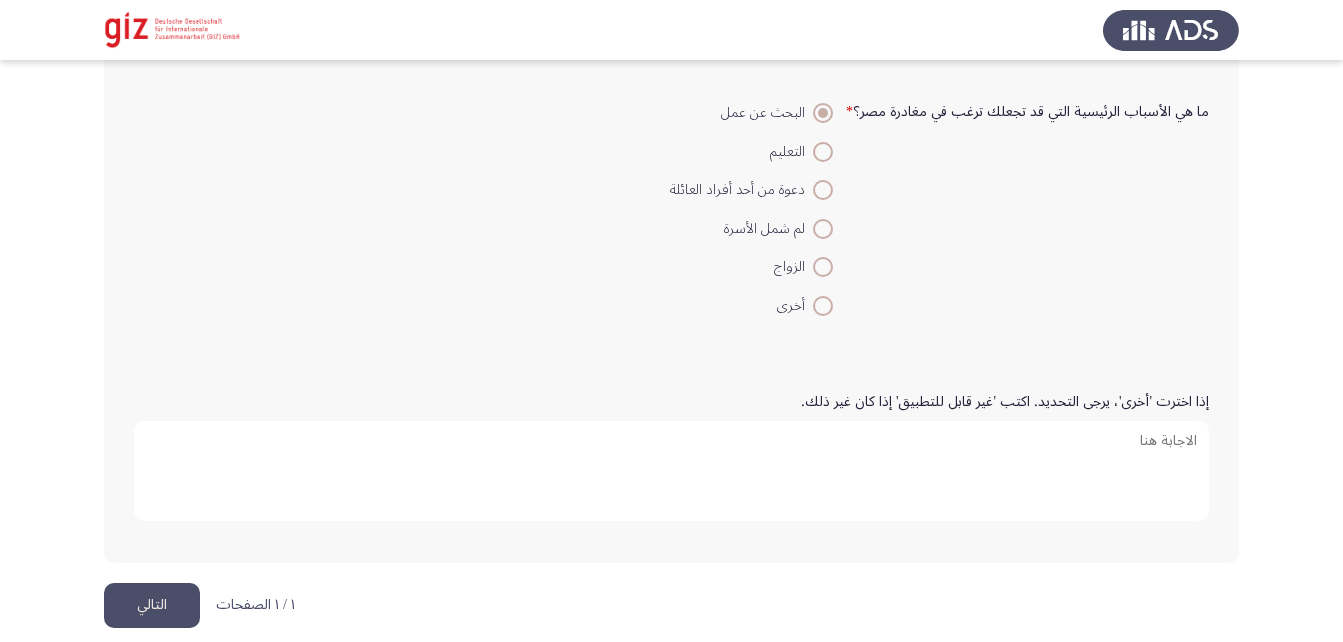 scroll, scrollTop: 1922, scrollLeft: 0, axis: vertical 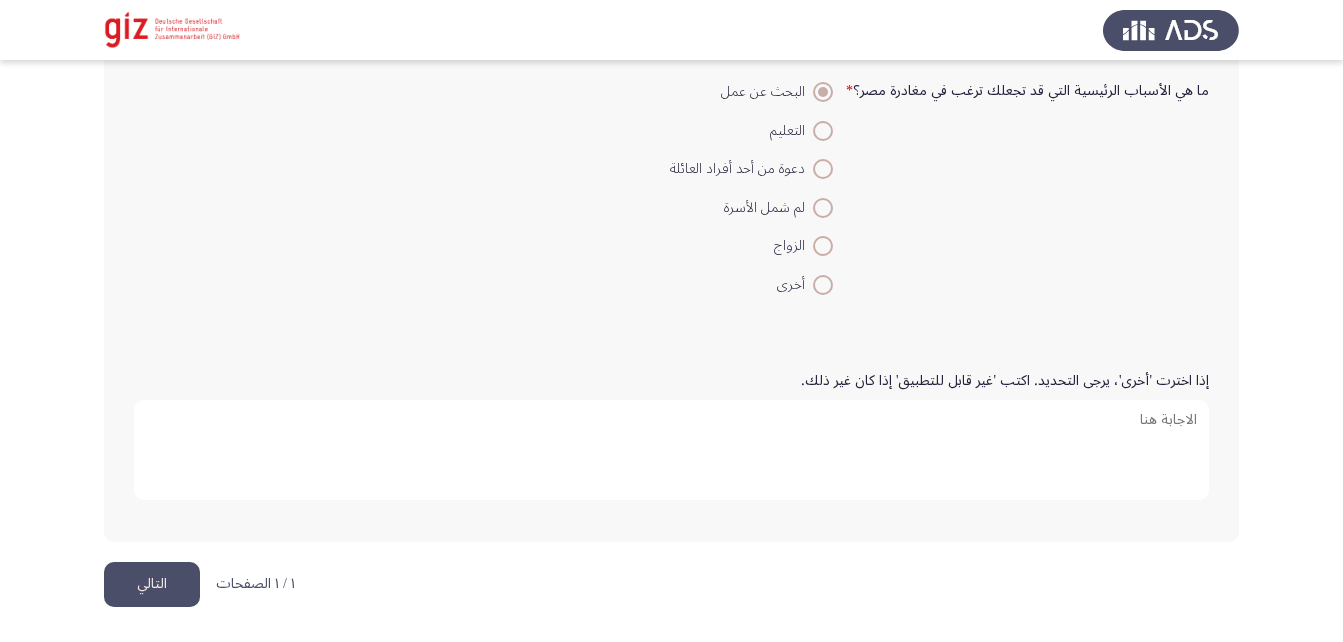 click on "إذا اخترت 'أخرى'، يرجى التحديد. اكتب 'غير قابل للتطبيق' إذا كان غير ذلك." at bounding box center [671, 450] 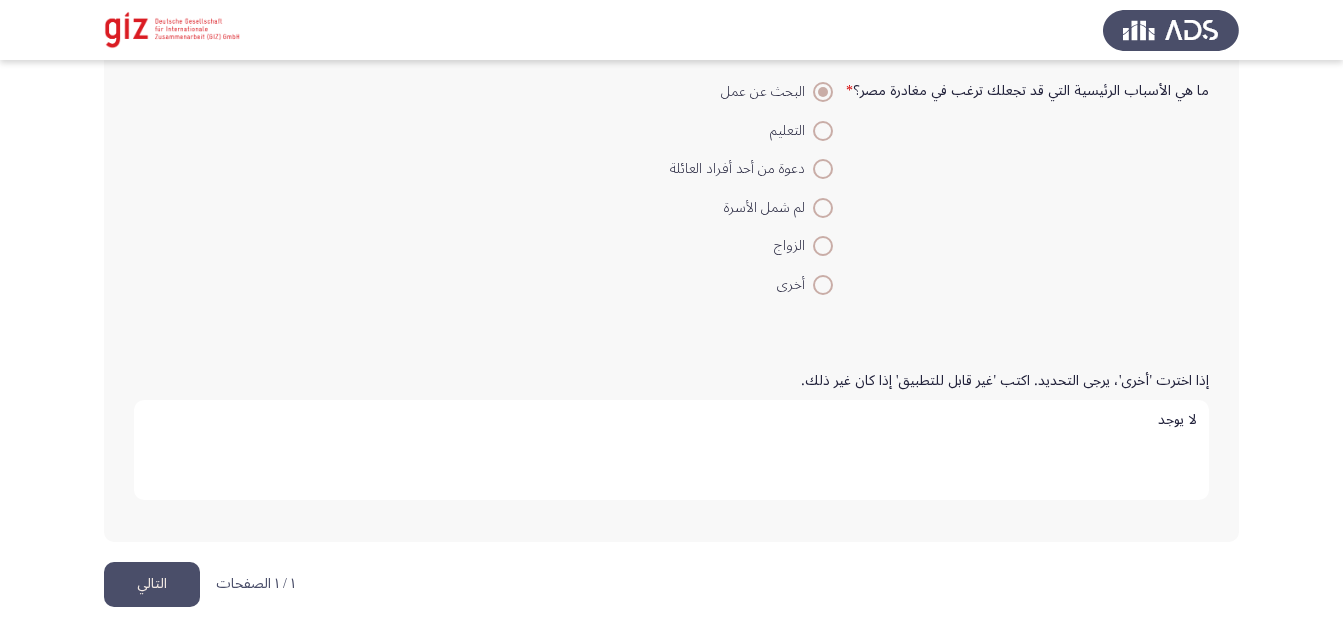 type on "لا يوجد" 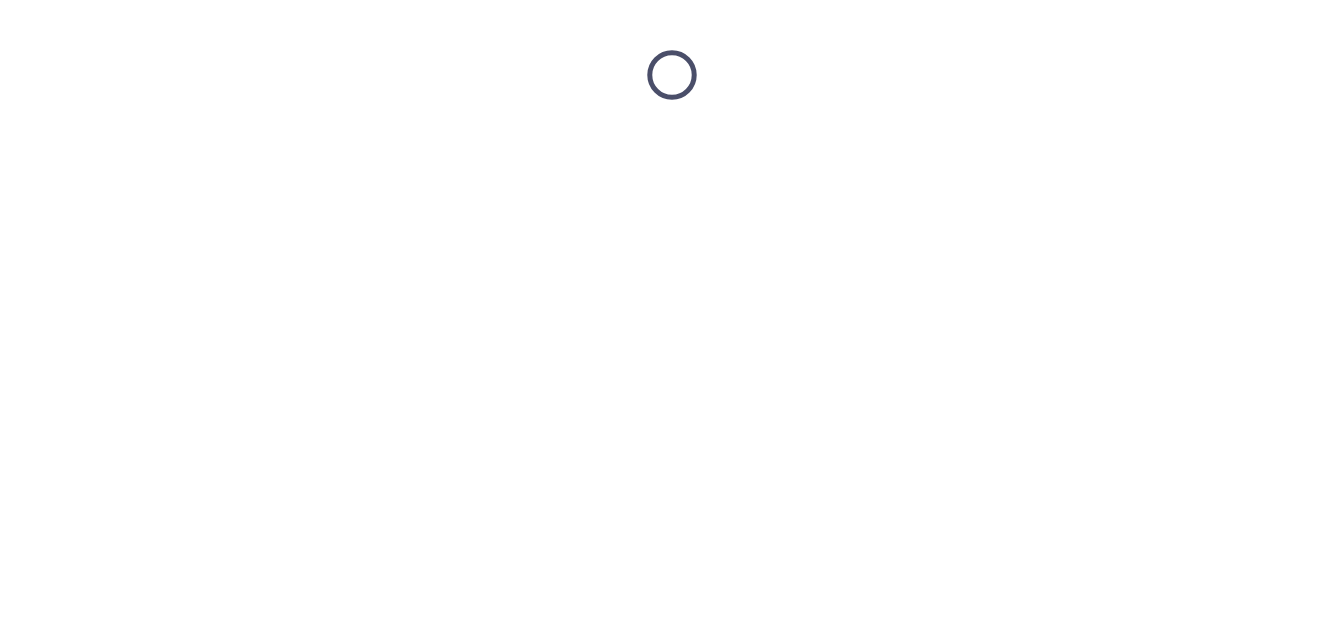 scroll, scrollTop: 0, scrollLeft: 0, axis: both 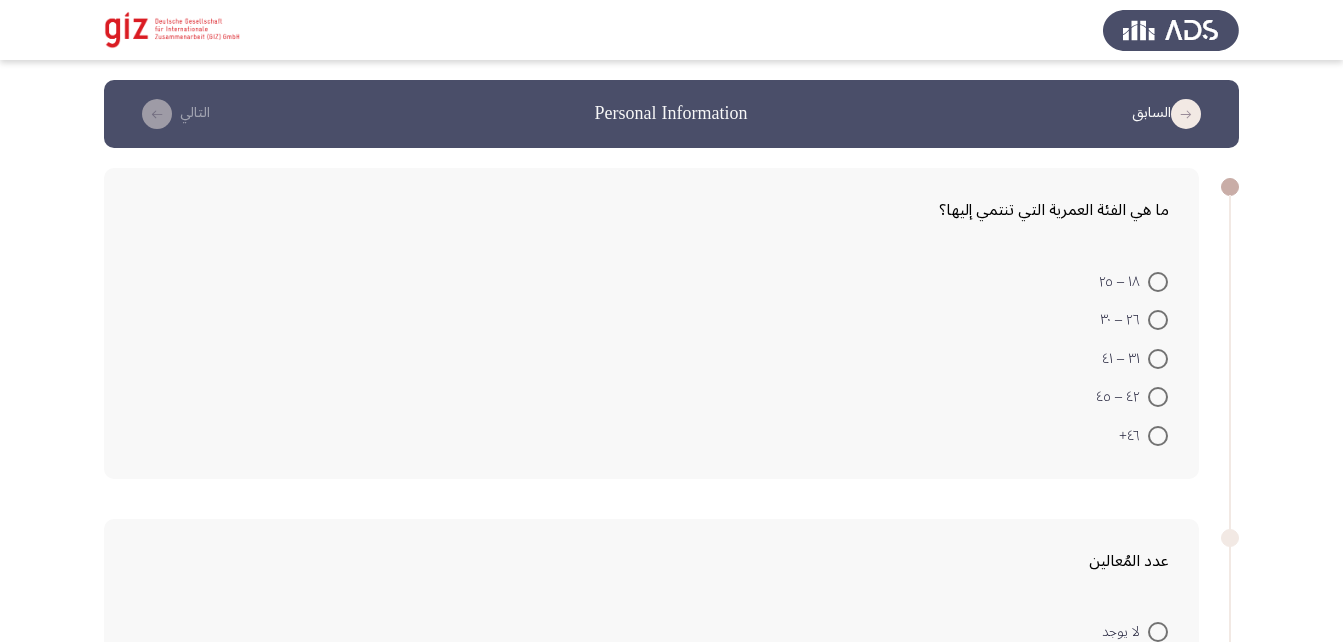 click at bounding box center [1158, 320] 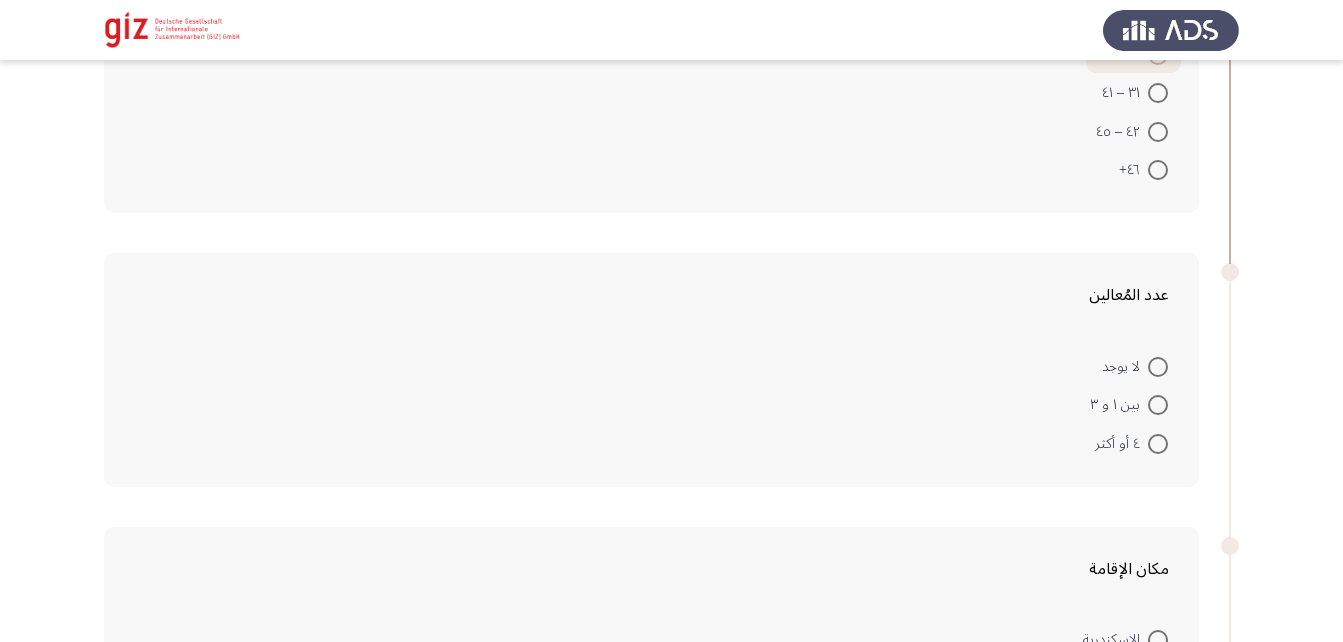 scroll, scrollTop: 265, scrollLeft: 0, axis: vertical 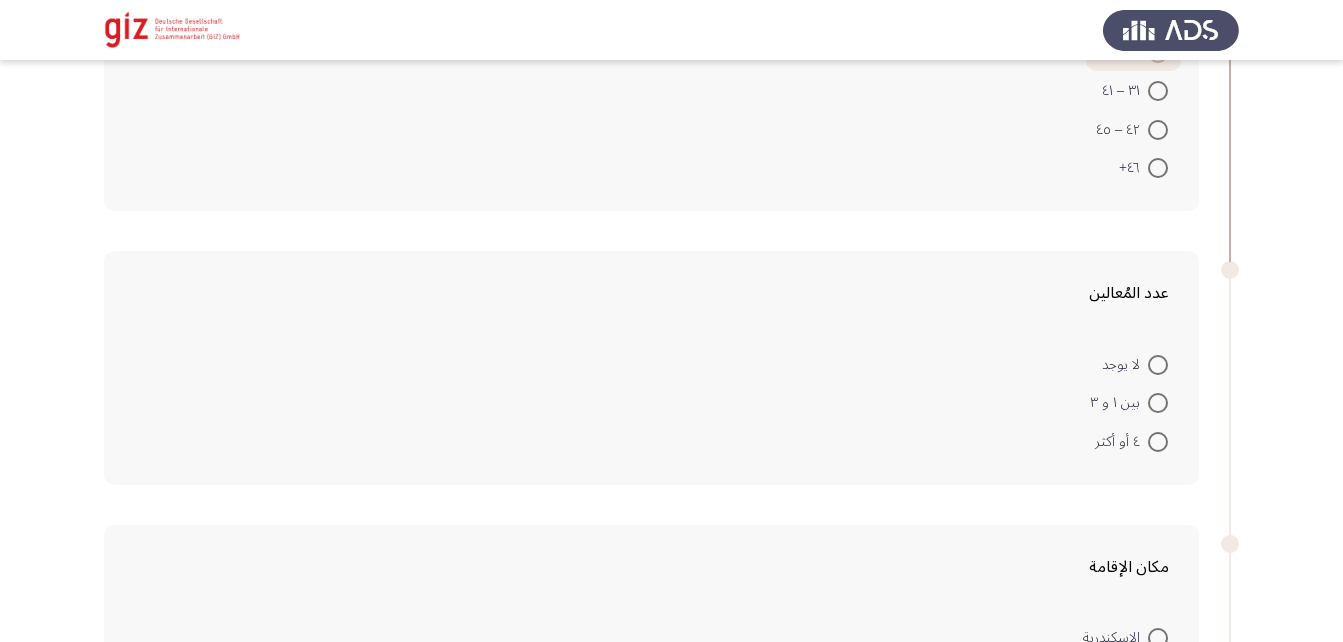 click at bounding box center (1158, 403) 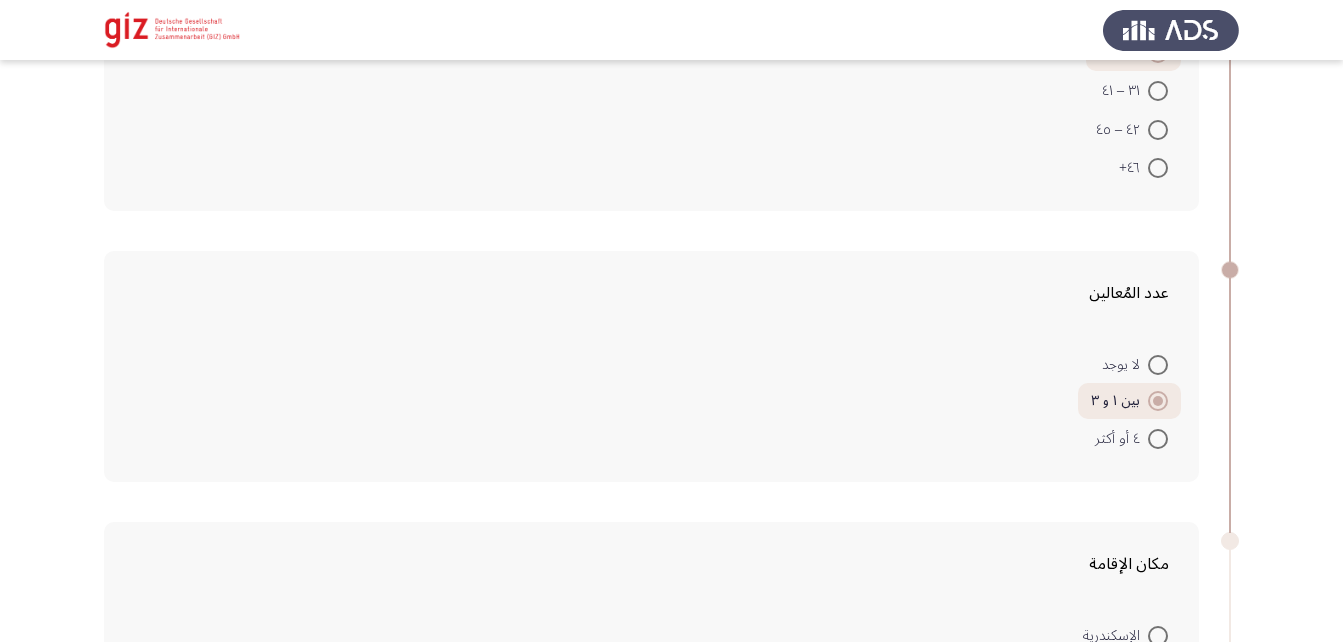 scroll, scrollTop: 589, scrollLeft: 0, axis: vertical 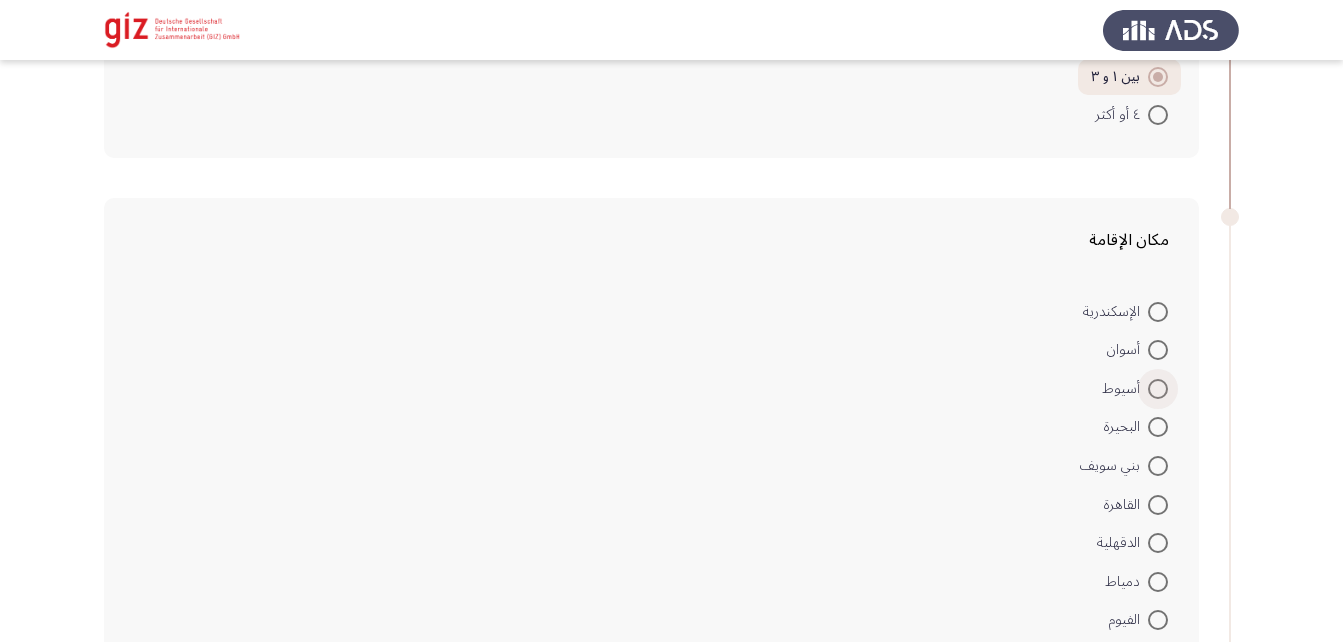 click at bounding box center (1158, 389) 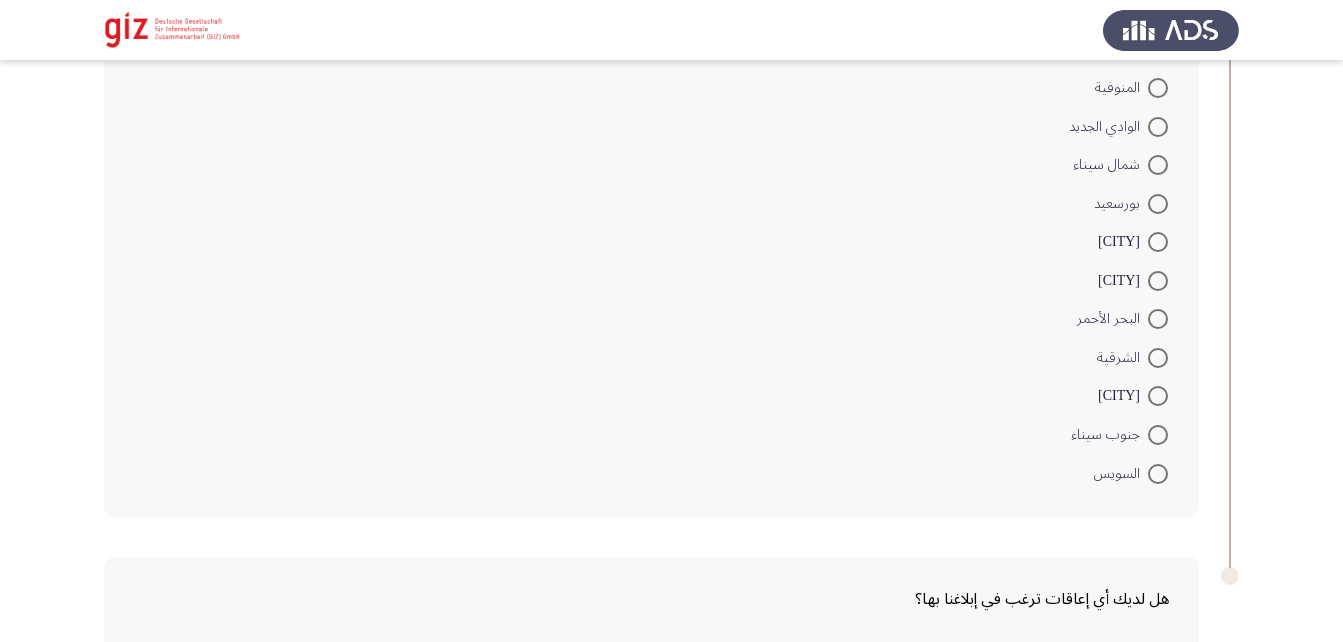 scroll, scrollTop: 1637, scrollLeft: 0, axis: vertical 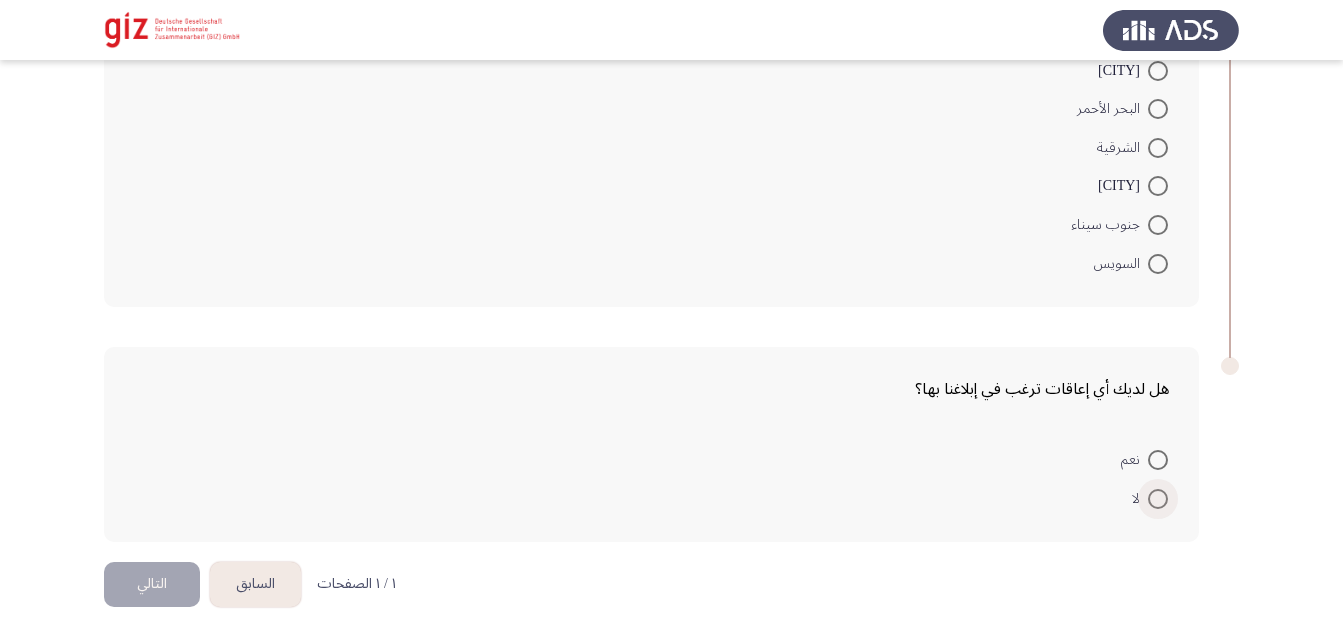 click at bounding box center (1158, 499) 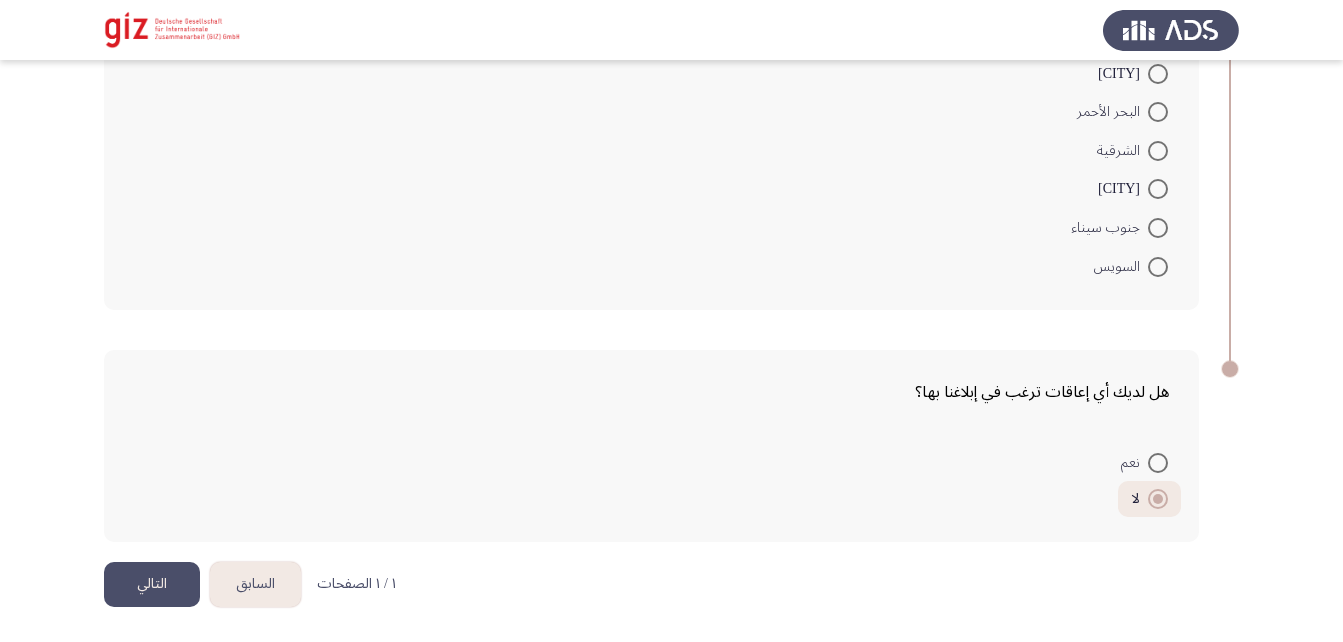 click on "التالي" 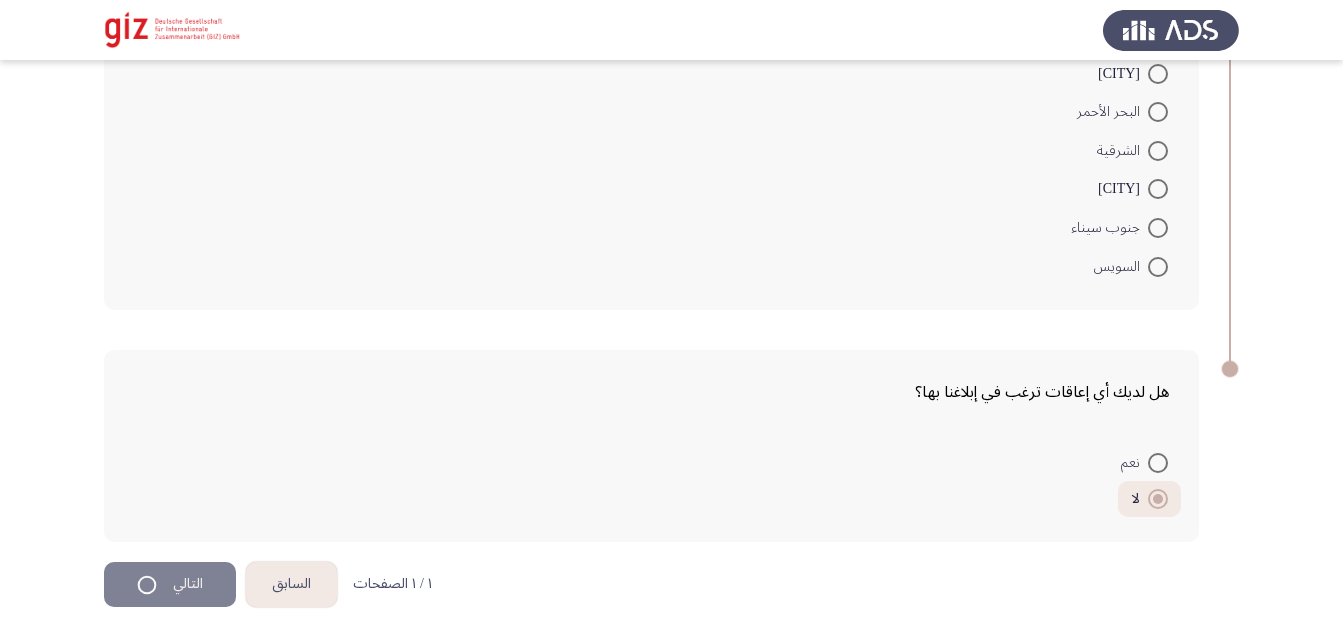 scroll, scrollTop: 0, scrollLeft: 0, axis: both 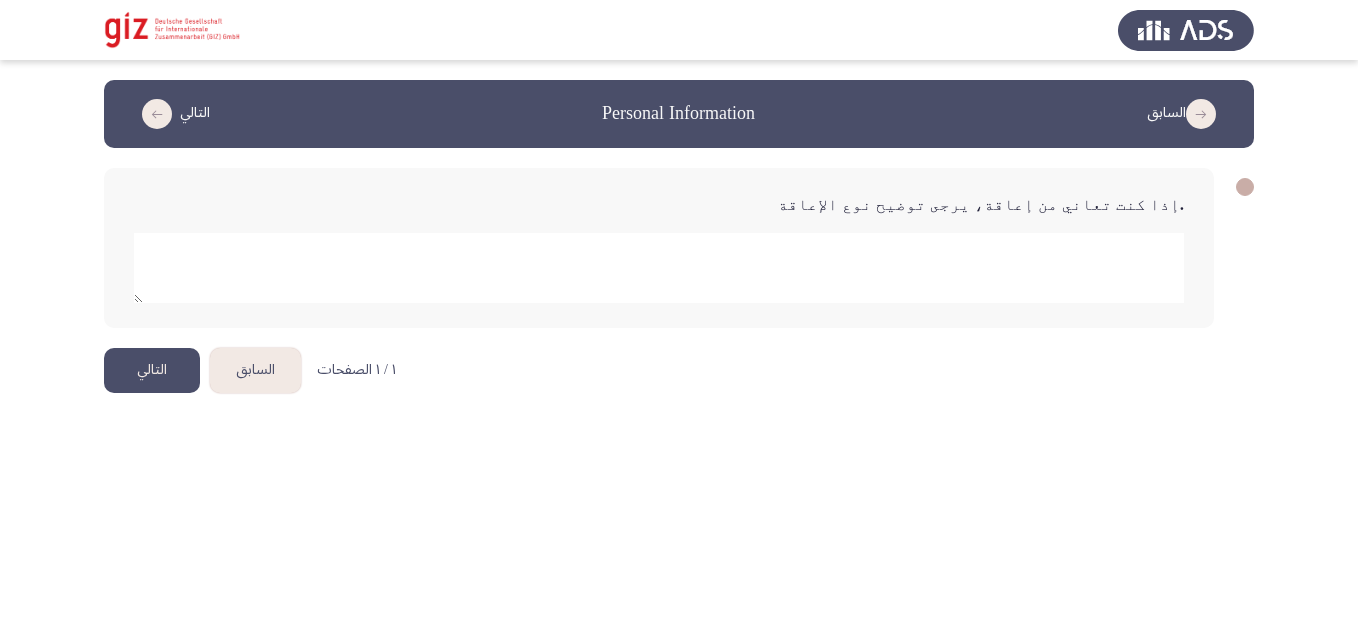 click 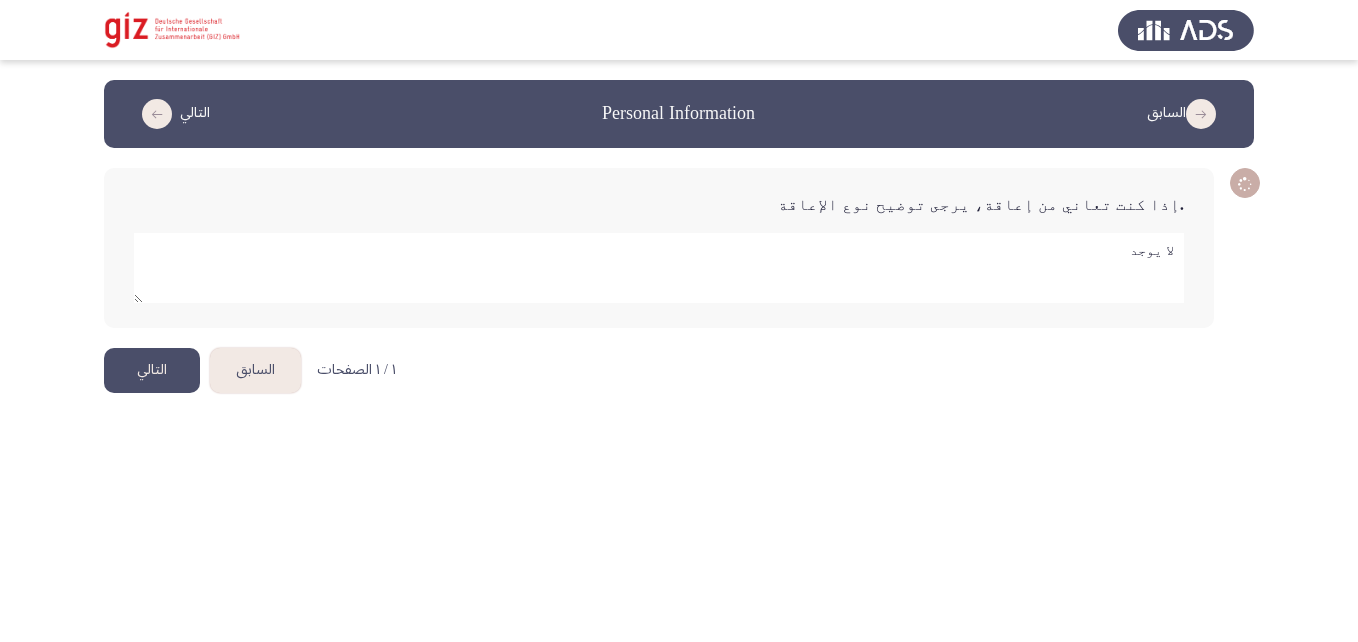 type on "لا يوجد" 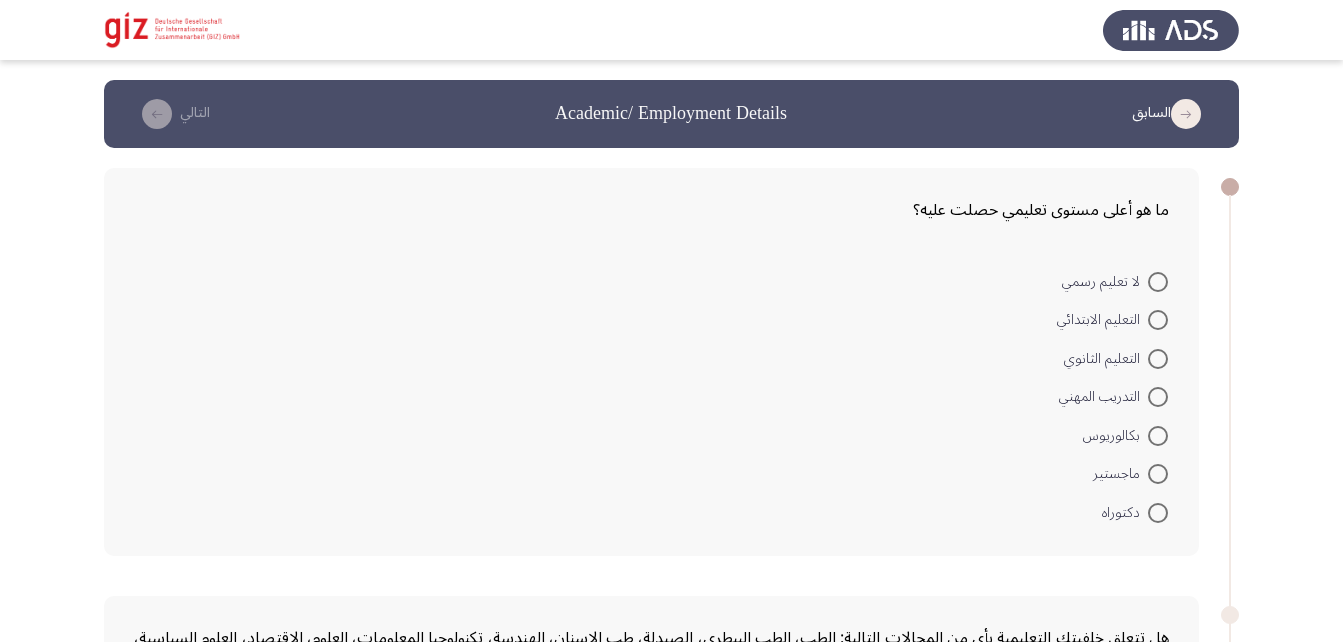 click at bounding box center [1158, 397] 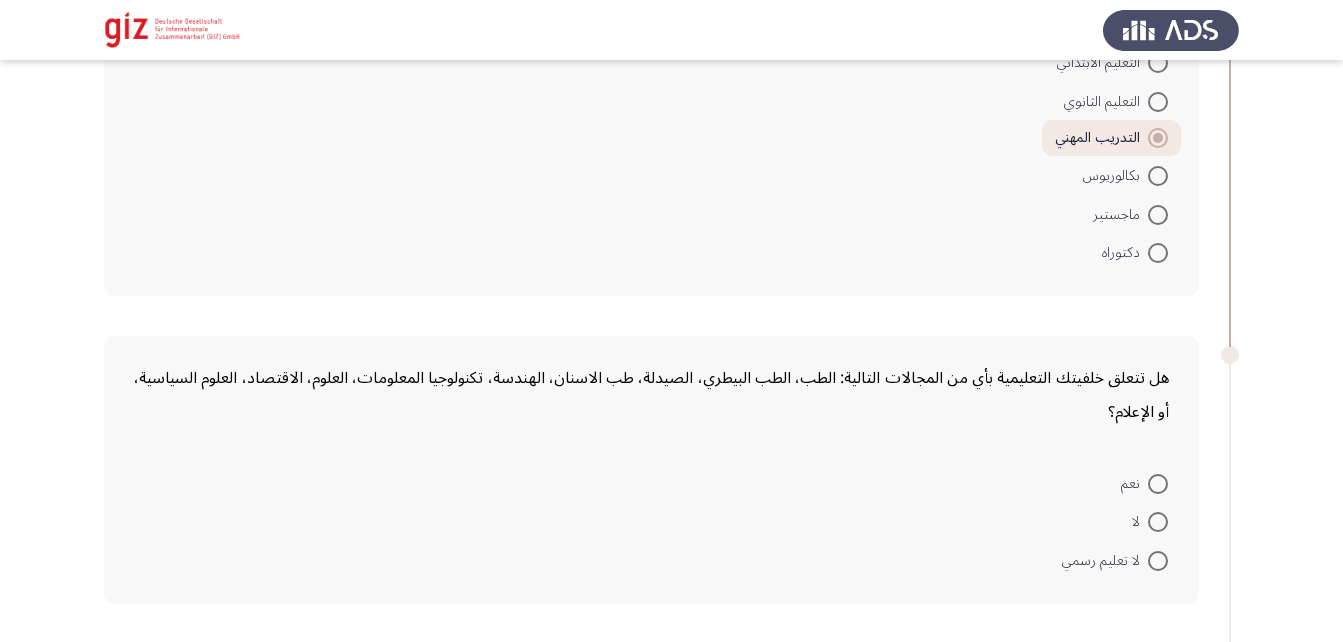 scroll, scrollTop: 413, scrollLeft: 0, axis: vertical 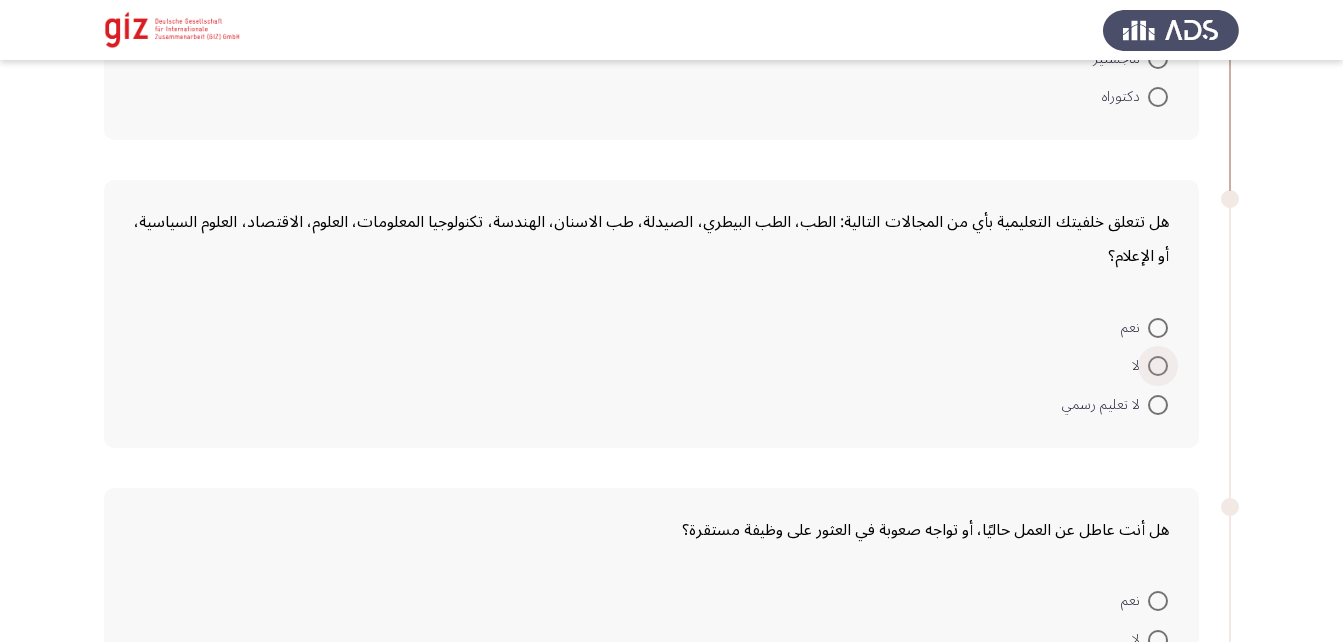 click at bounding box center (1158, 366) 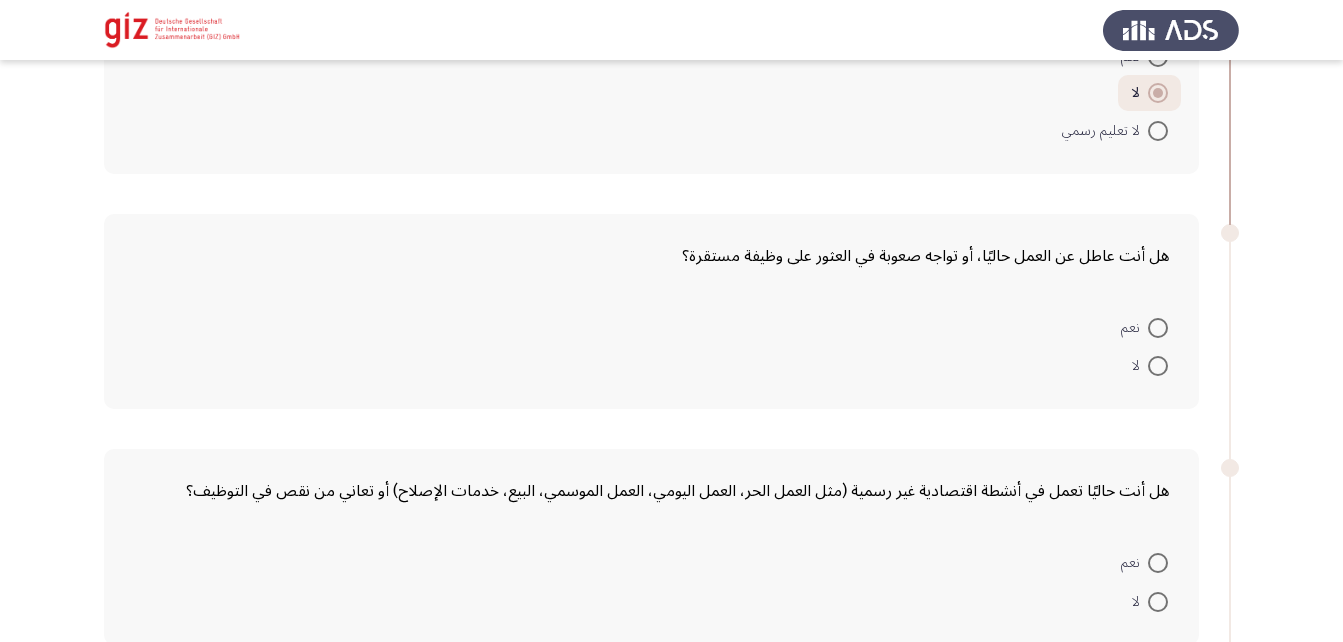 scroll, scrollTop: 694, scrollLeft: 0, axis: vertical 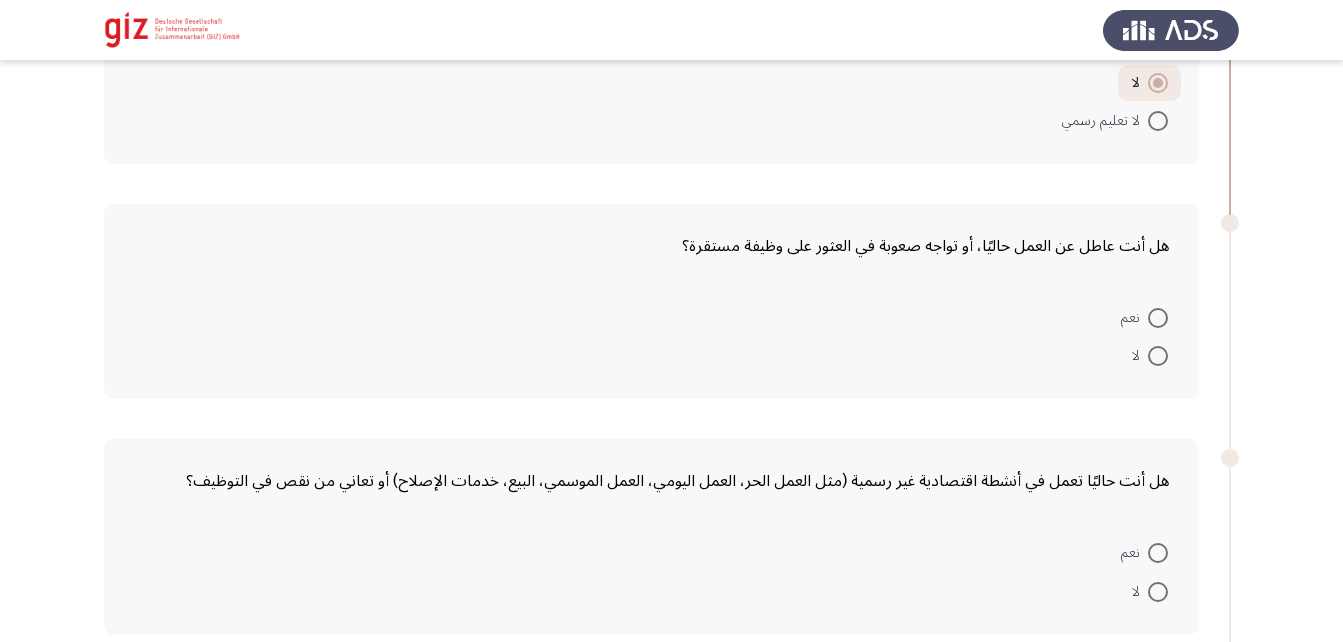 click at bounding box center [1158, 318] 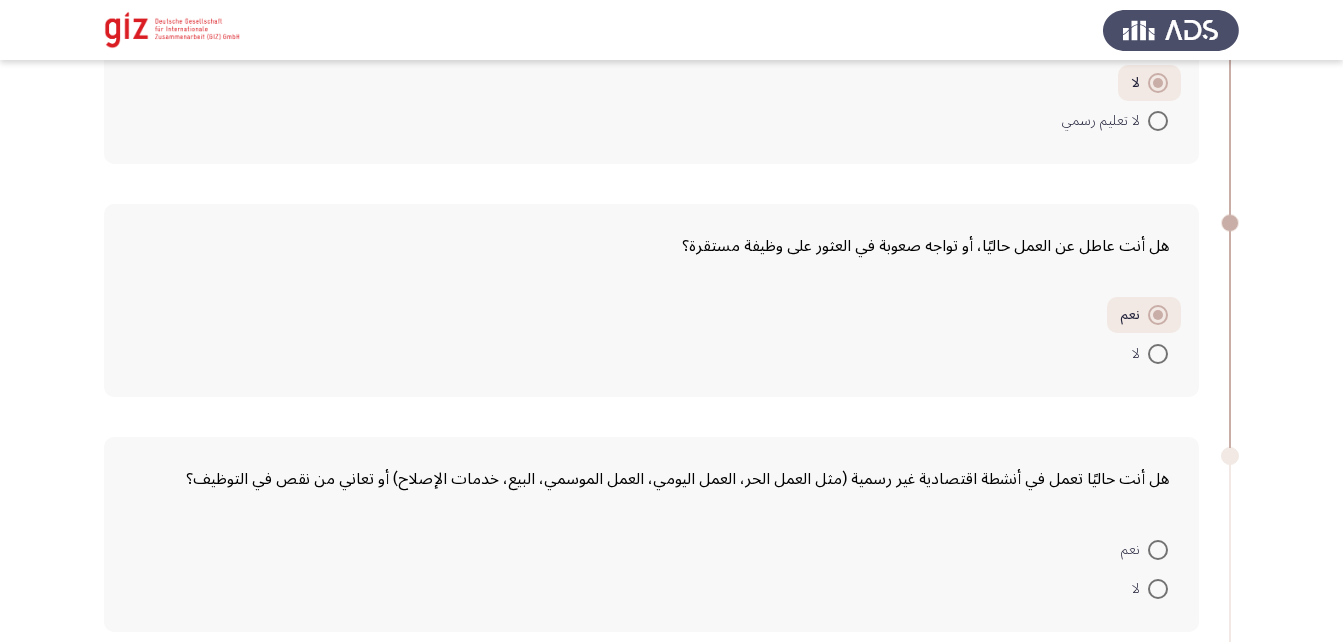 scroll, scrollTop: 953, scrollLeft: 0, axis: vertical 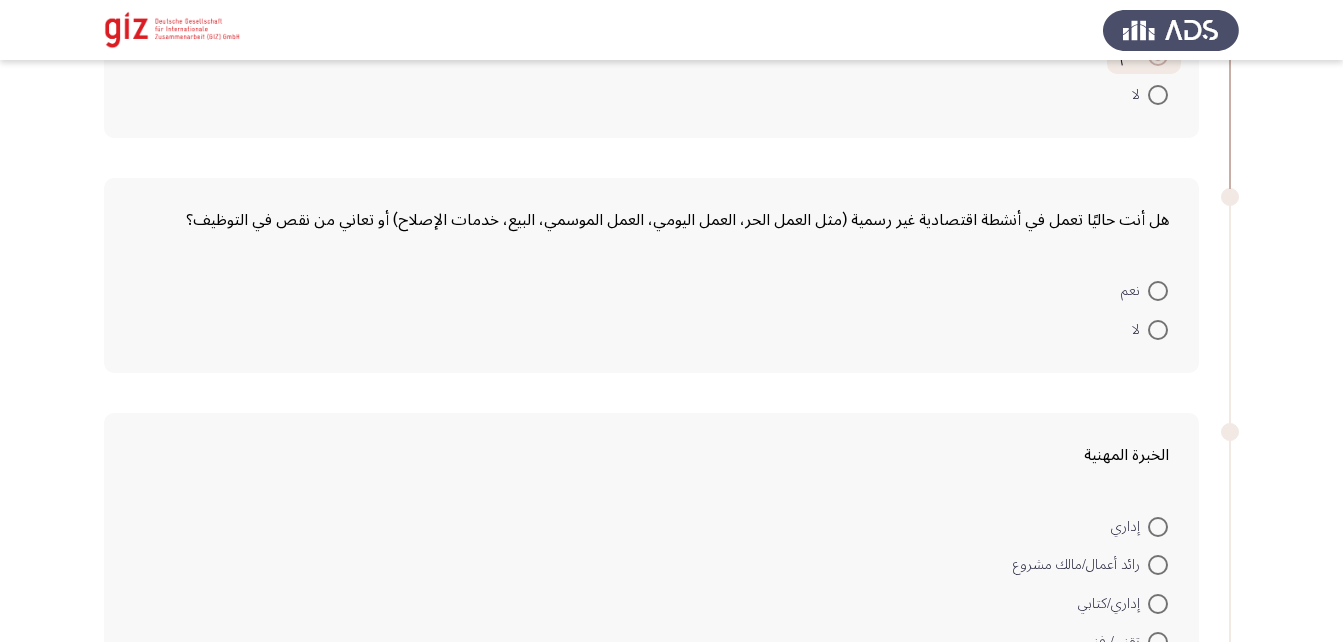 click at bounding box center [1158, 291] 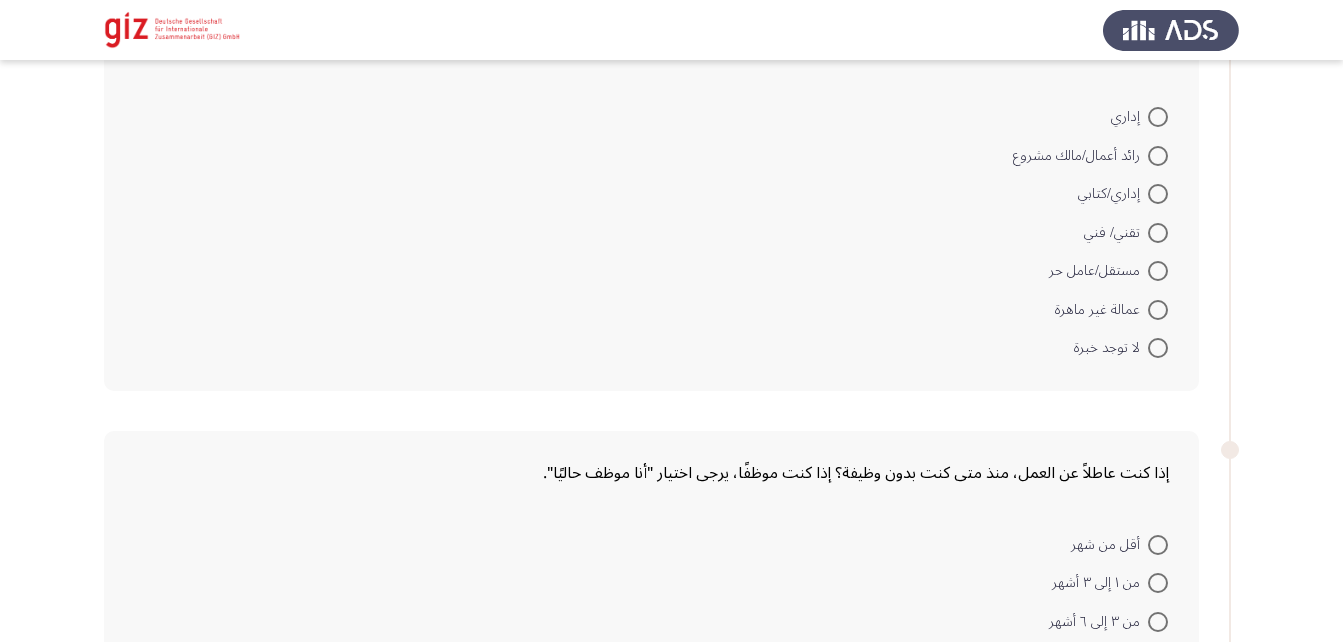 scroll, scrollTop: 1361, scrollLeft: 0, axis: vertical 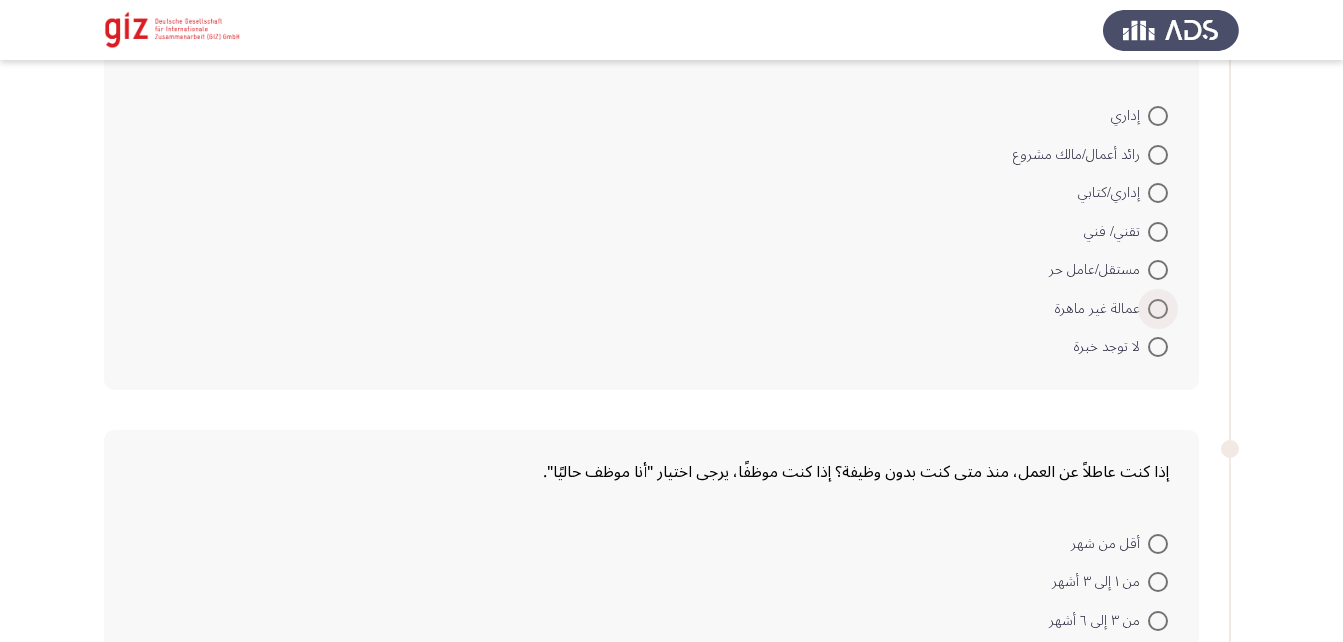 click at bounding box center (1158, 309) 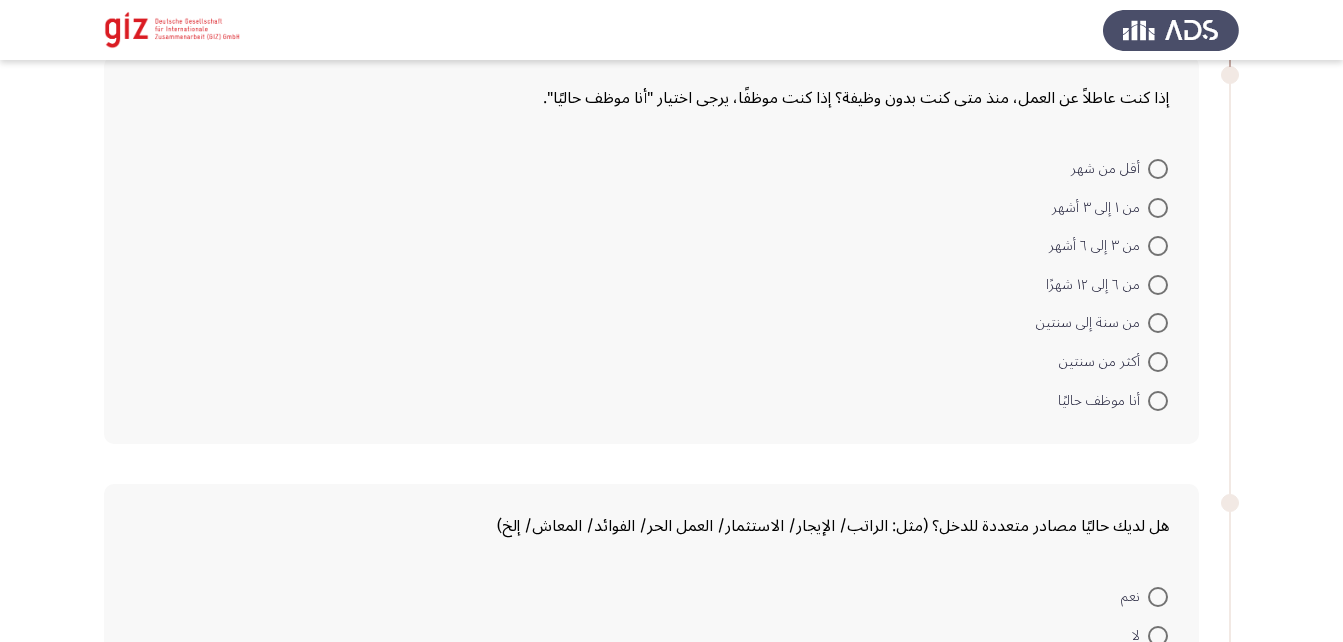 scroll, scrollTop: 1734, scrollLeft: 0, axis: vertical 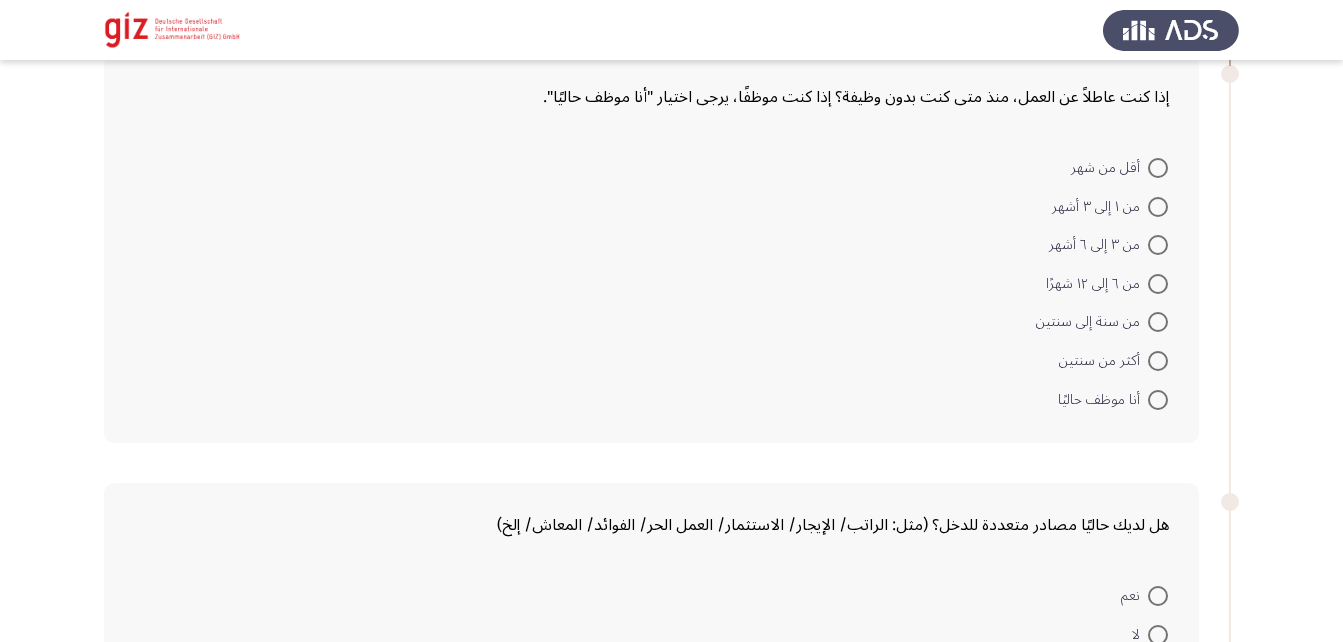click at bounding box center [1158, 361] 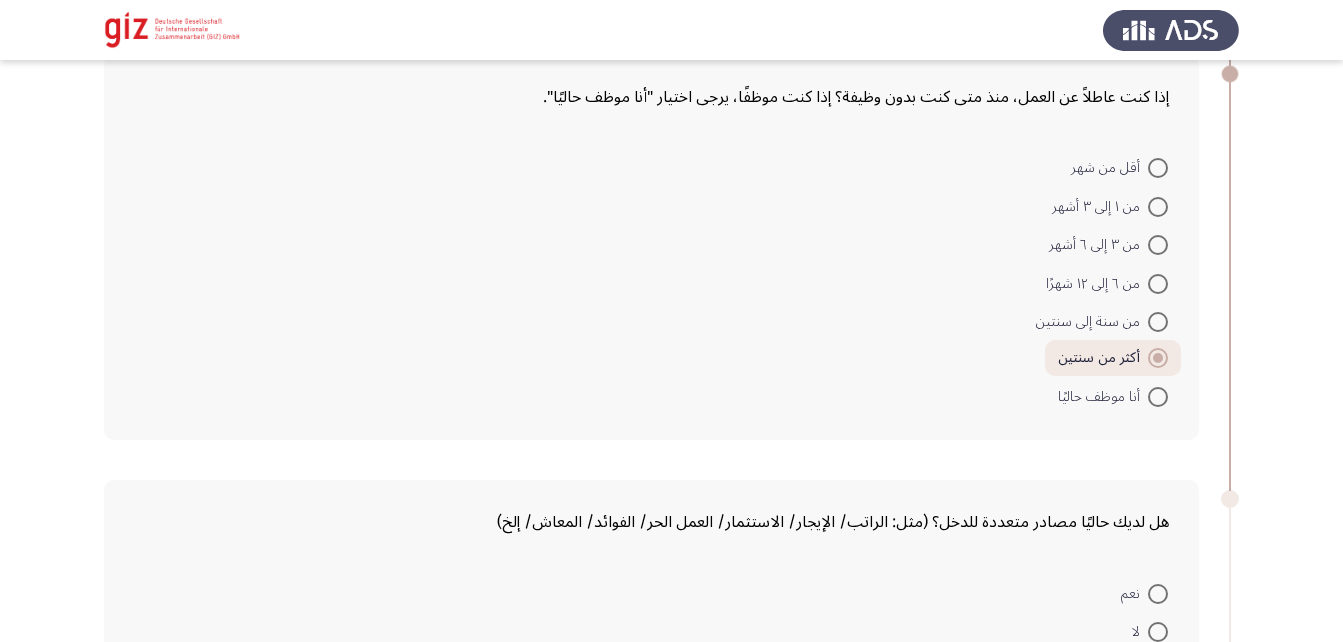 scroll, scrollTop: 1982, scrollLeft: 0, axis: vertical 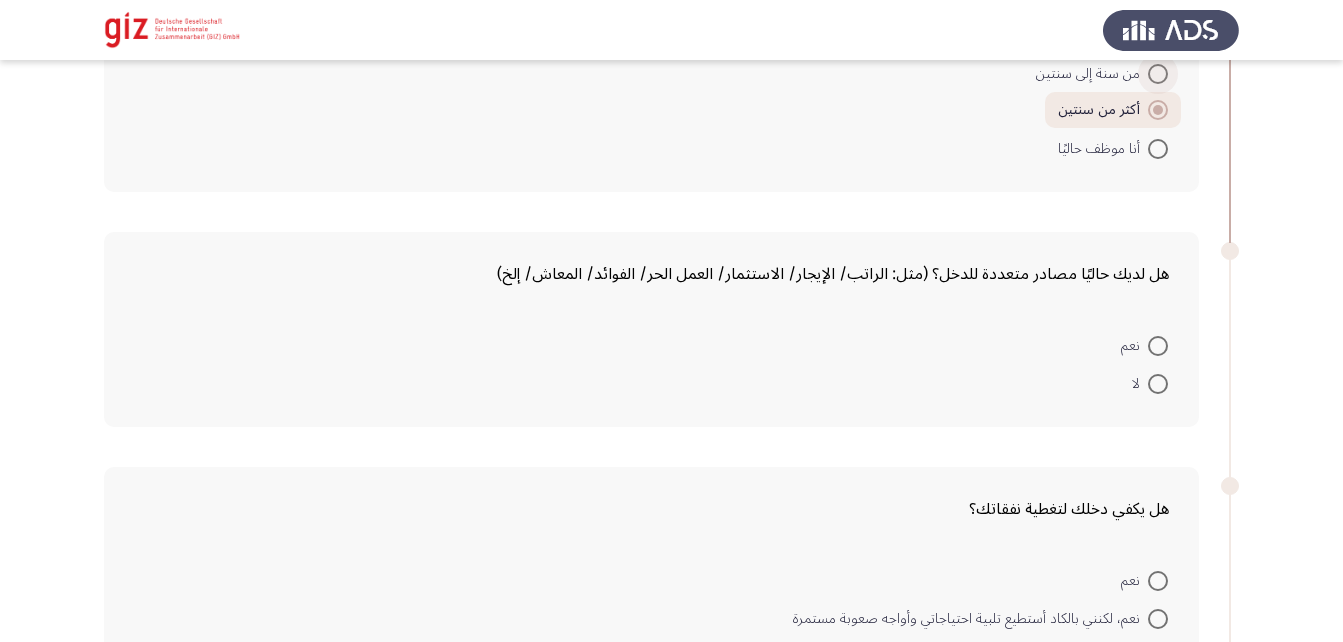 click at bounding box center (1158, 74) 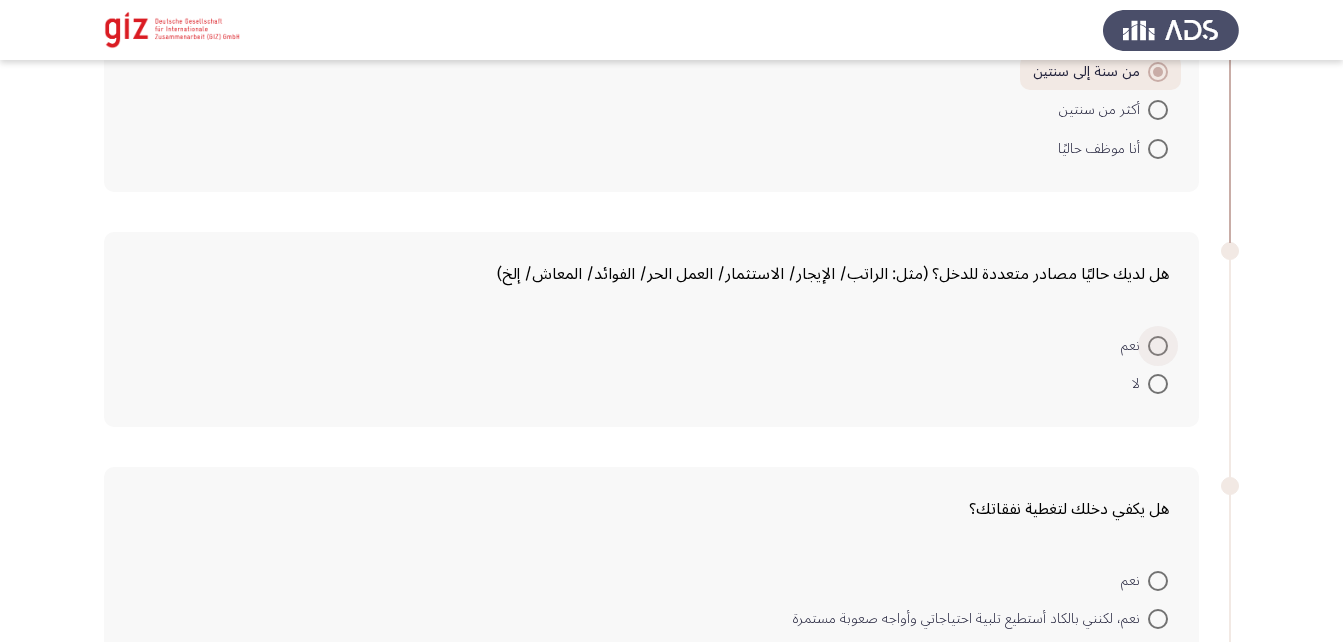 click at bounding box center [1158, 346] 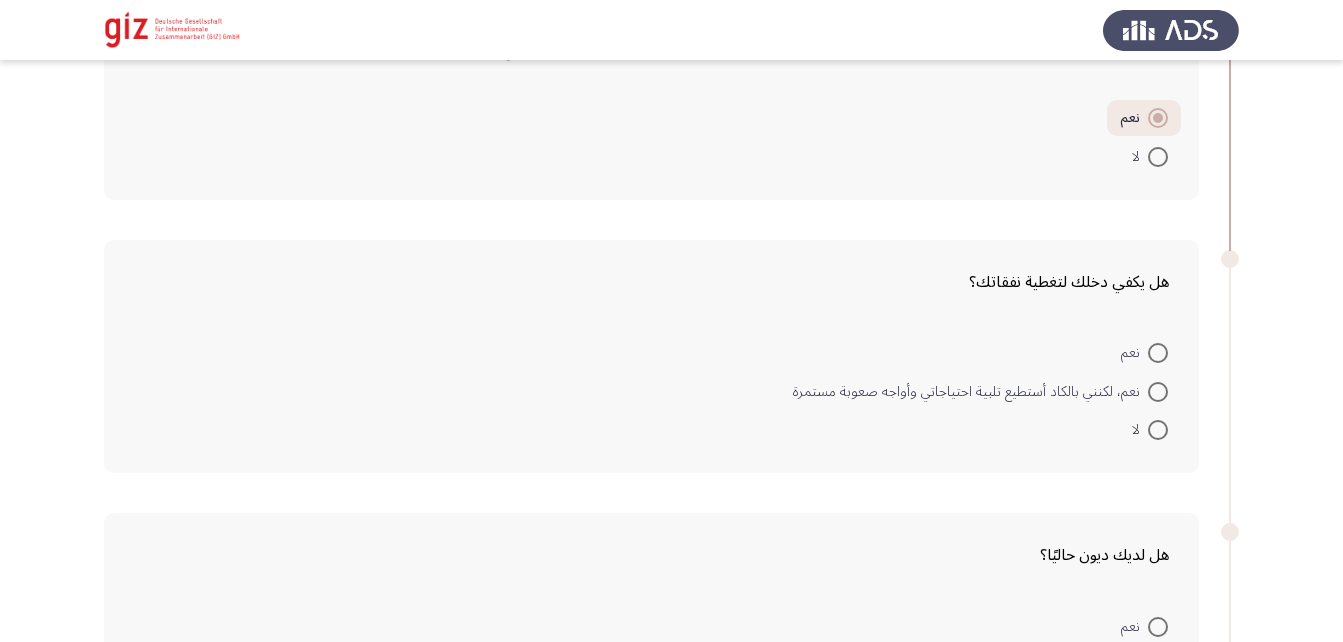 scroll, scrollTop: 2211, scrollLeft: 0, axis: vertical 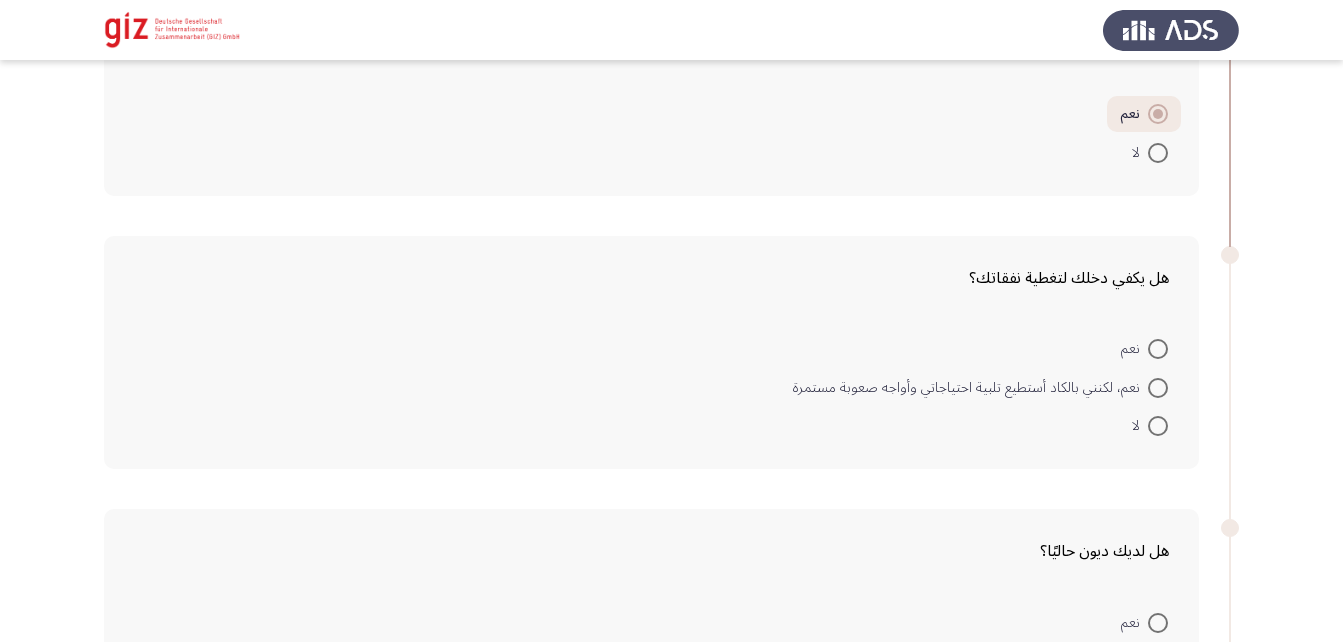 click at bounding box center [1158, 388] 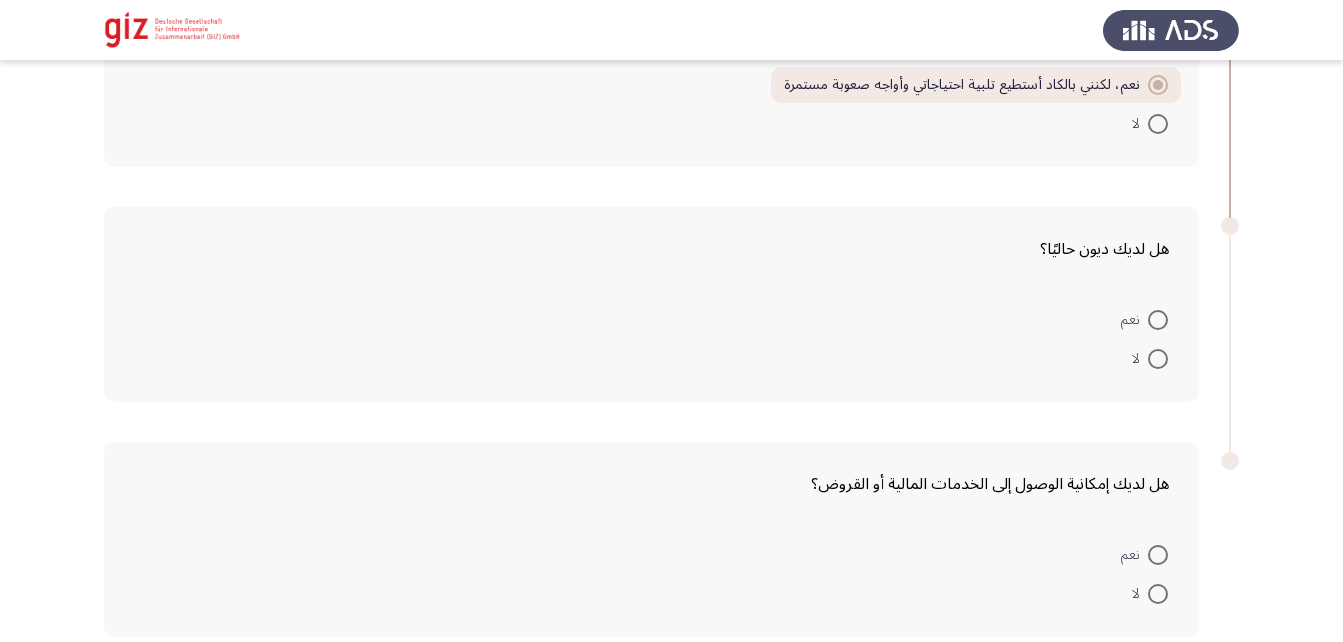 scroll, scrollTop: 2512, scrollLeft: 0, axis: vertical 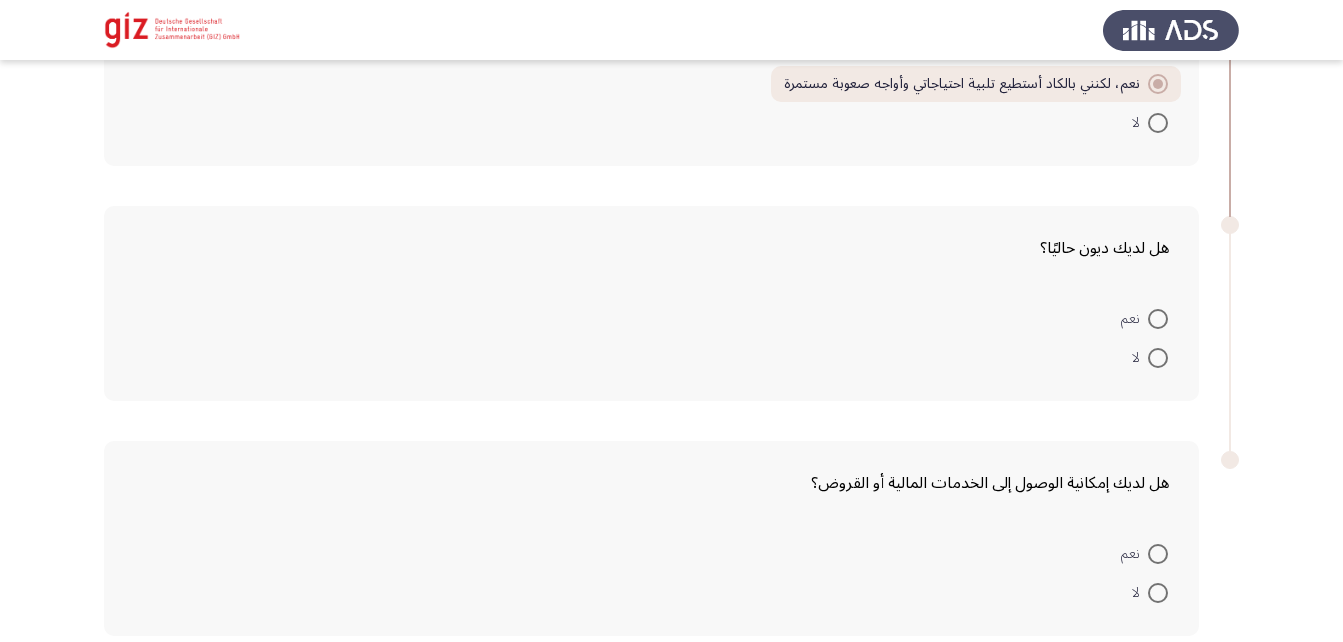 click at bounding box center (1158, 358) 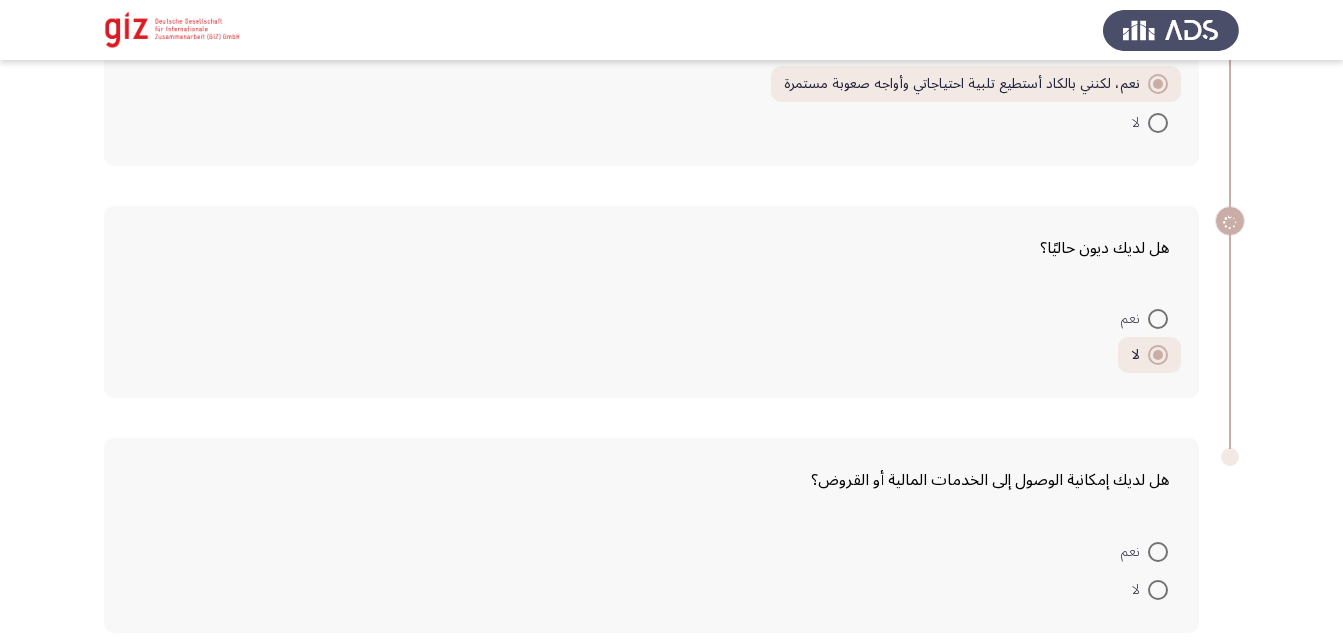 scroll, scrollTop: 2603, scrollLeft: 0, axis: vertical 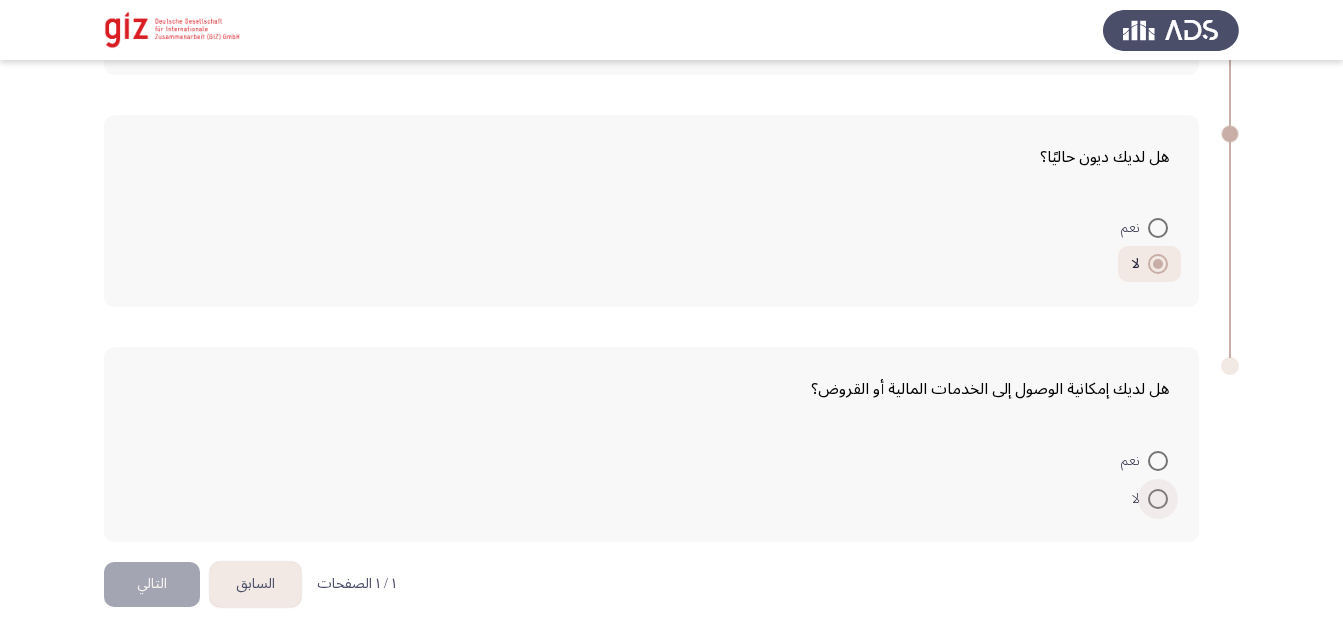 click at bounding box center [1158, 499] 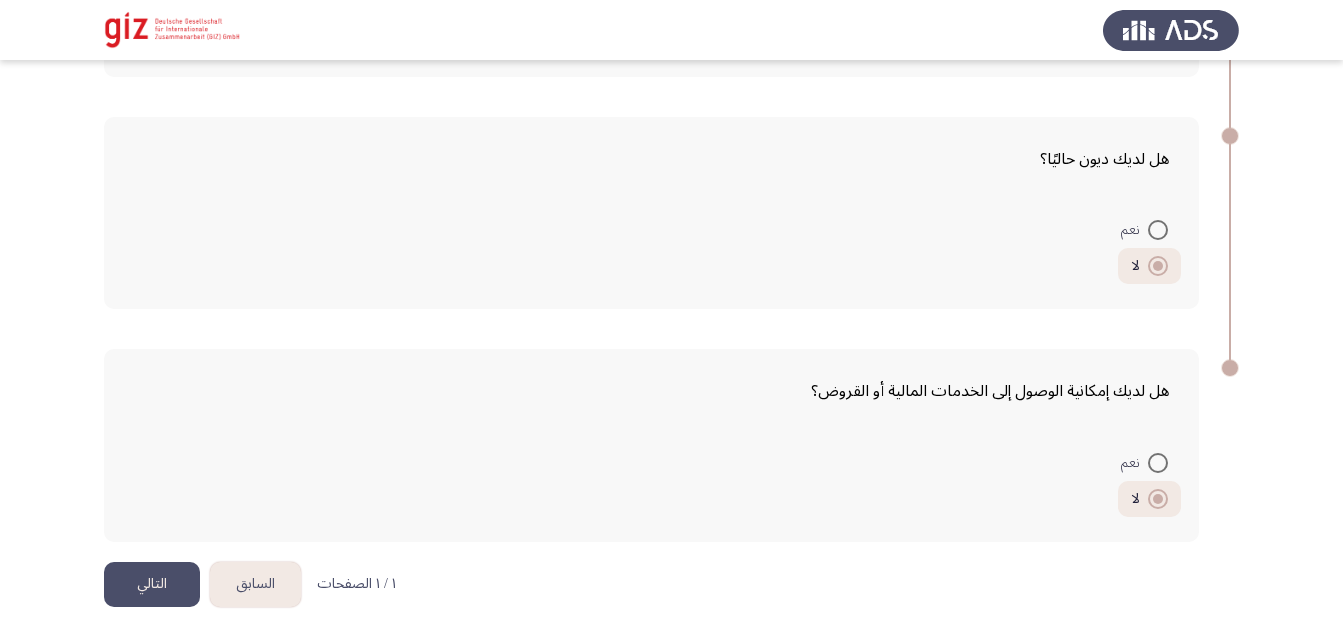 click on "التالي" 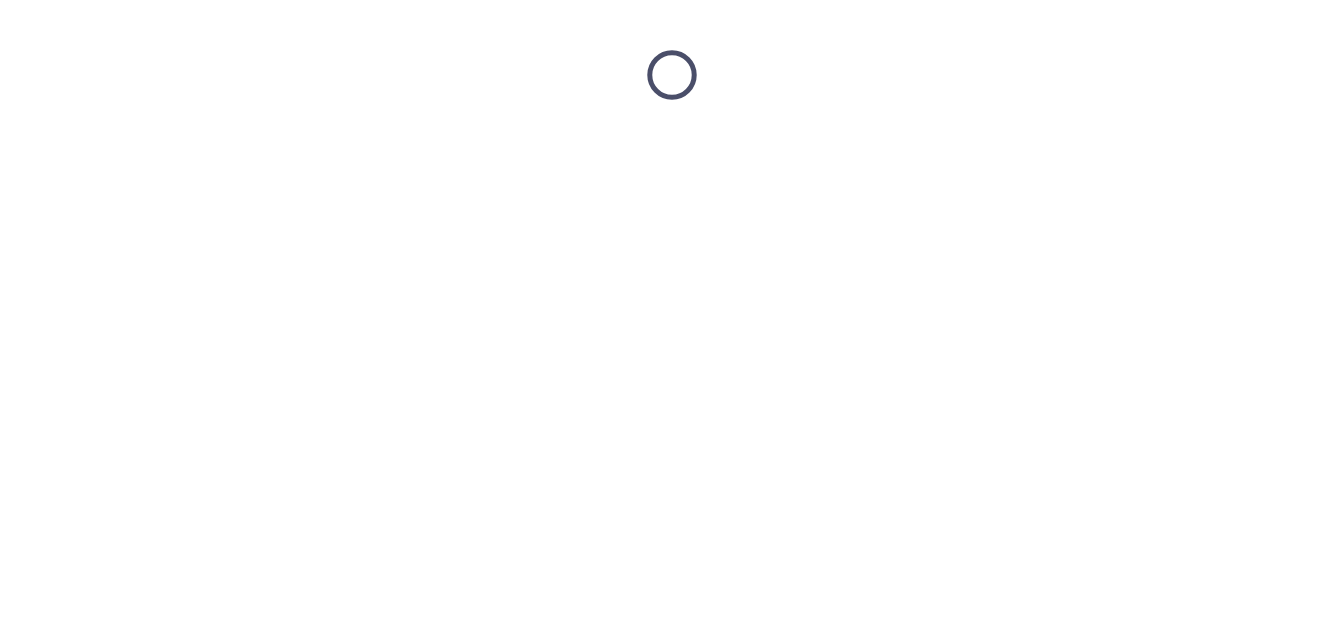 scroll, scrollTop: 0, scrollLeft: 0, axis: both 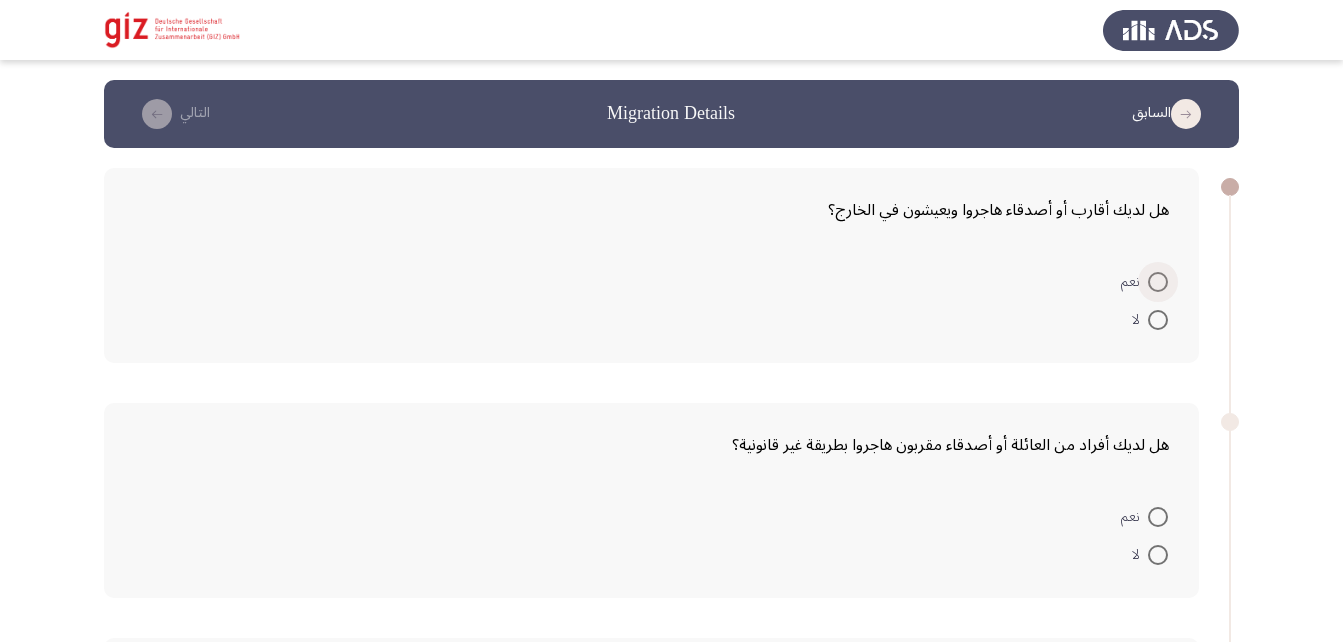 click at bounding box center [1158, 282] 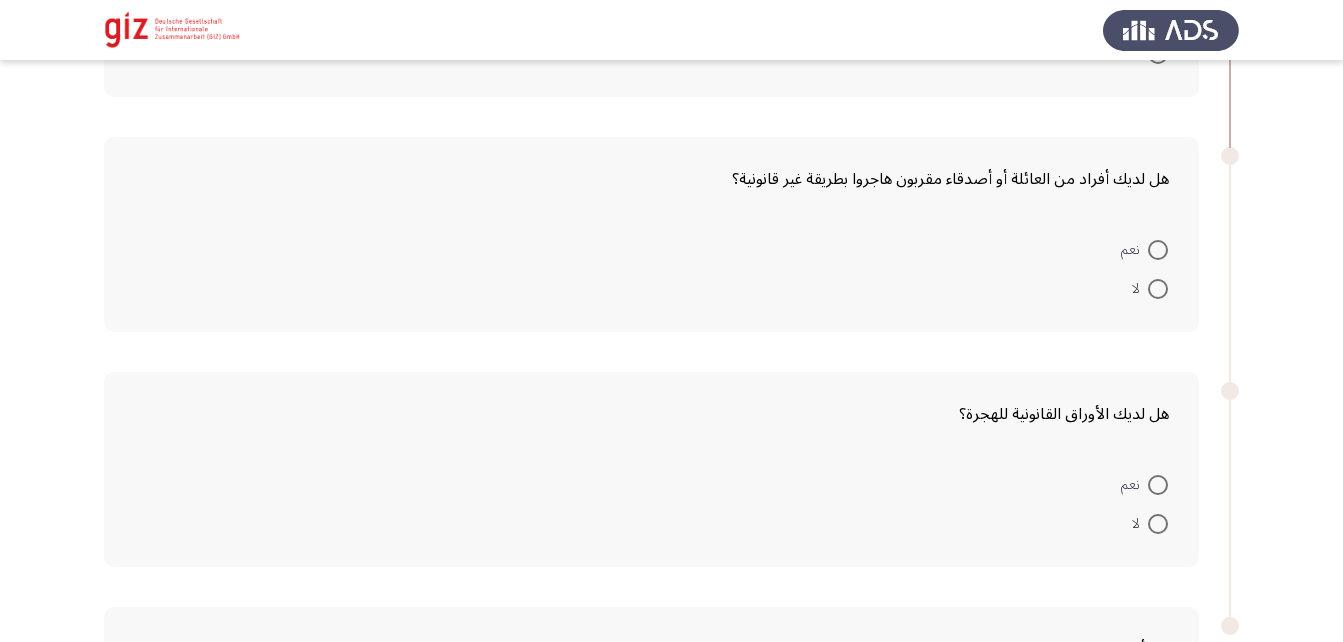 scroll, scrollTop: 268, scrollLeft: 0, axis: vertical 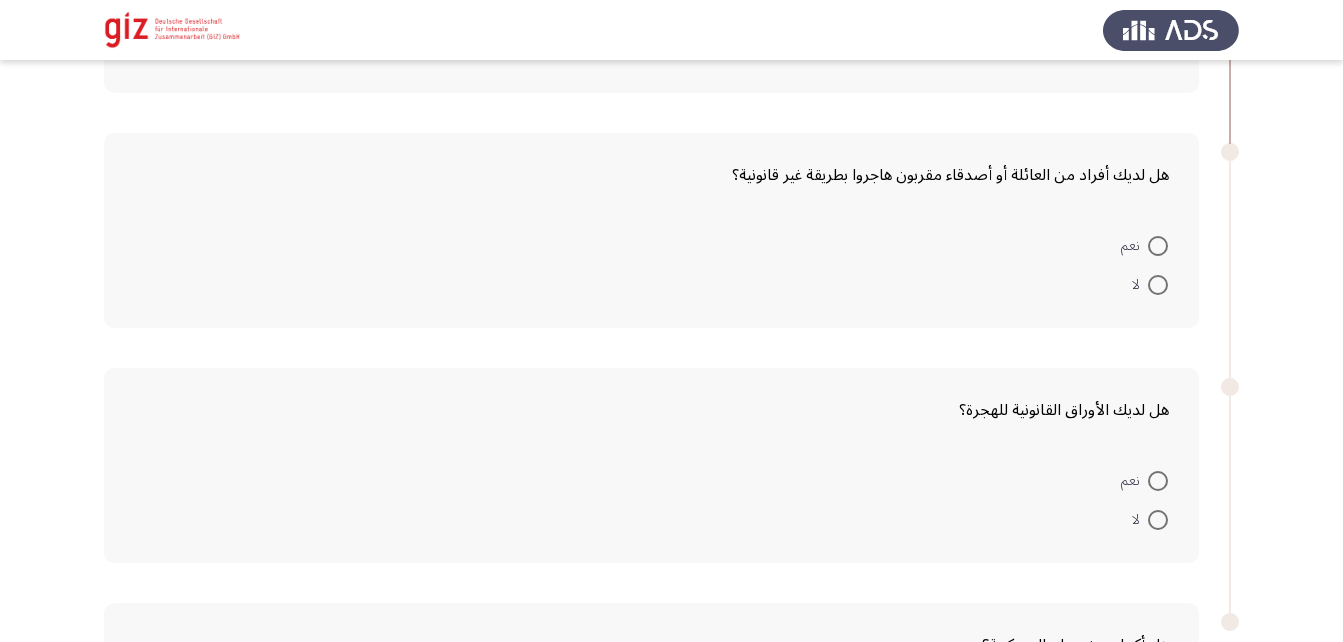 click at bounding box center (1158, 246) 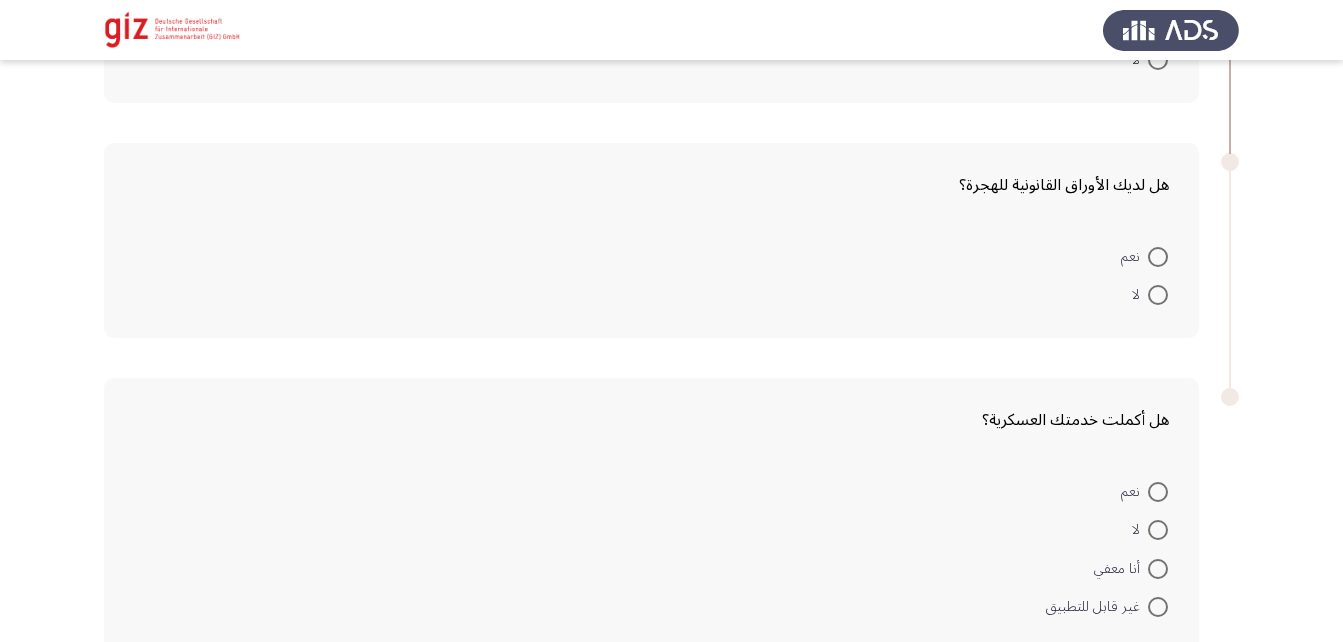 click at bounding box center [1158, 257] 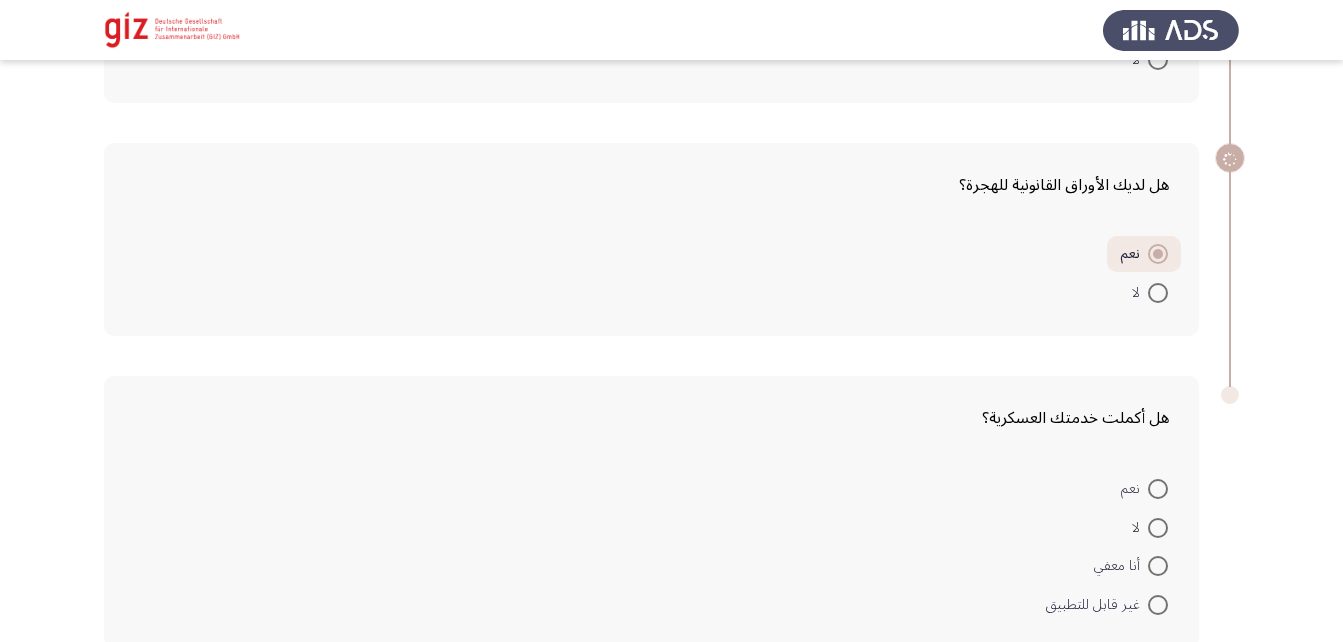 scroll, scrollTop: 596, scrollLeft: 0, axis: vertical 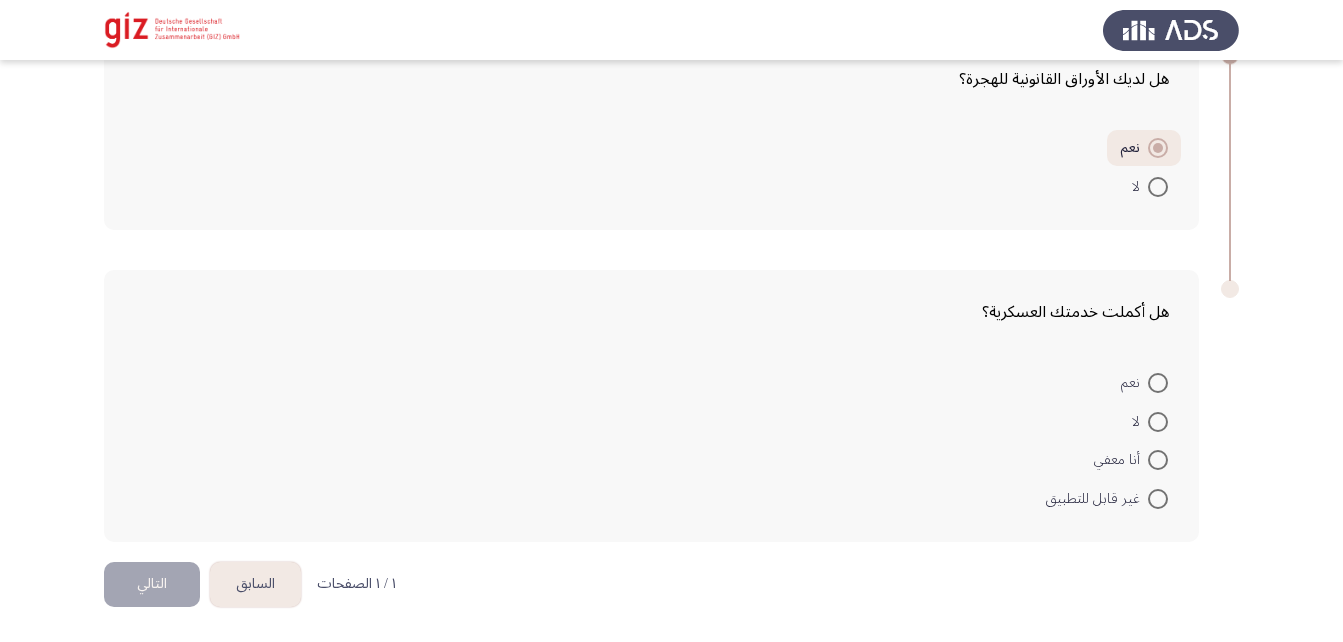click on "نعم" at bounding box center [1144, 382] 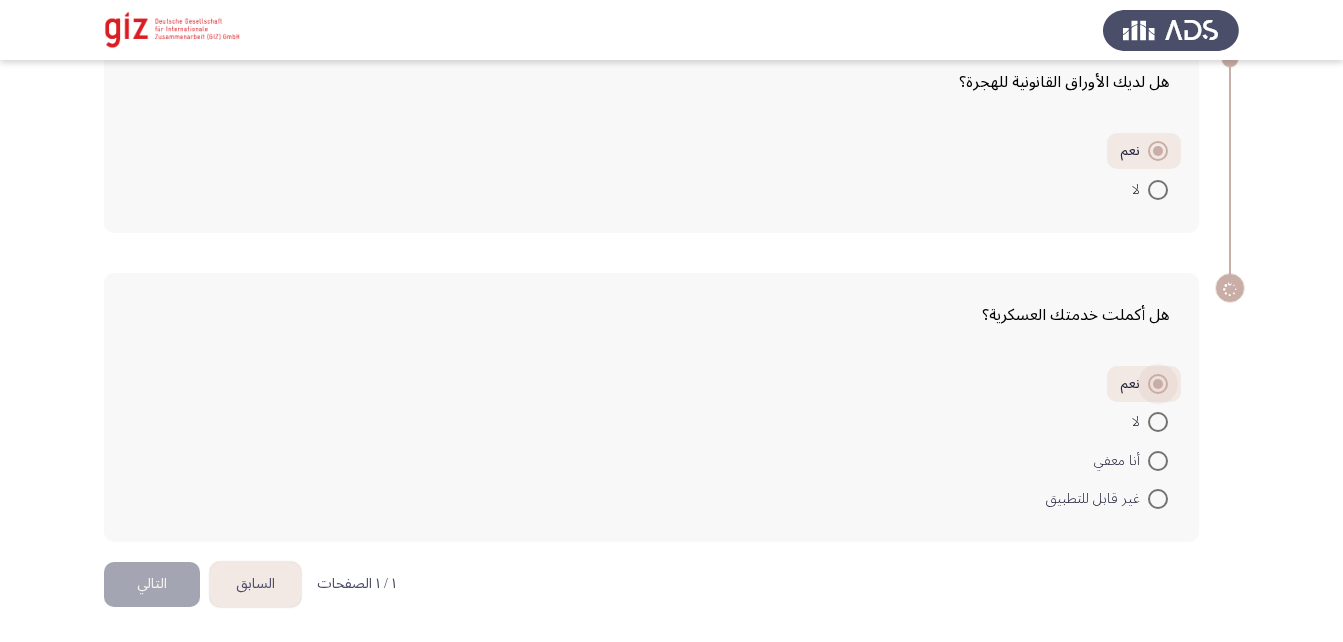 scroll, scrollTop: 593, scrollLeft: 0, axis: vertical 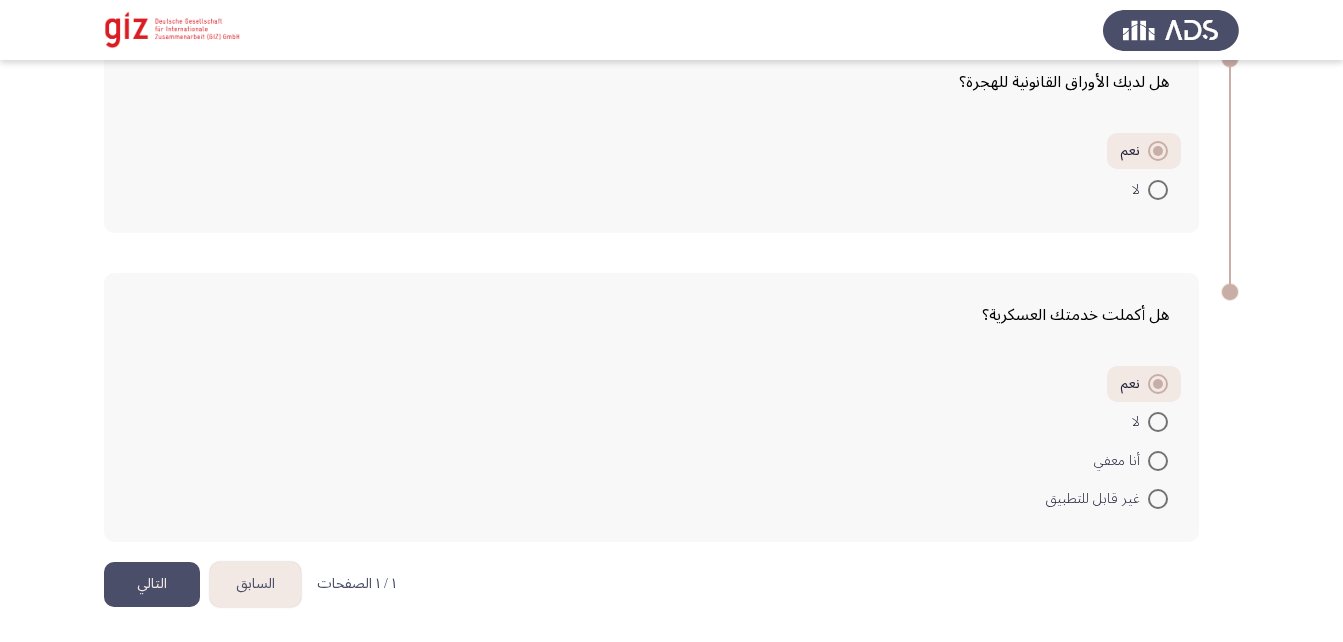 click on "التالي" 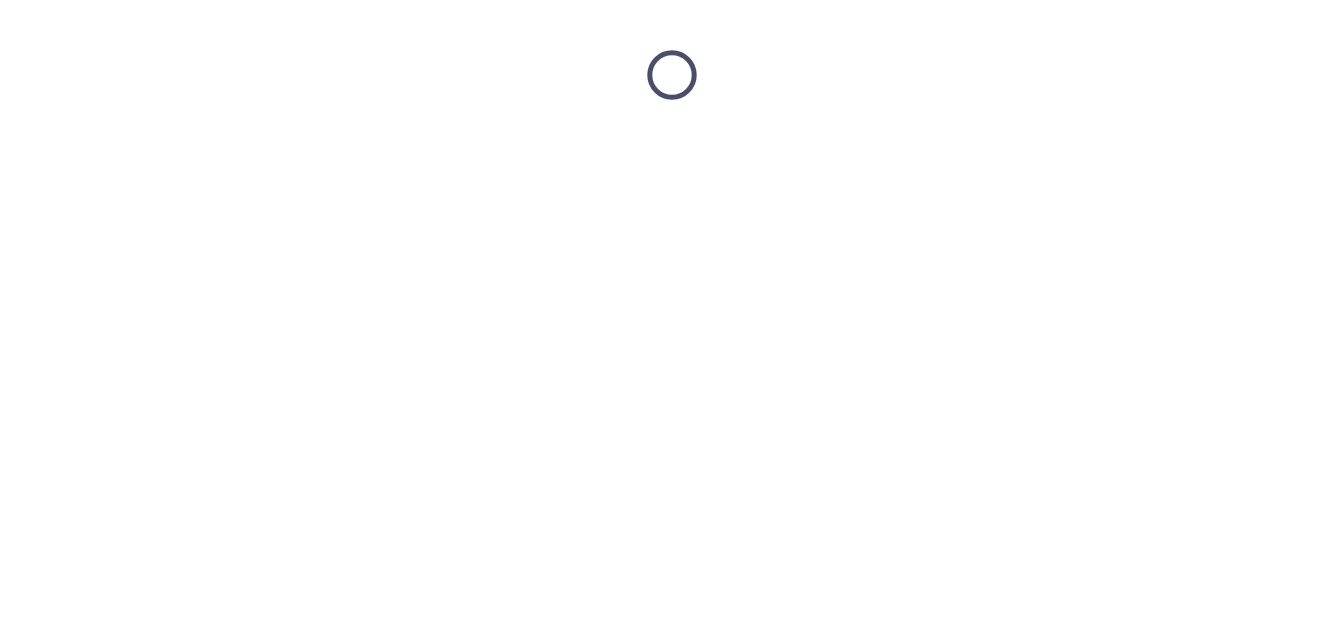 scroll, scrollTop: 0, scrollLeft: 0, axis: both 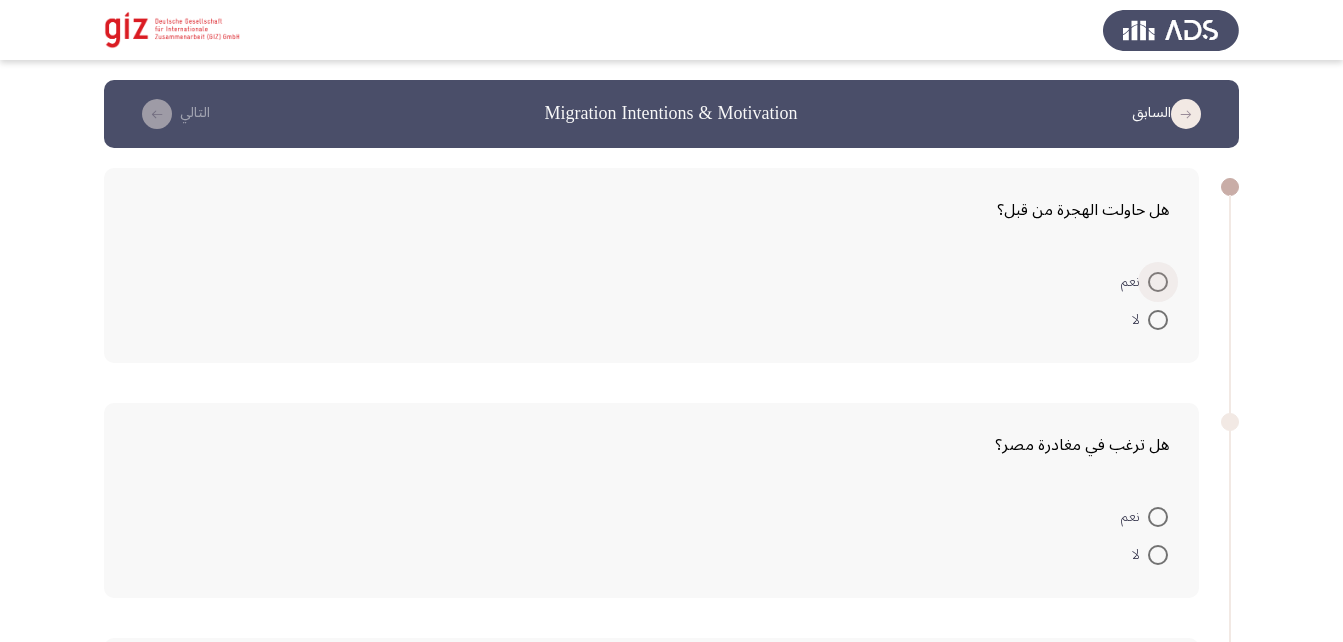 click at bounding box center (1158, 282) 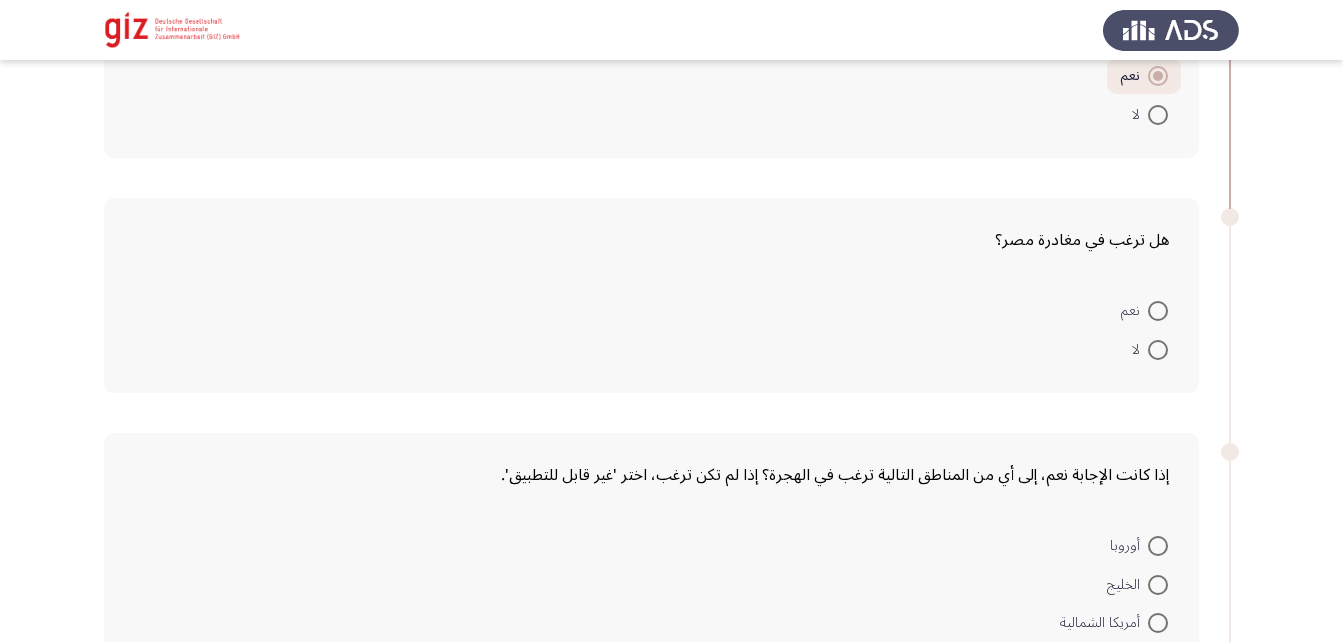 scroll, scrollTop: 207, scrollLeft: 0, axis: vertical 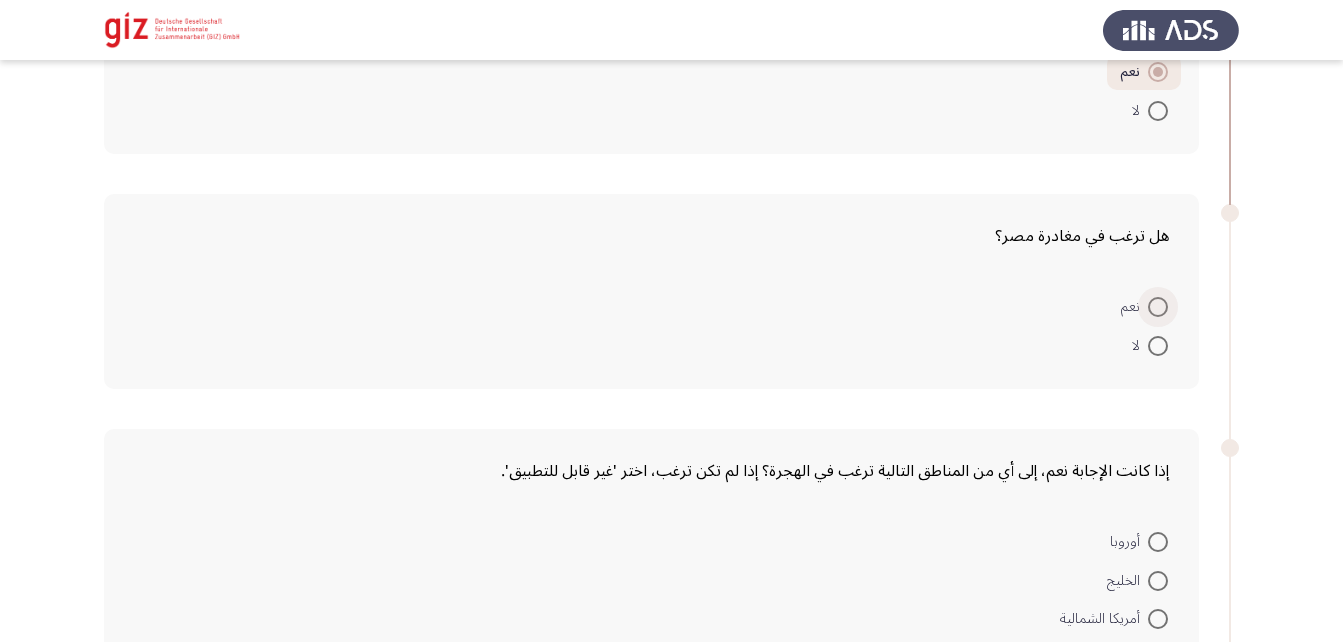 click at bounding box center [1158, 307] 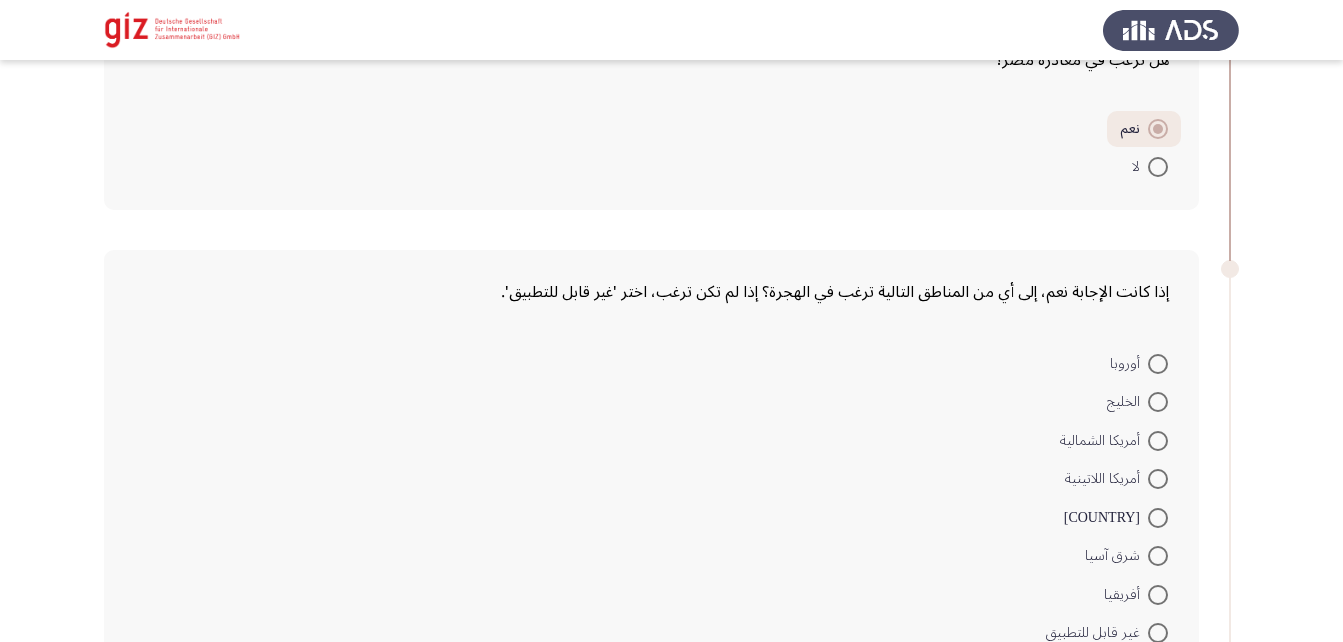 scroll, scrollTop: 389, scrollLeft: 0, axis: vertical 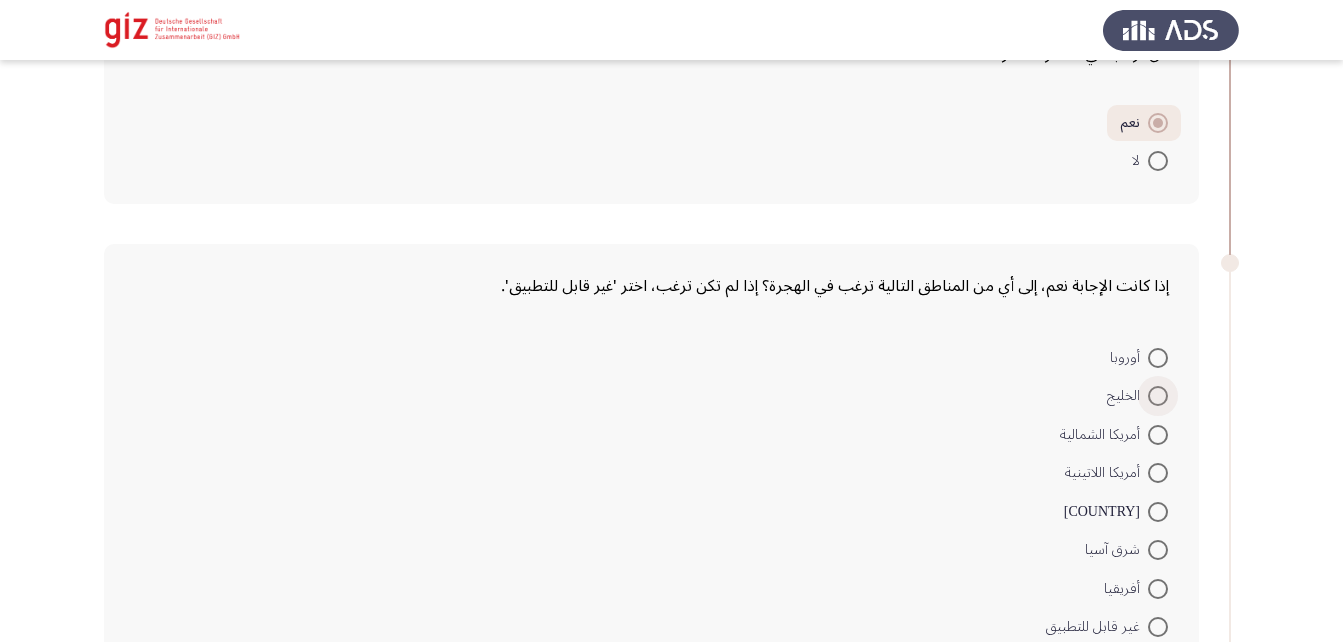 click at bounding box center (1158, 396) 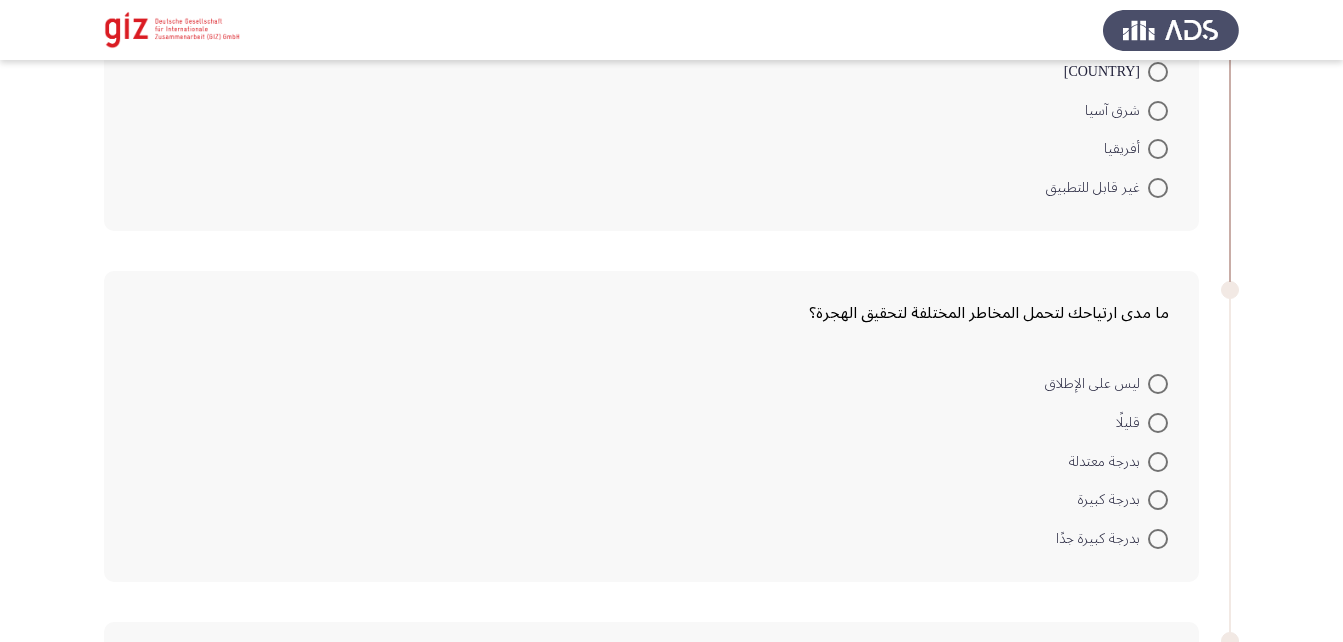 scroll, scrollTop: 827, scrollLeft: 0, axis: vertical 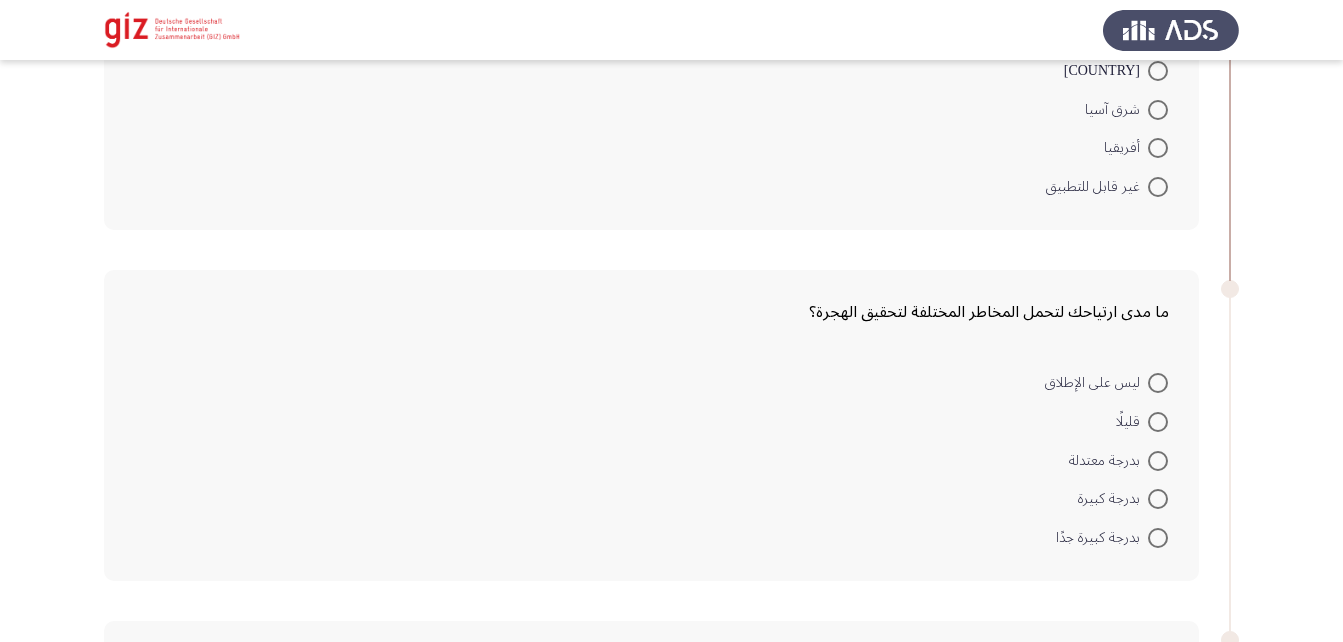 click at bounding box center [1158, 461] 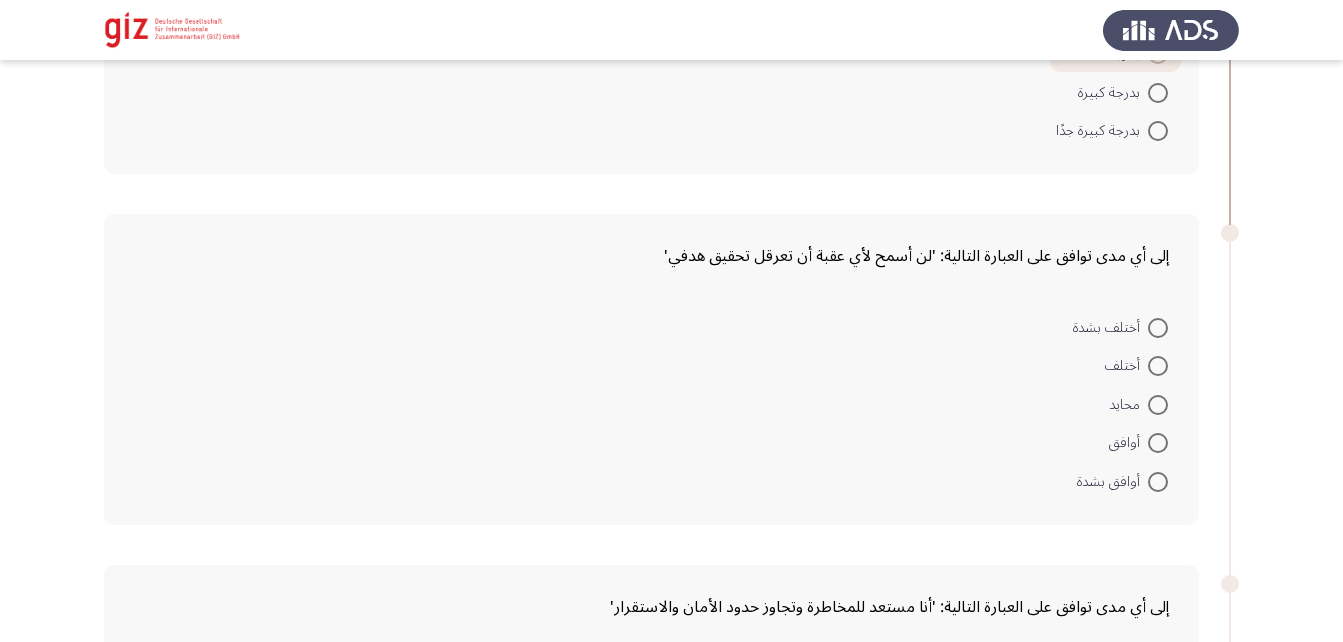scroll, scrollTop: 1236, scrollLeft: 0, axis: vertical 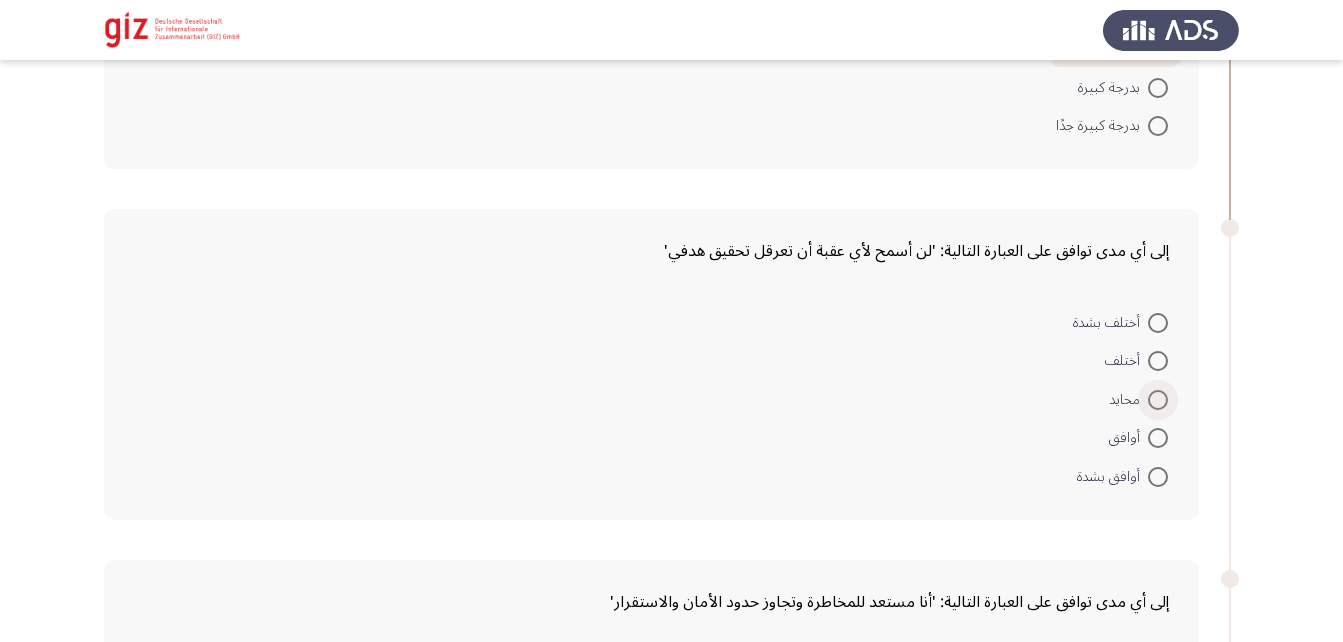 click on "محايد" at bounding box center [1128, 400] 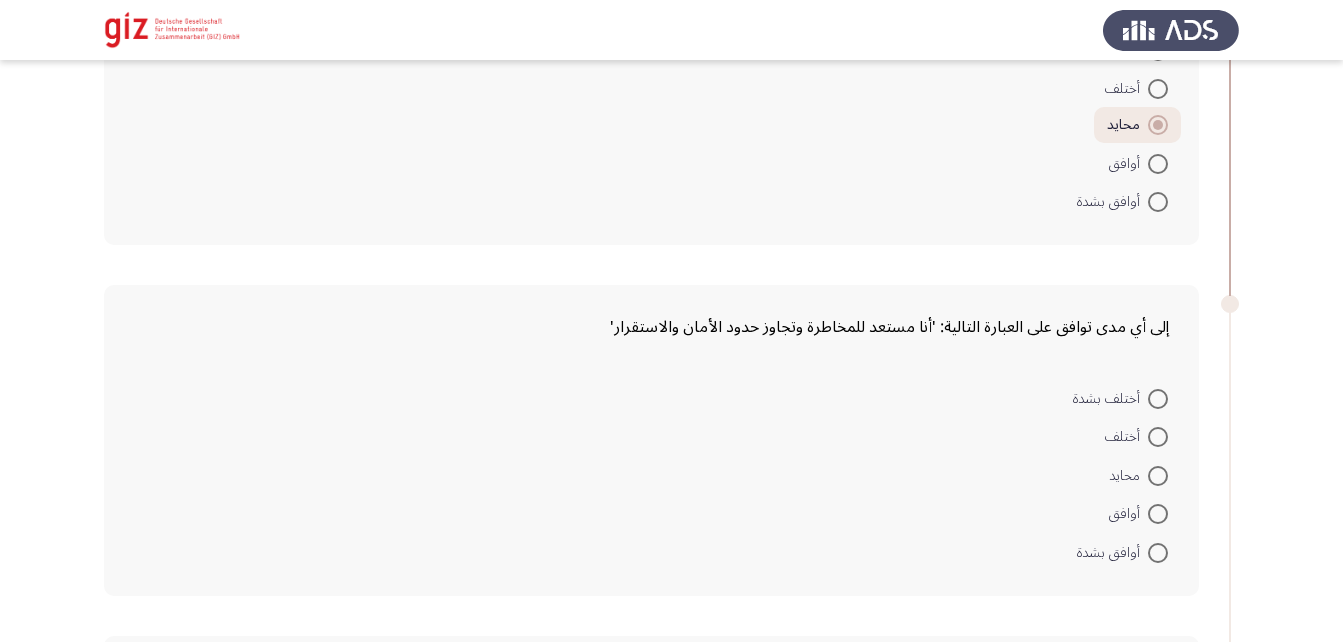 scroll, scrollTop: 1511, scrollLeft: 0, axis: vertical 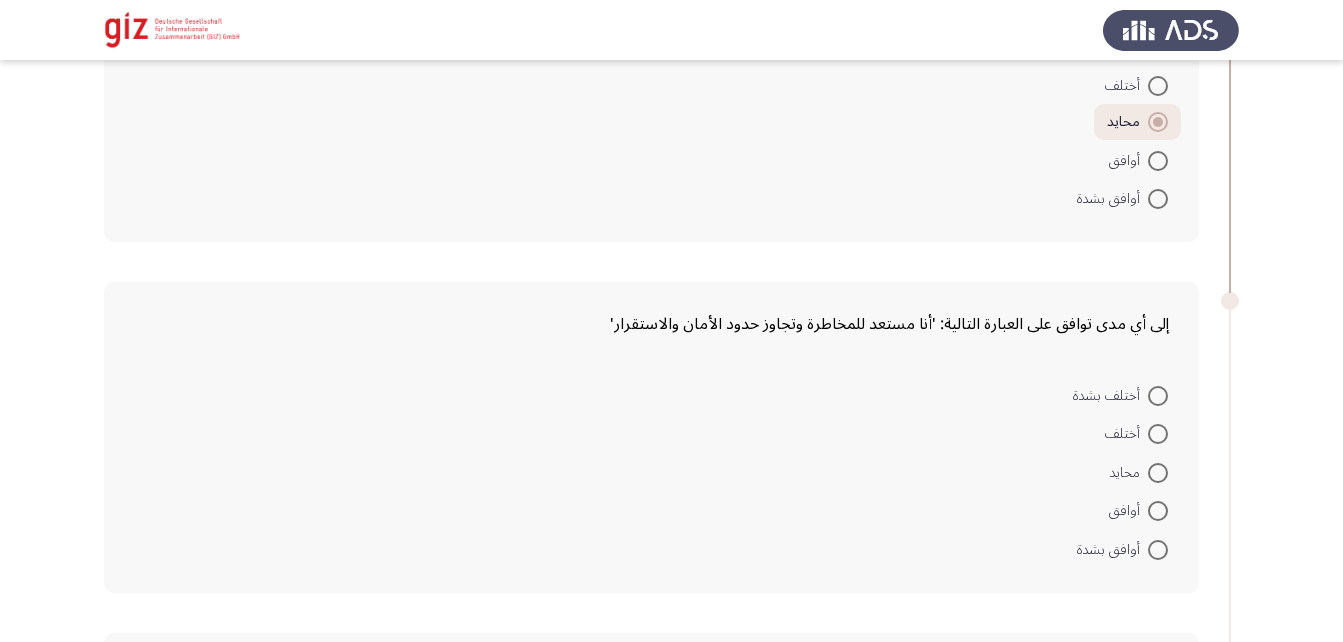 click at bounding box center [1158, 473] 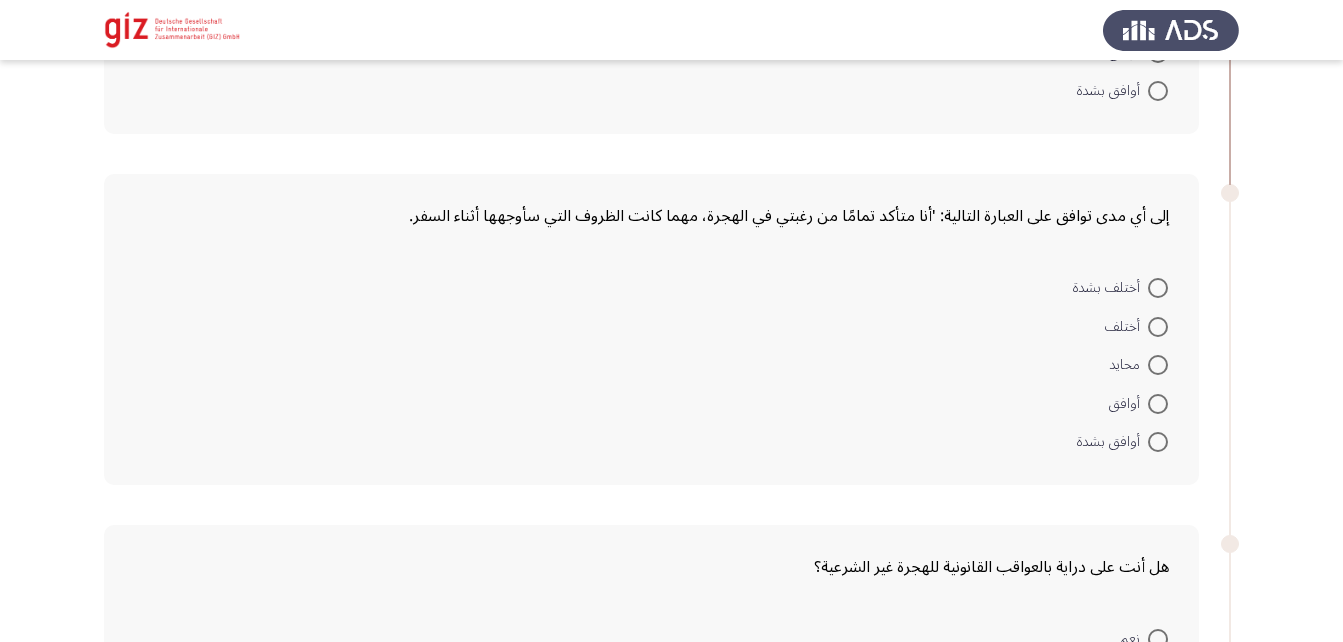 scroll, scrollTop: 1968, scrollLeft: 0, axis: vertical 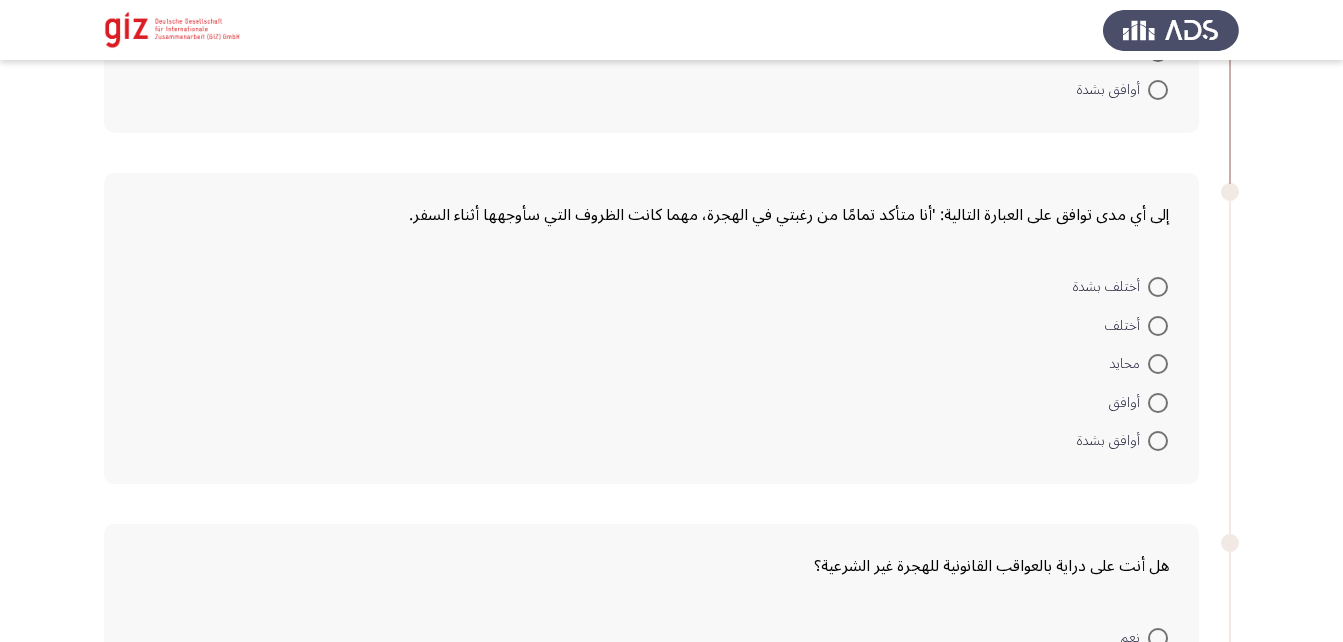 click at bounding box center (1158, 364) 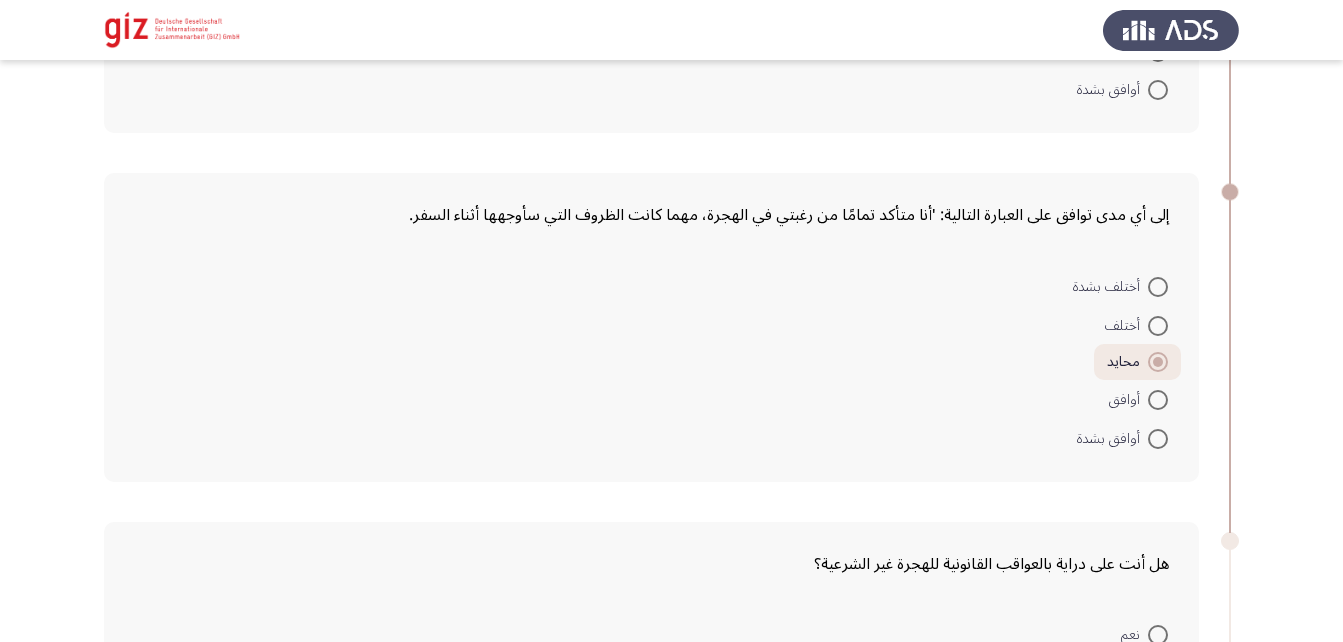 scroll, scrollTop: 2332, scrollLeft: 0, axis: vertical 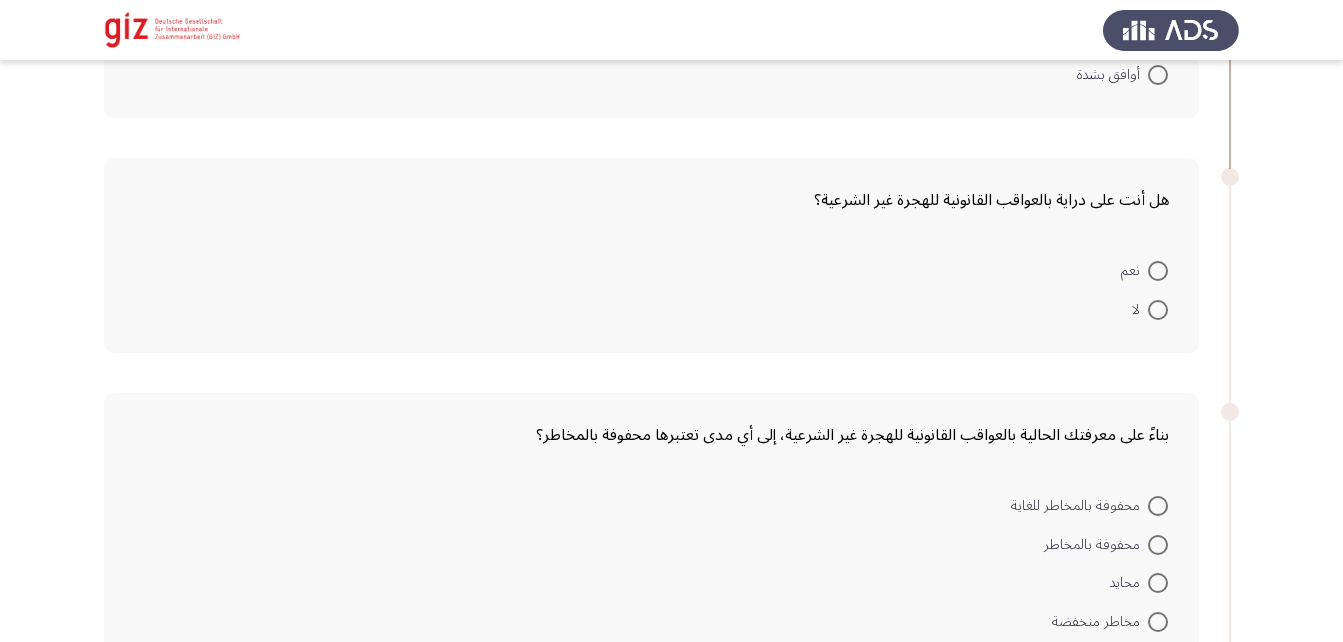 click at bounding box center (1158, 271) 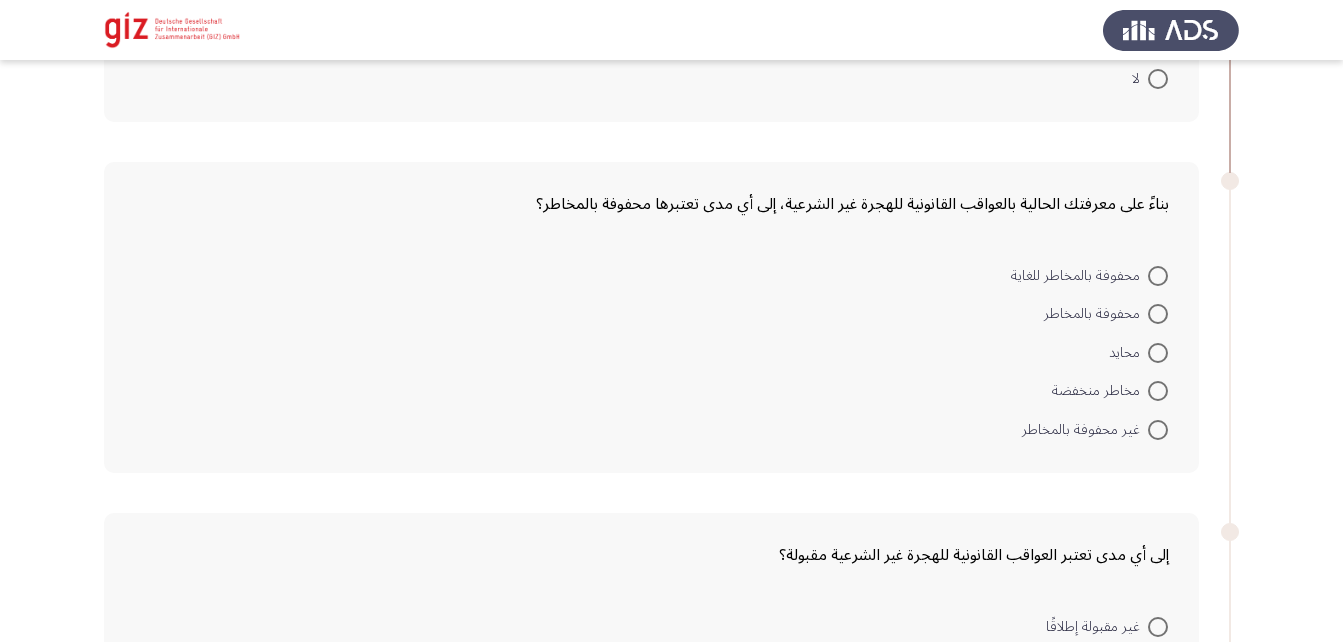 scroll, scrollTop: 2561, scrollLeft: 0, axis: vertical 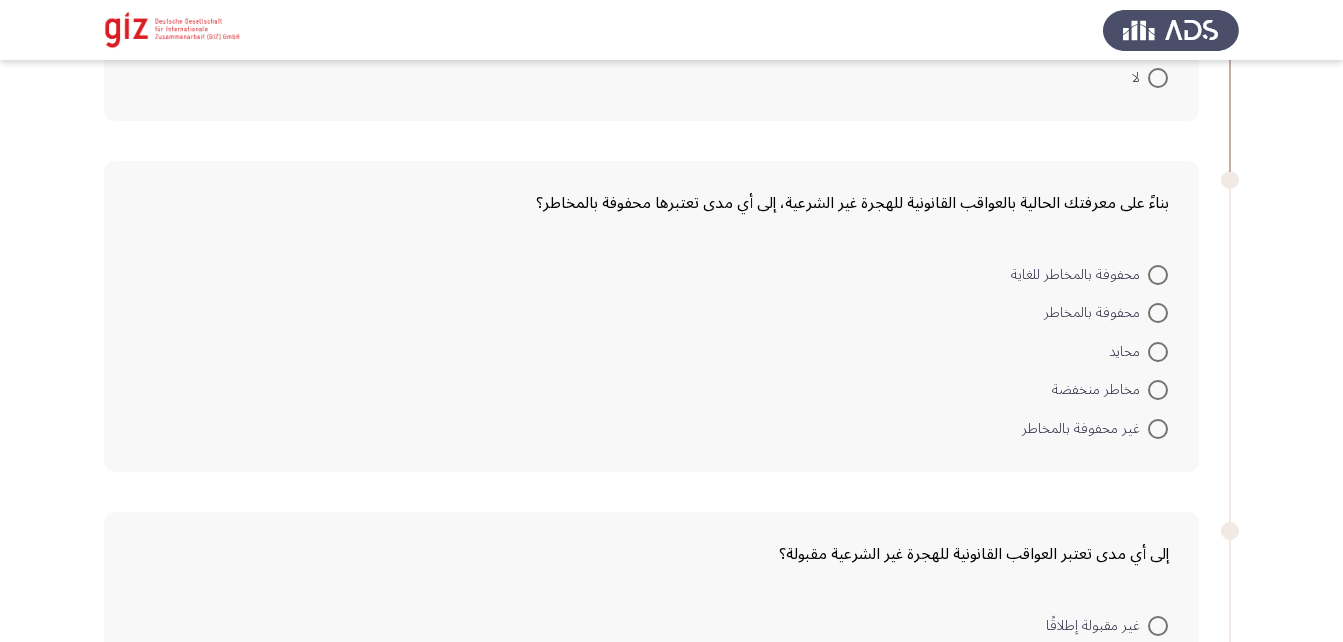 click at bounding box center [1158, 352] 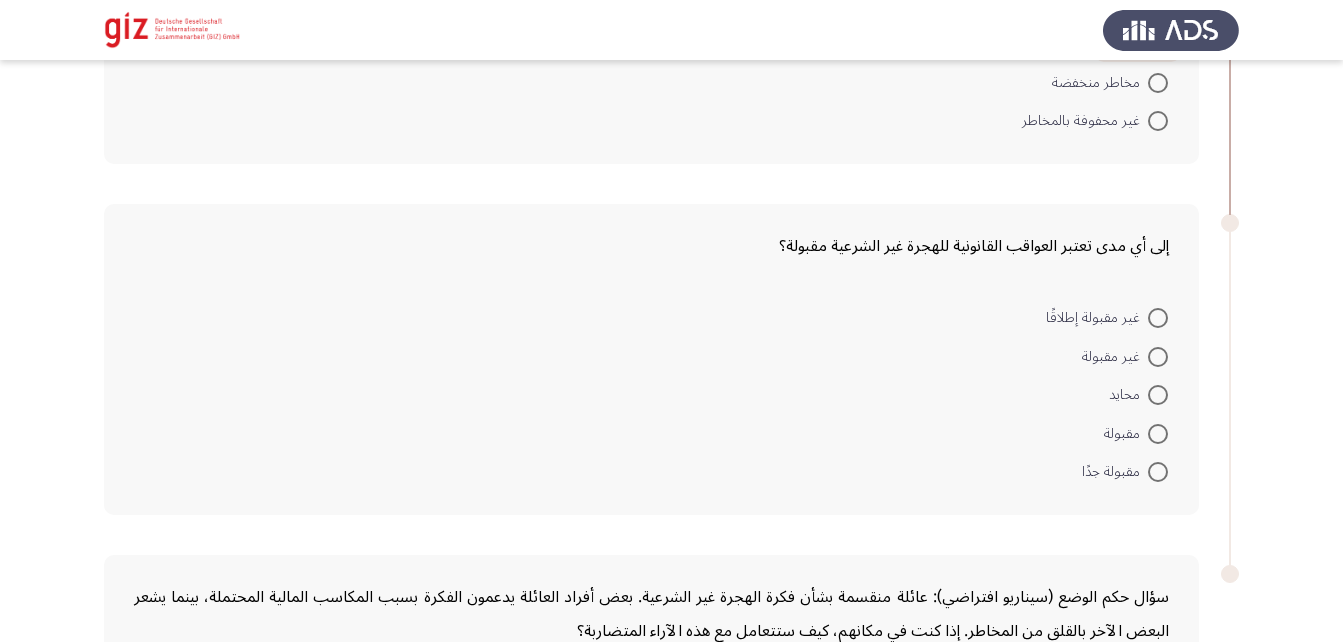 scroll, scrollTop: 2867, scrollLeft: 0, axis: vertical 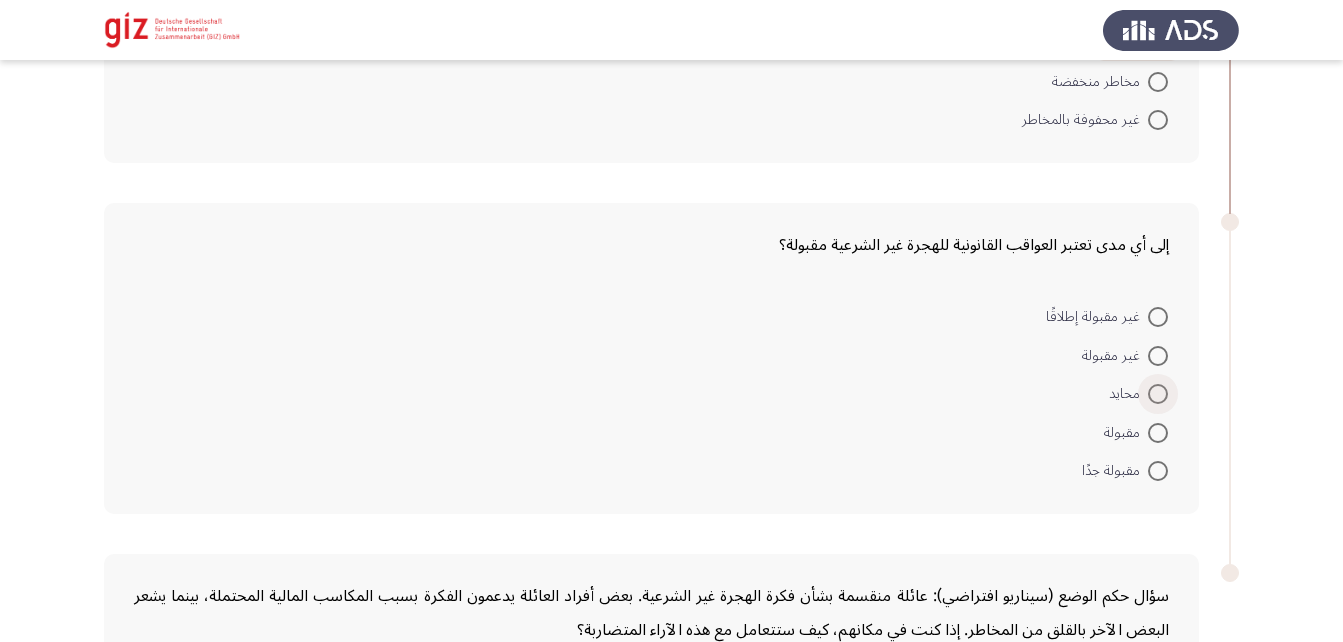 click at bounding box center [1158, 394] 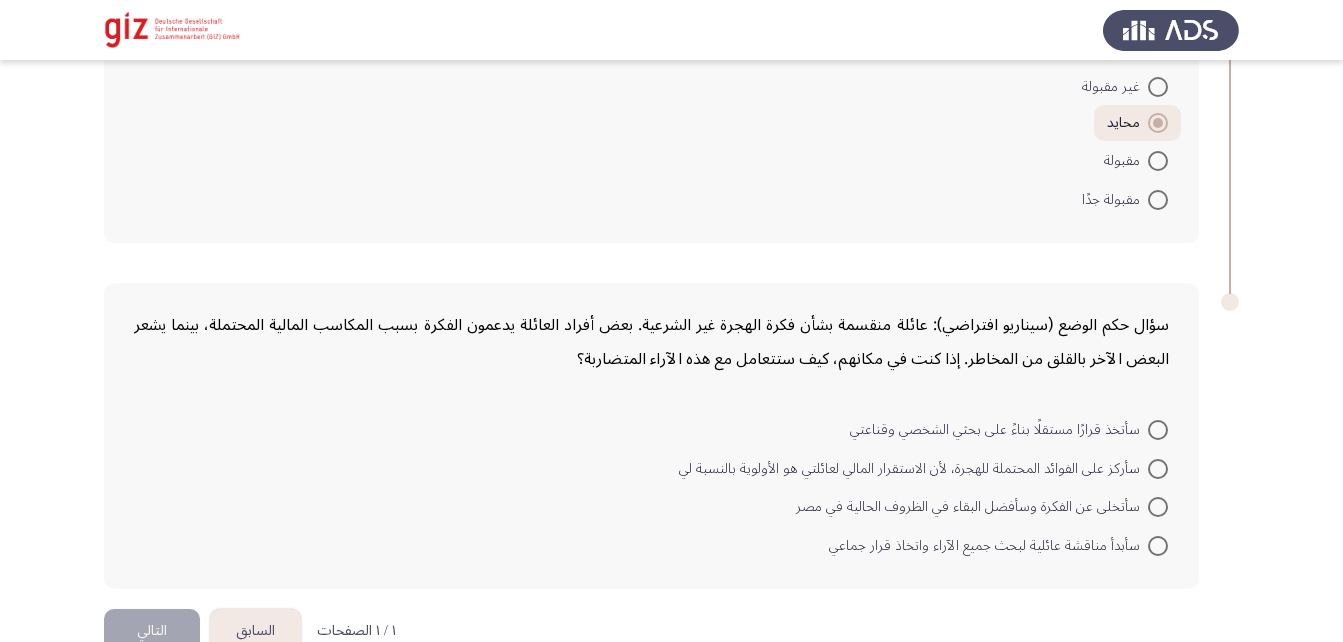 scroll, scrollTop: 3183, scrollLeft: 0, axis: vertical 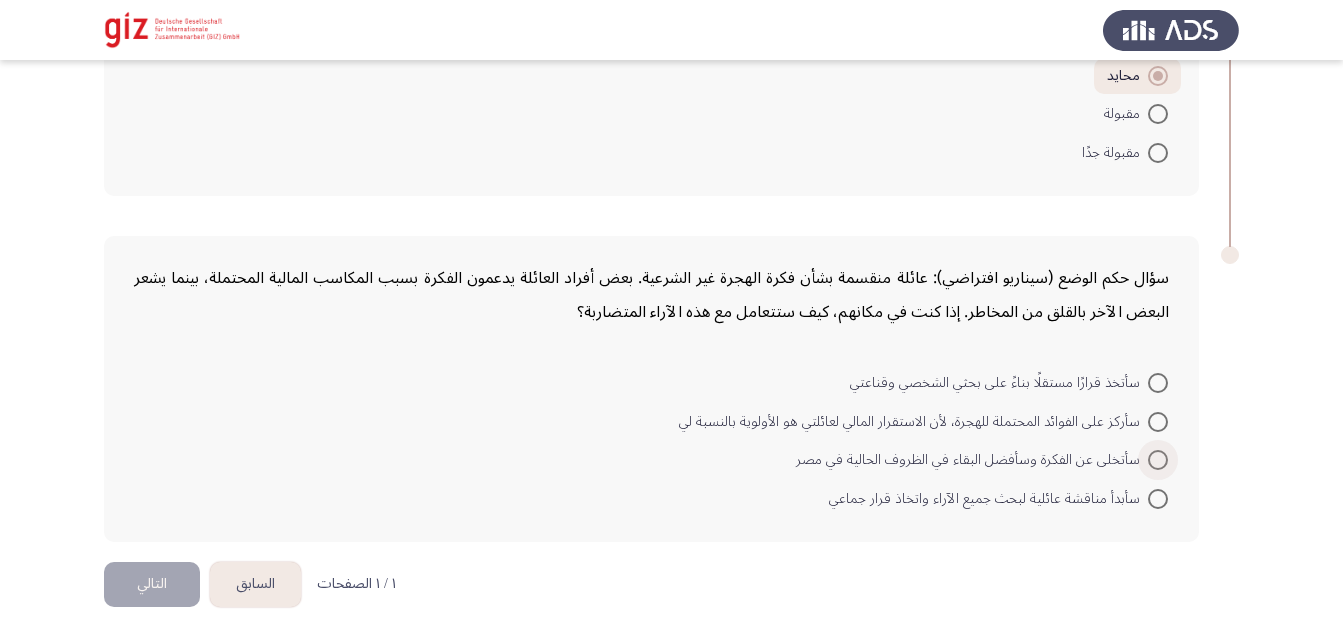 click at bounding box center (1158, 460) 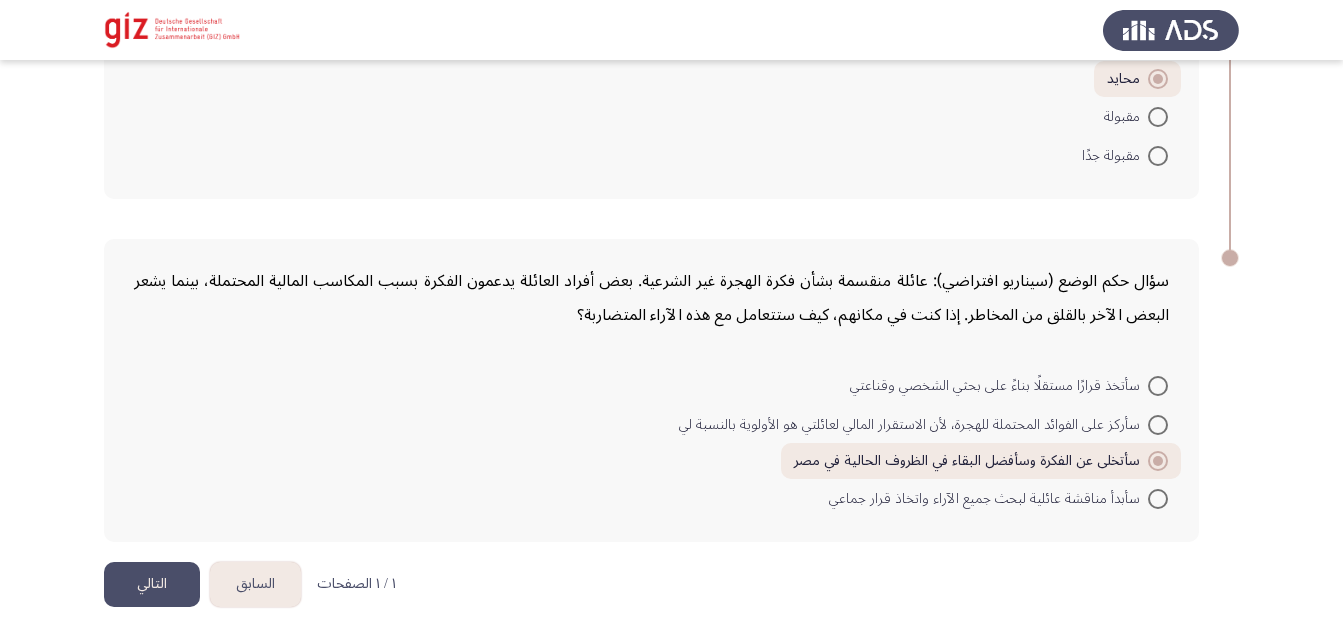 click on "التالي" 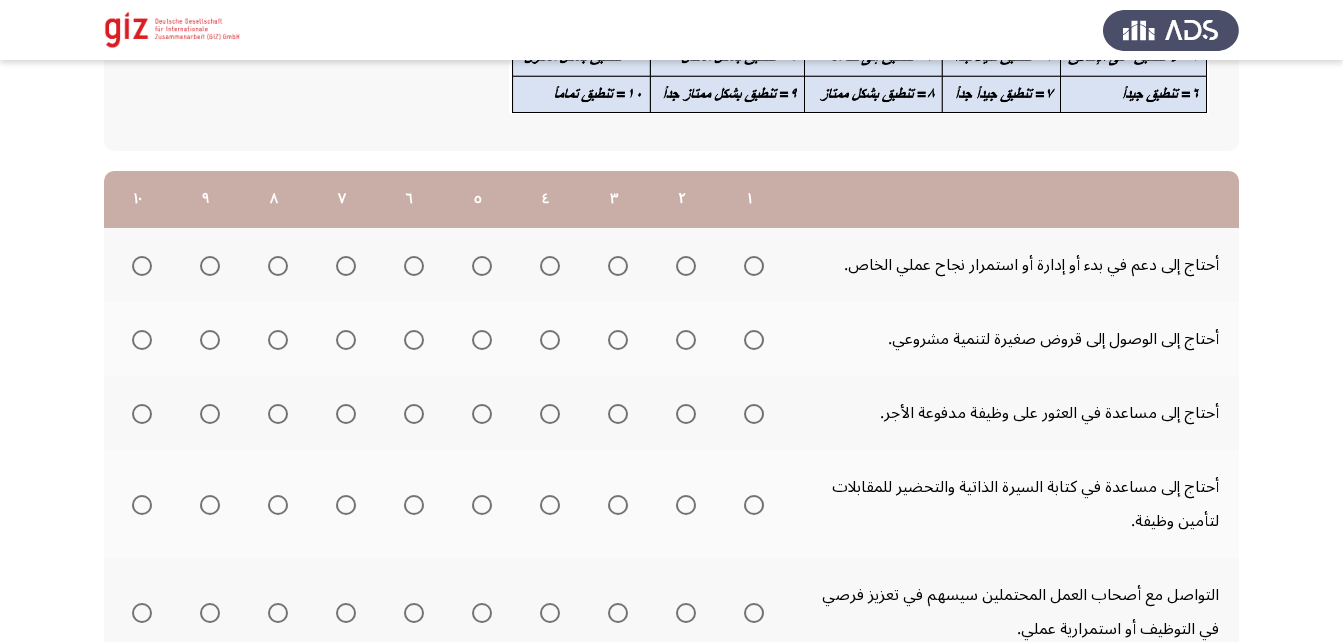 scroll, scrollTop: 194, scrollLeft: 0, axis: vertical 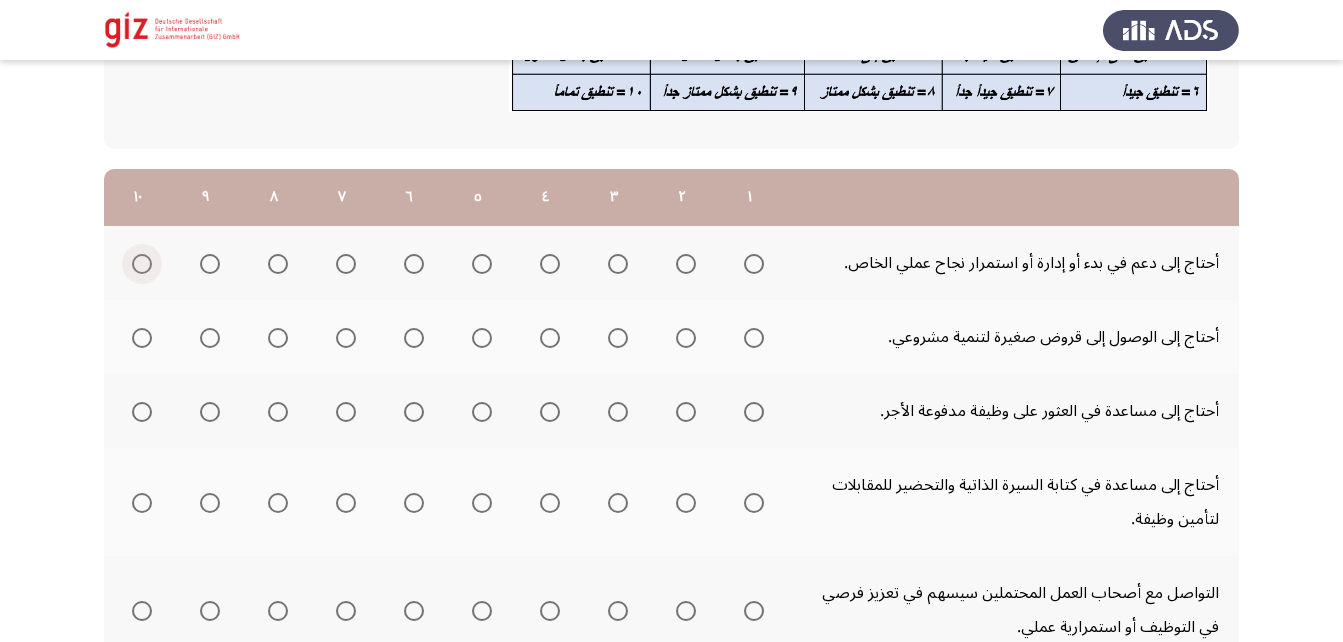 click at bounding box center (142, 264) 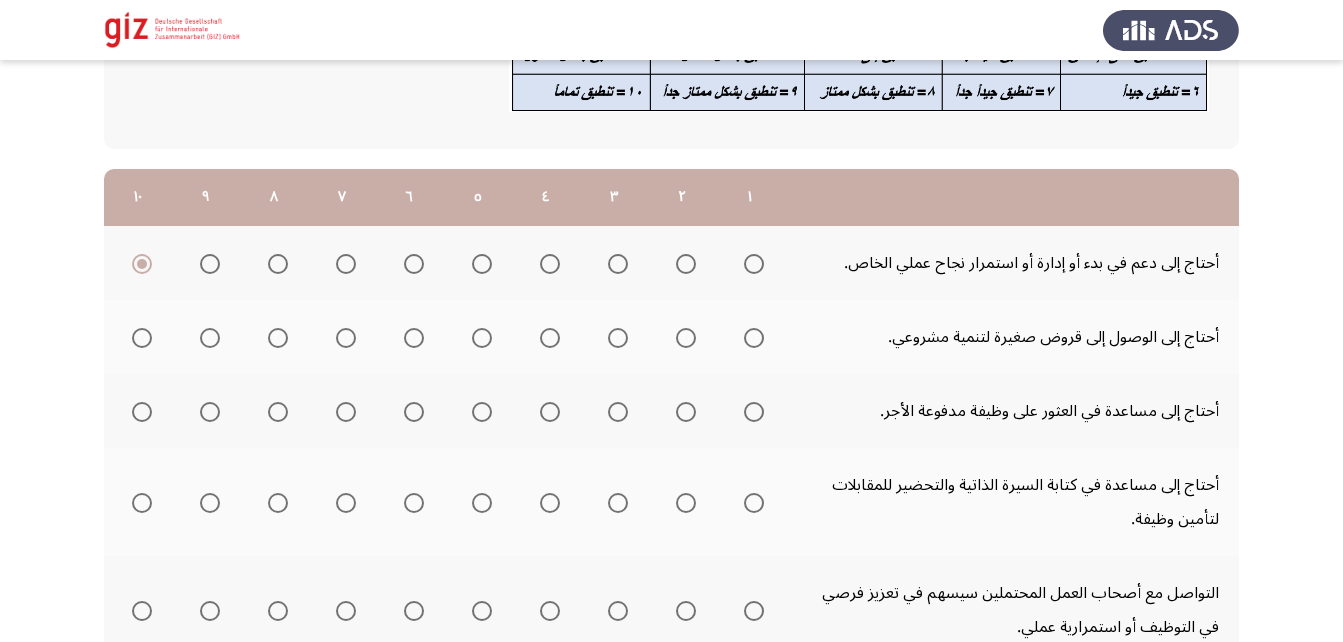 click 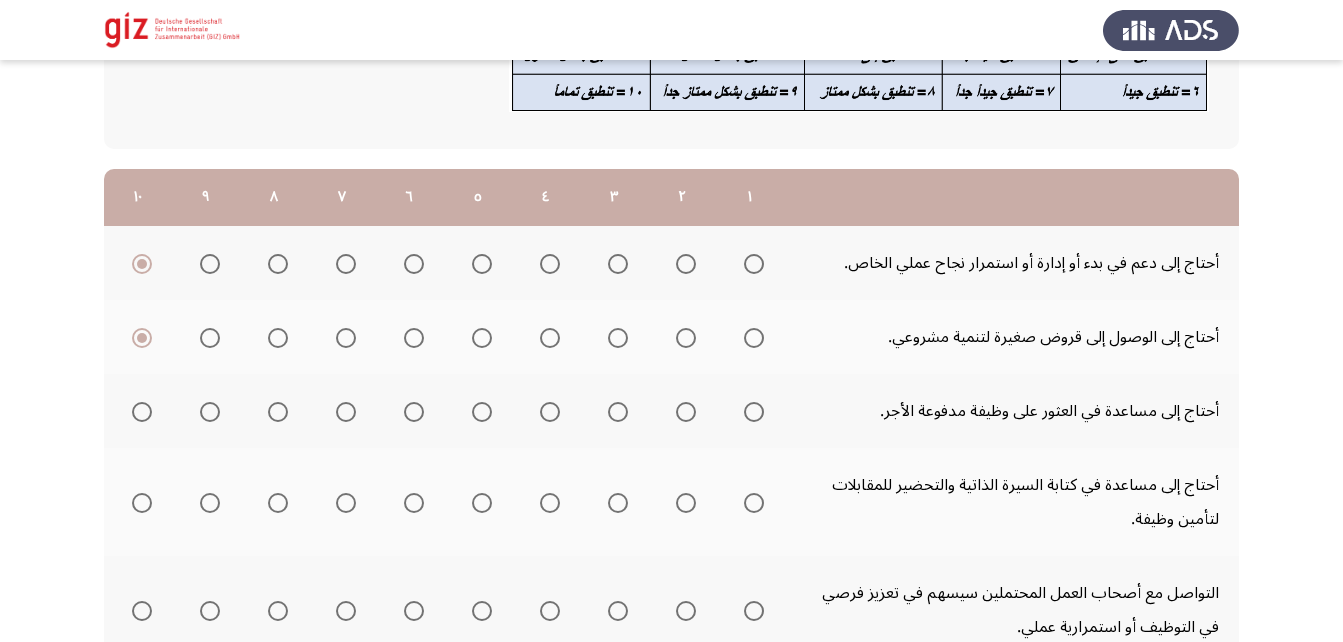 click at bounding box center (754, 412) 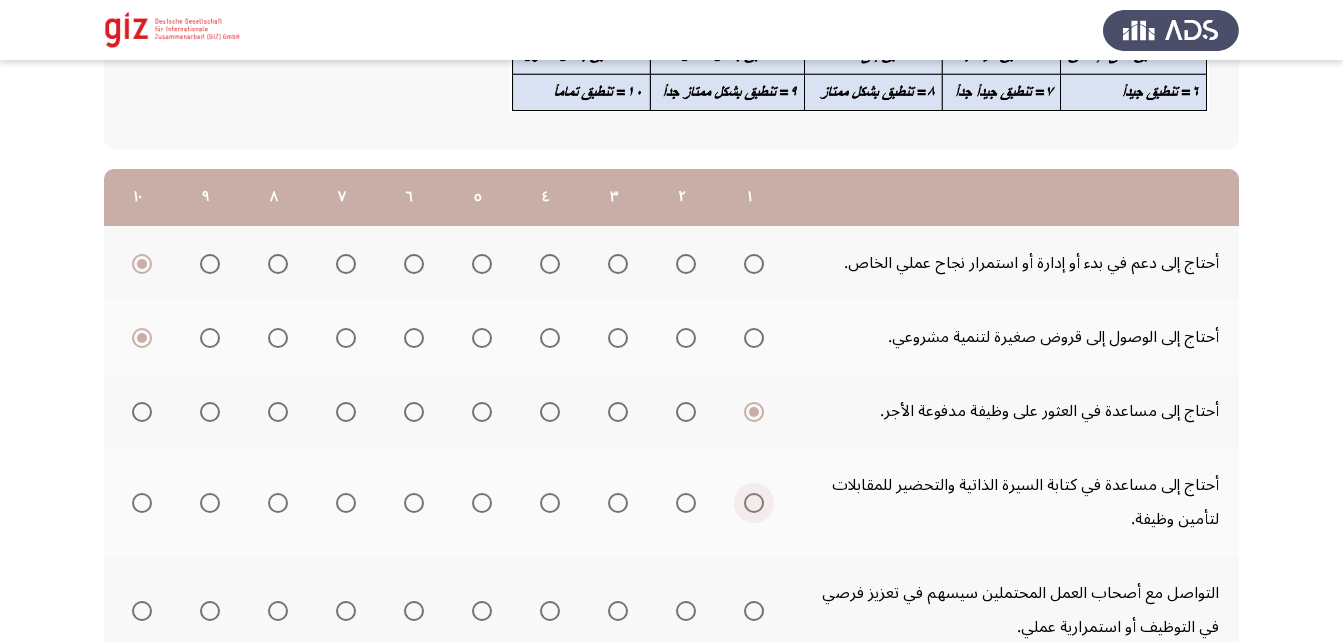 click at bounding box center [754, 503] 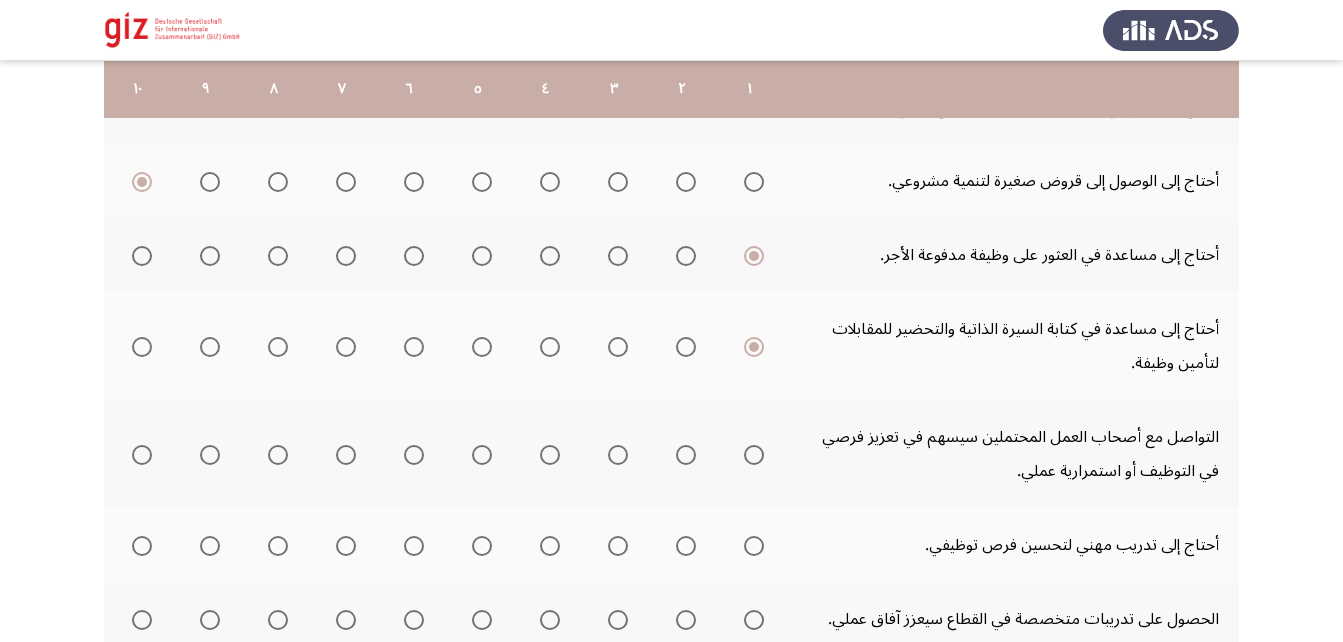 scroll, scrollTop: 351, scrollLeft: 0, axis: vertical 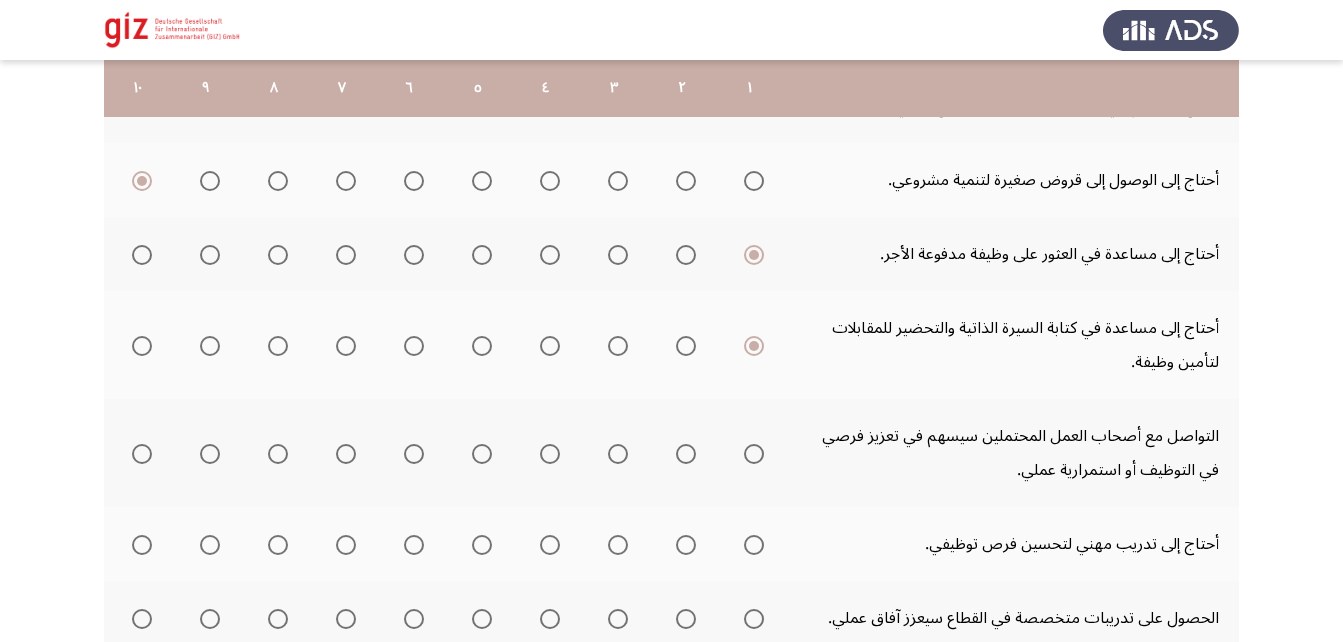 click 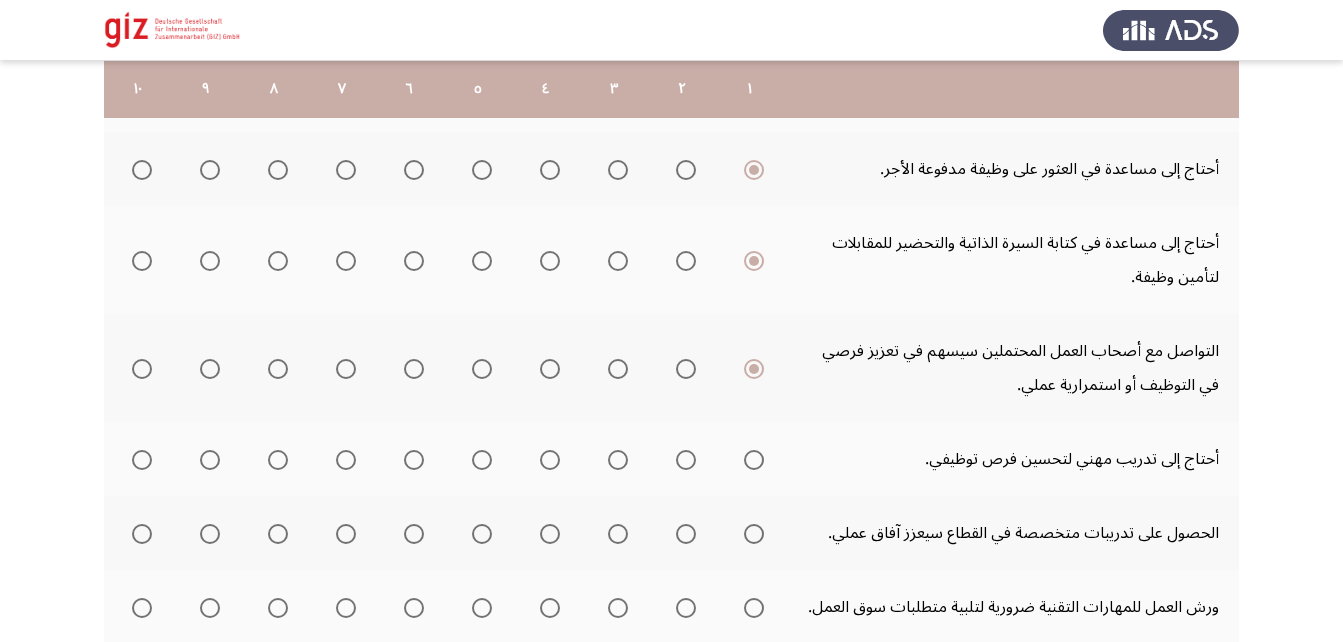 scroll, scrollTop: 437, scrollLeft: 0, axis: vertical 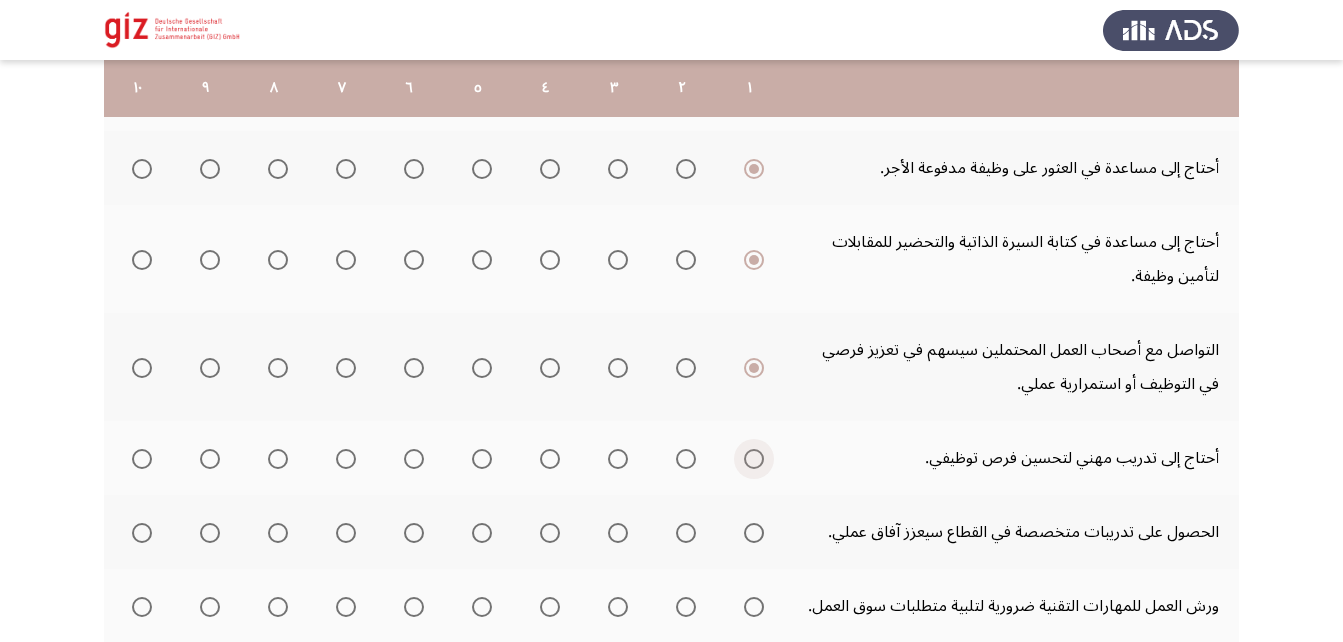 click at bounding box center [754, 459] 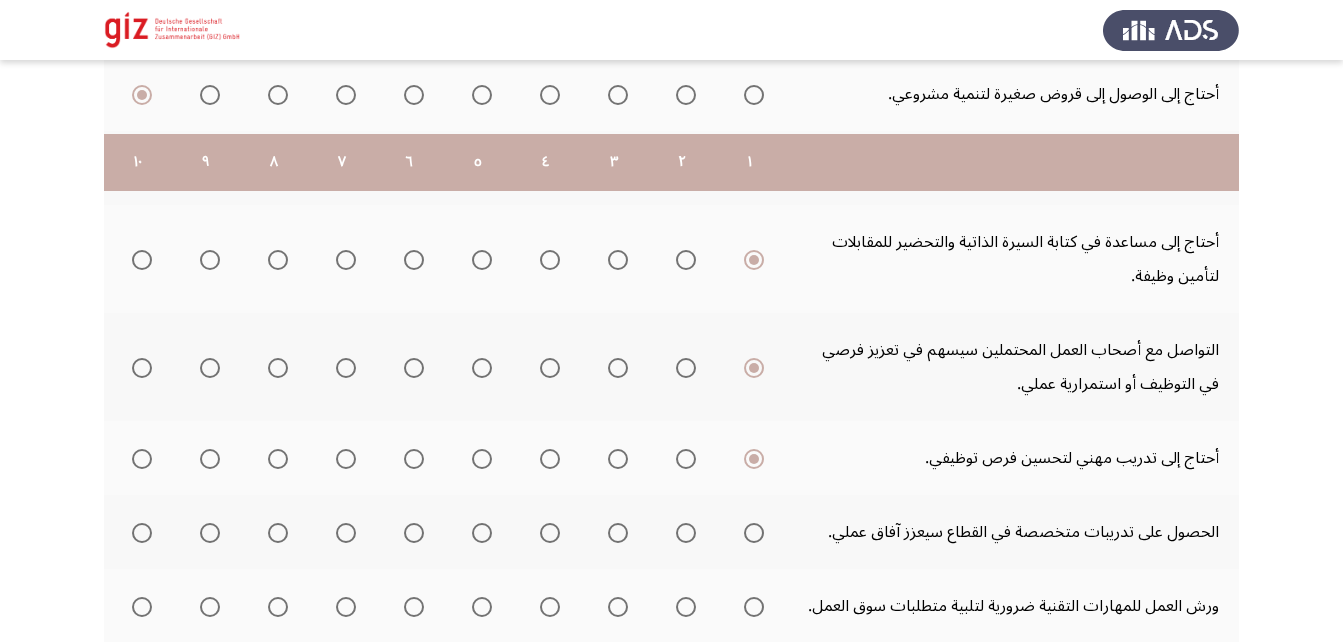 scroll, scrollTop: 566, scrollLeft: 0, axis: vertical 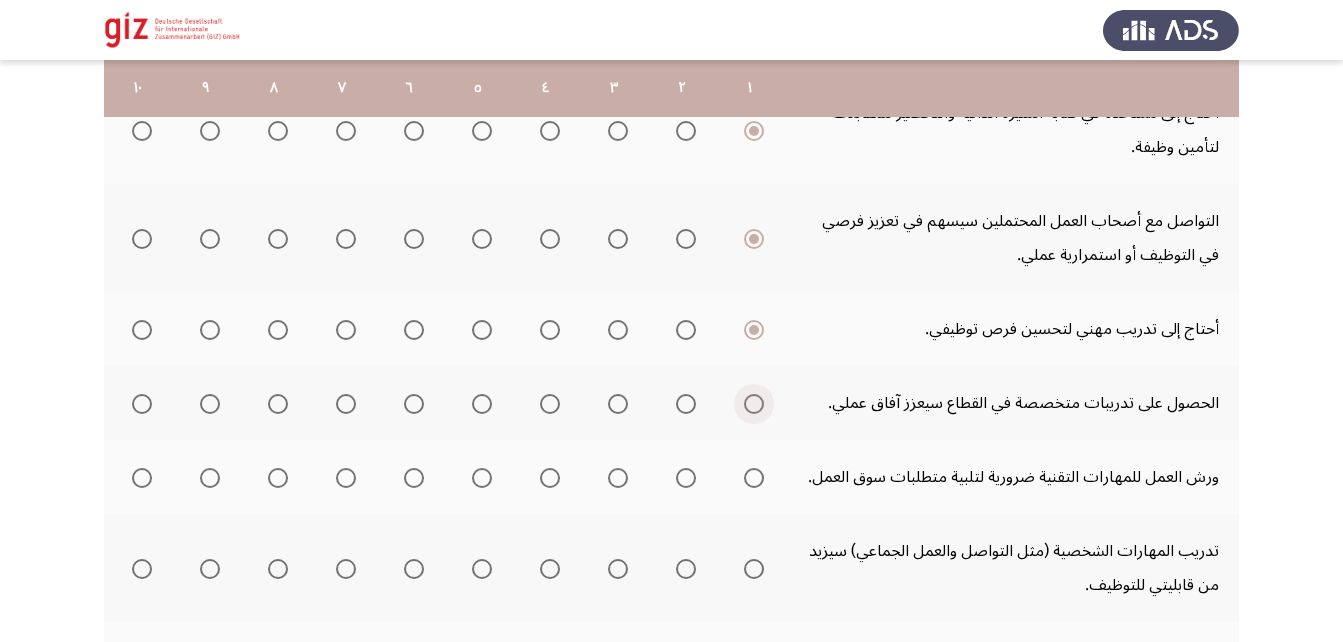 click at bounding box center [754, 404] 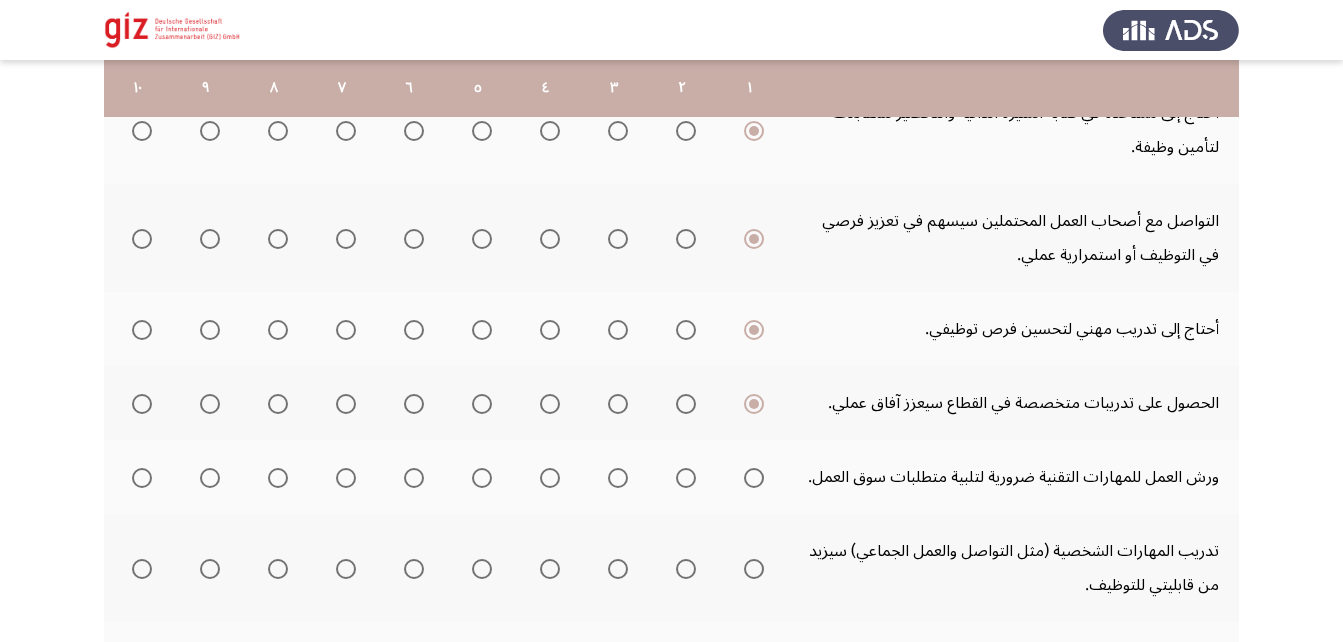click at bounding box center [754, 478] 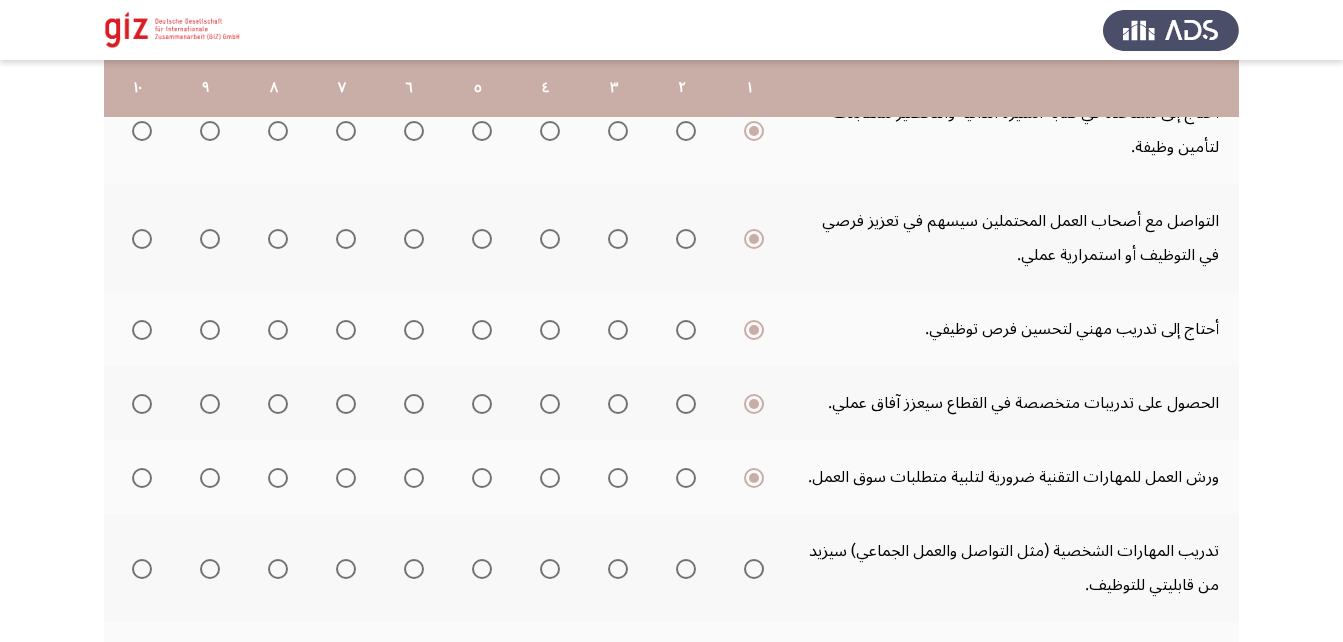 click at bounding box center [754, 569] 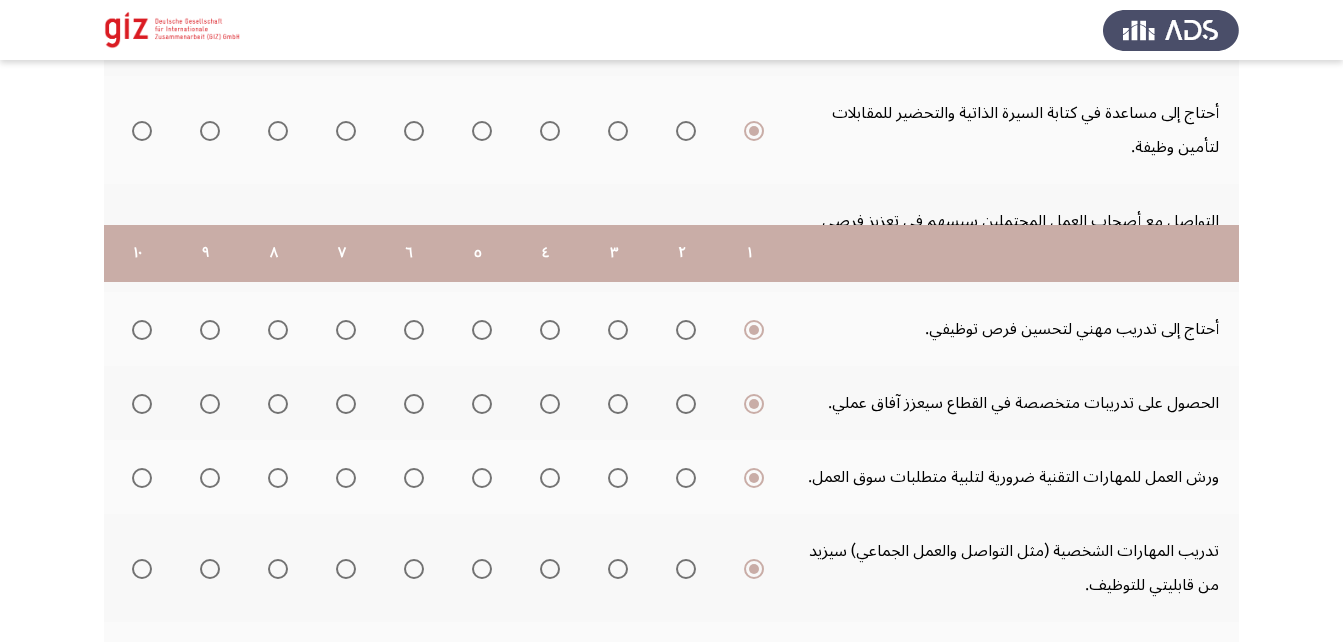 scroll, scrollTop: 760, scrollLeft: 0, axis: vertical 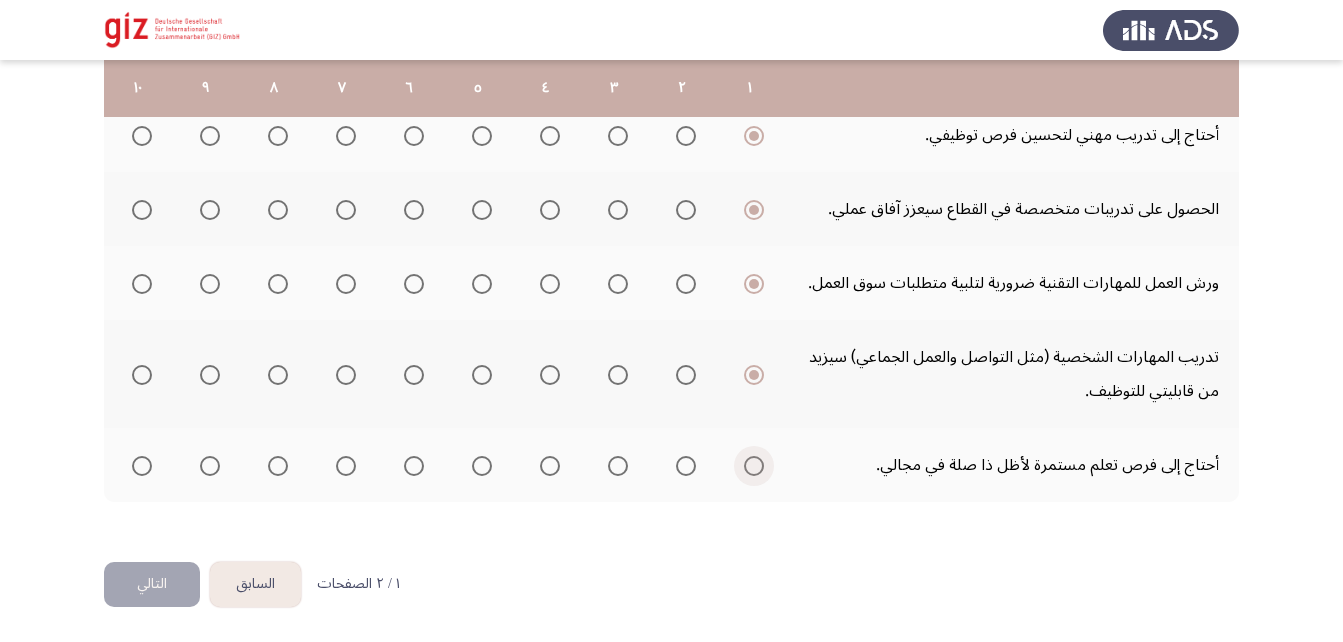 click at bounding box center (754, 466) 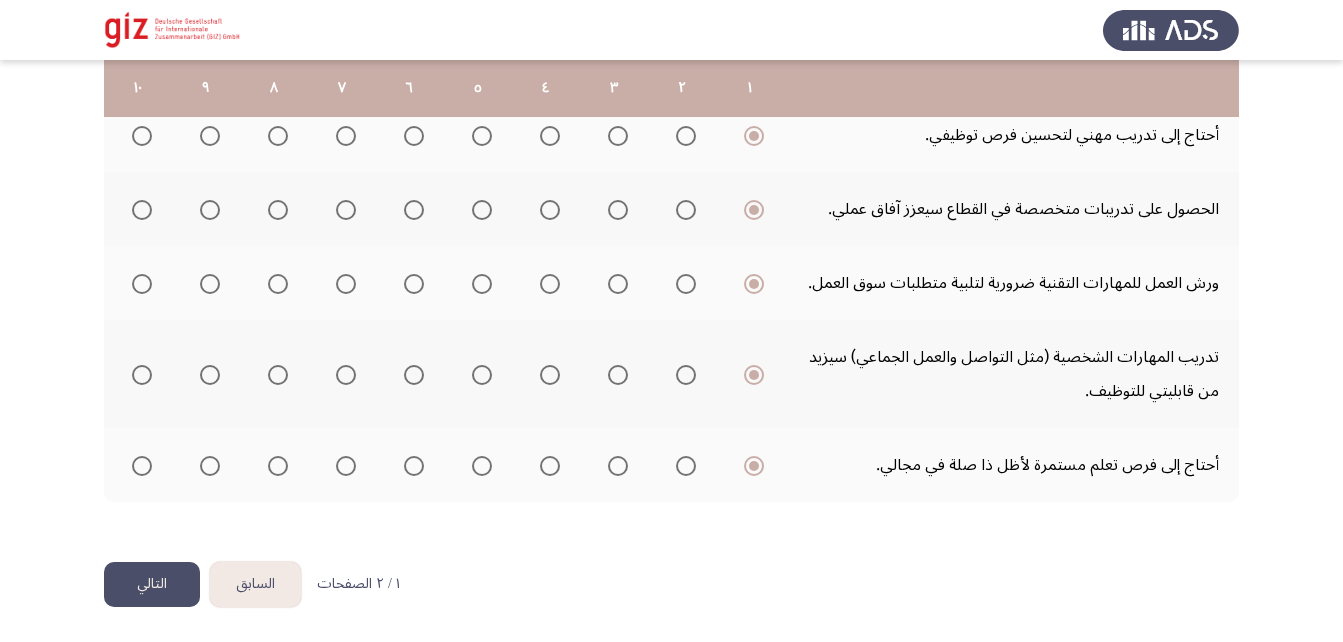 click on "التالي" 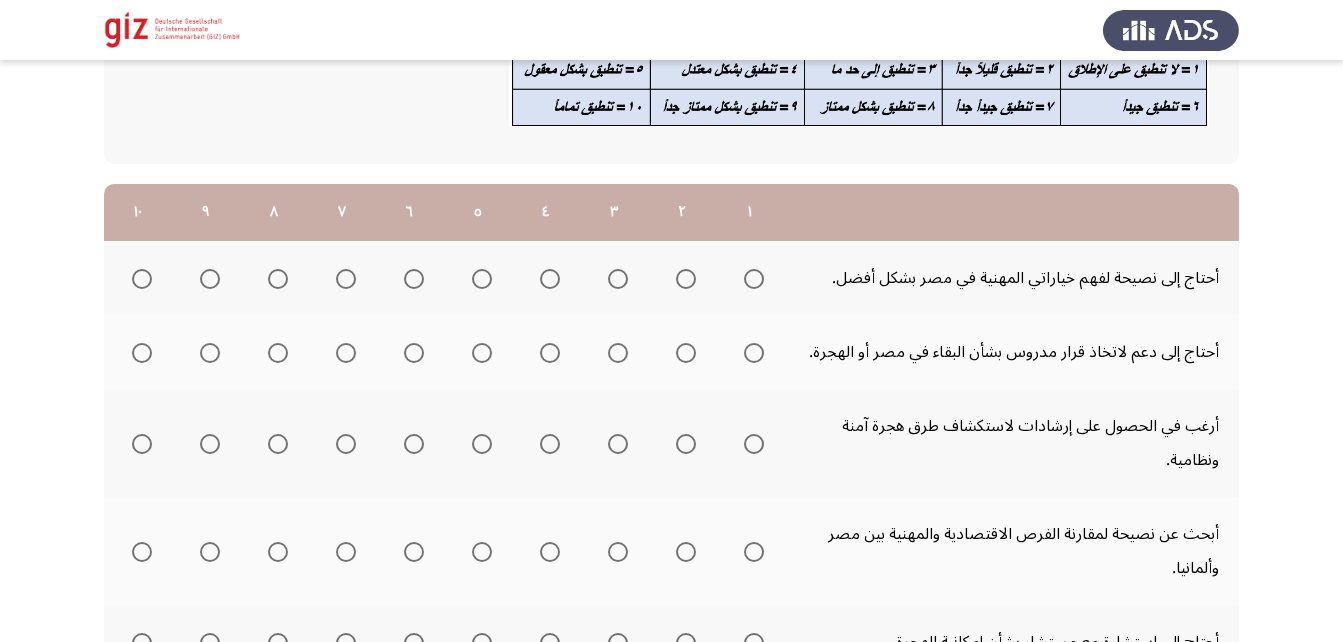 scroll, scrollTop: 180, scrollLeft: 0, axis: vertical 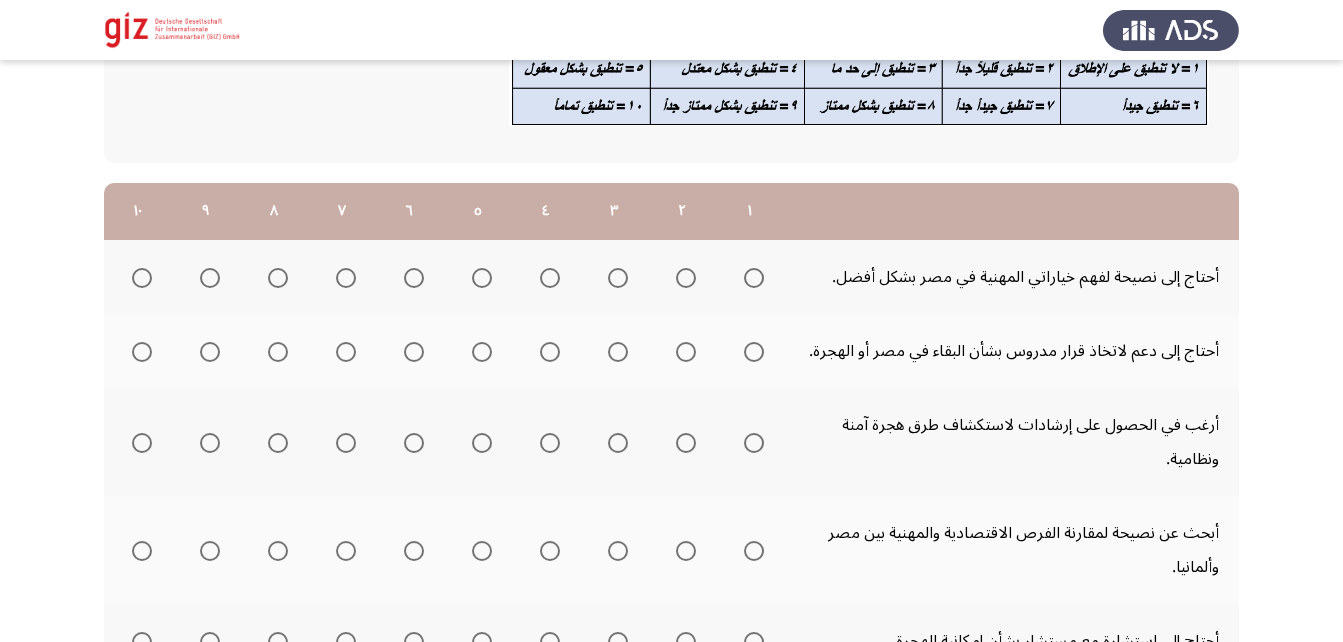 click at bounding box center (482, 278) 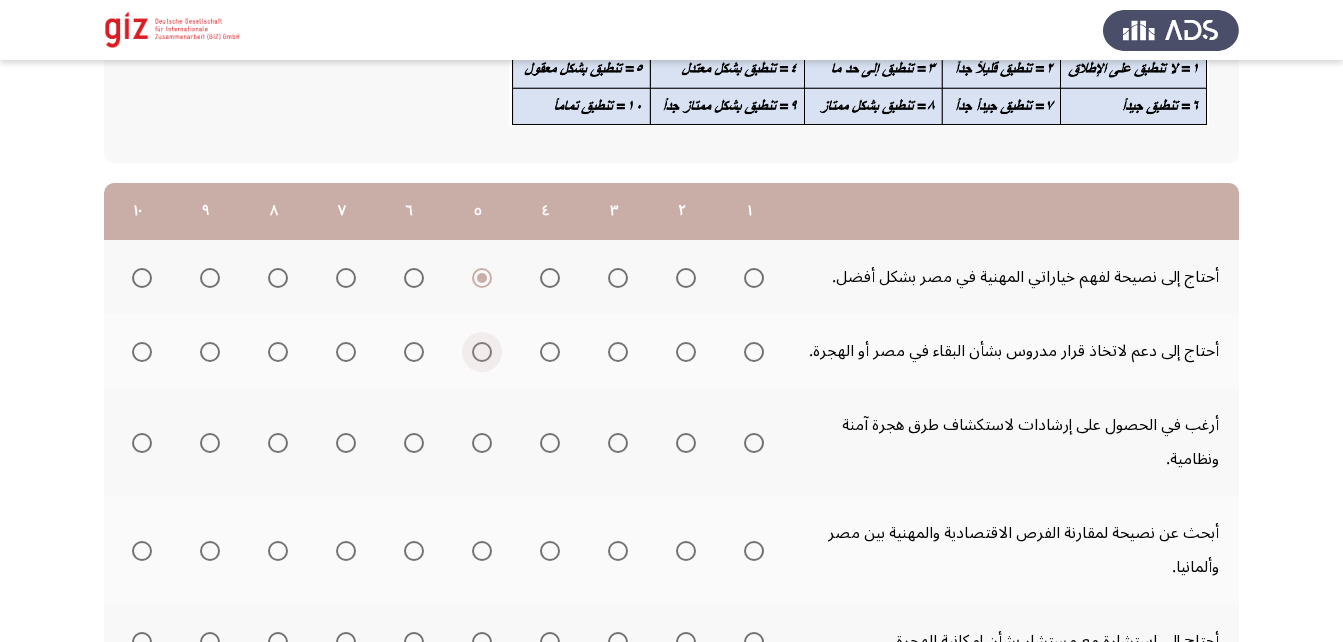 click at bounding box center (482, 352) 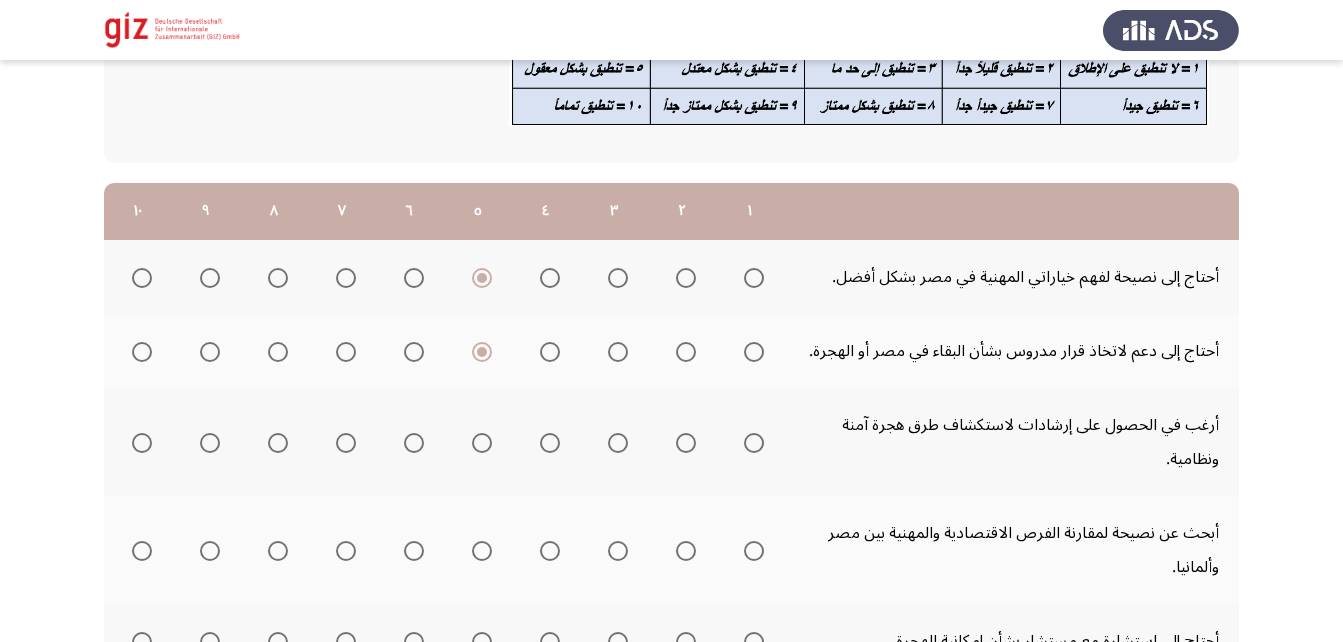 click at bounding box center [482, 443] 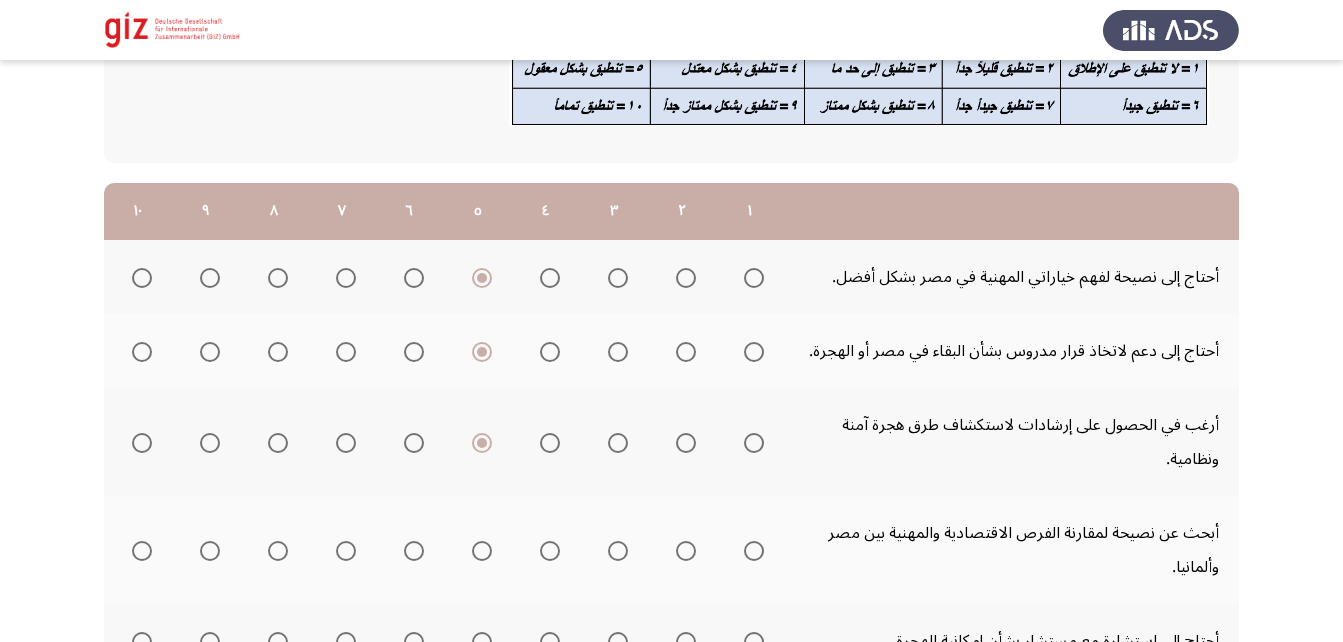 click at bounding box center (754, 551) 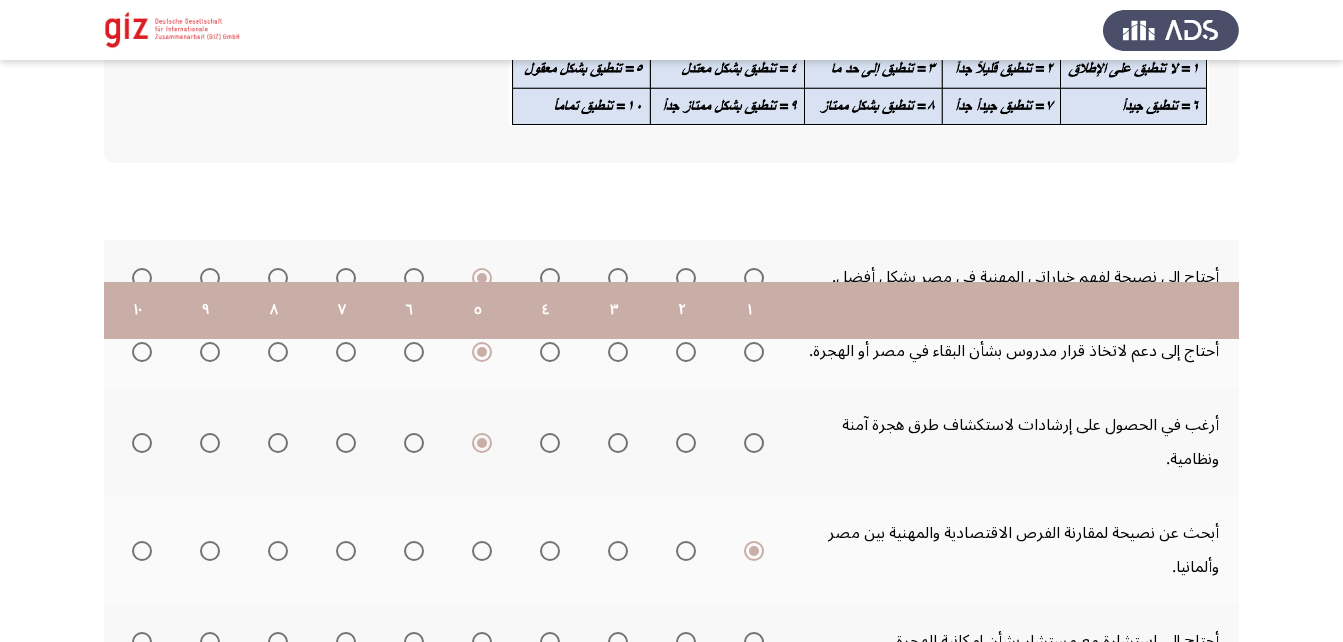 scroll, scrollTop: 406, scrollLeft: 0, axis: vertical 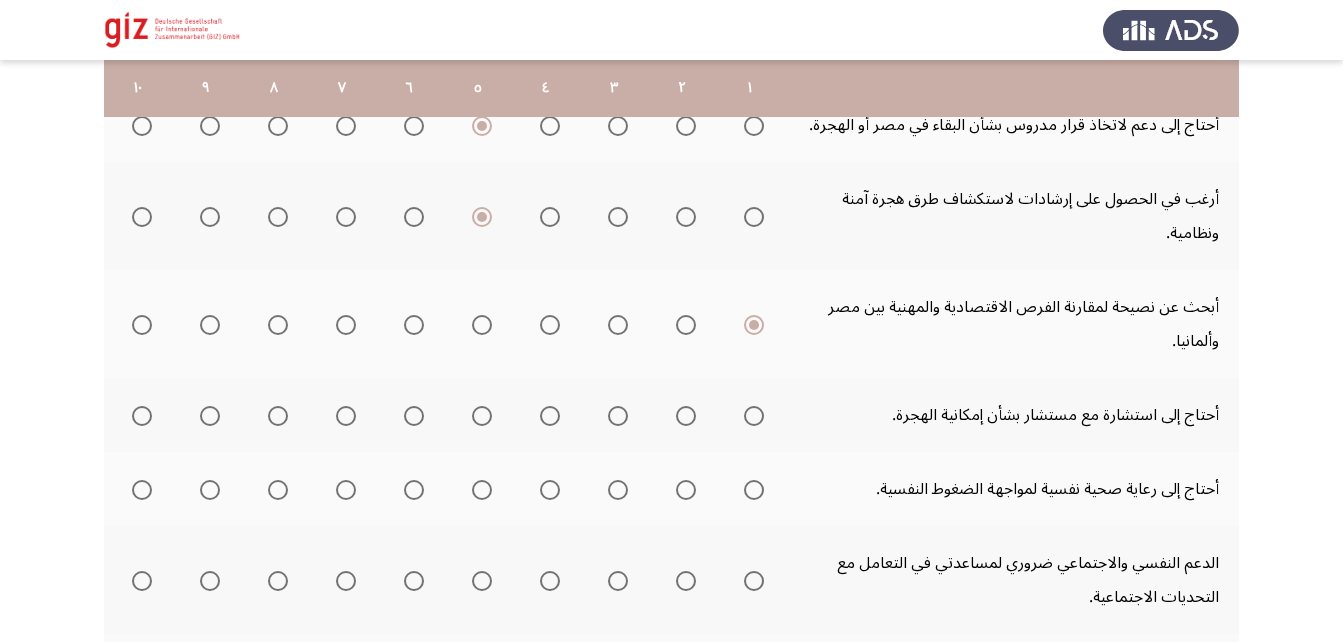 click at bounding box center [754, 416] 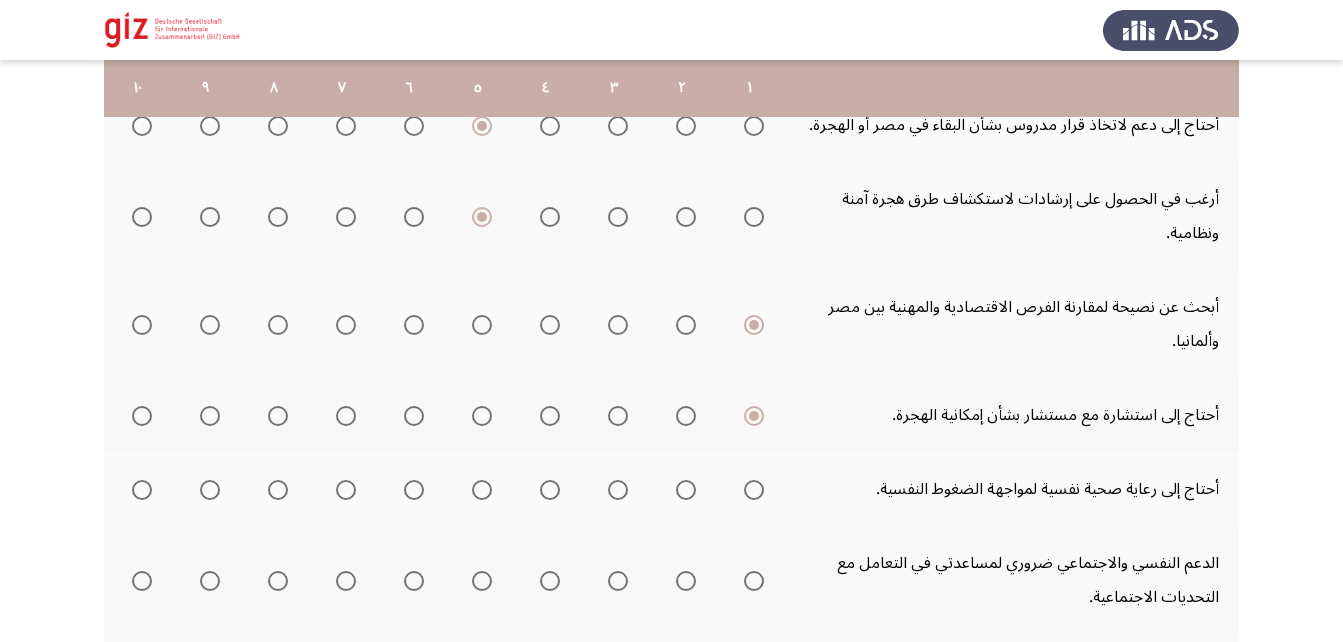 click at bounding box center [278, 416] 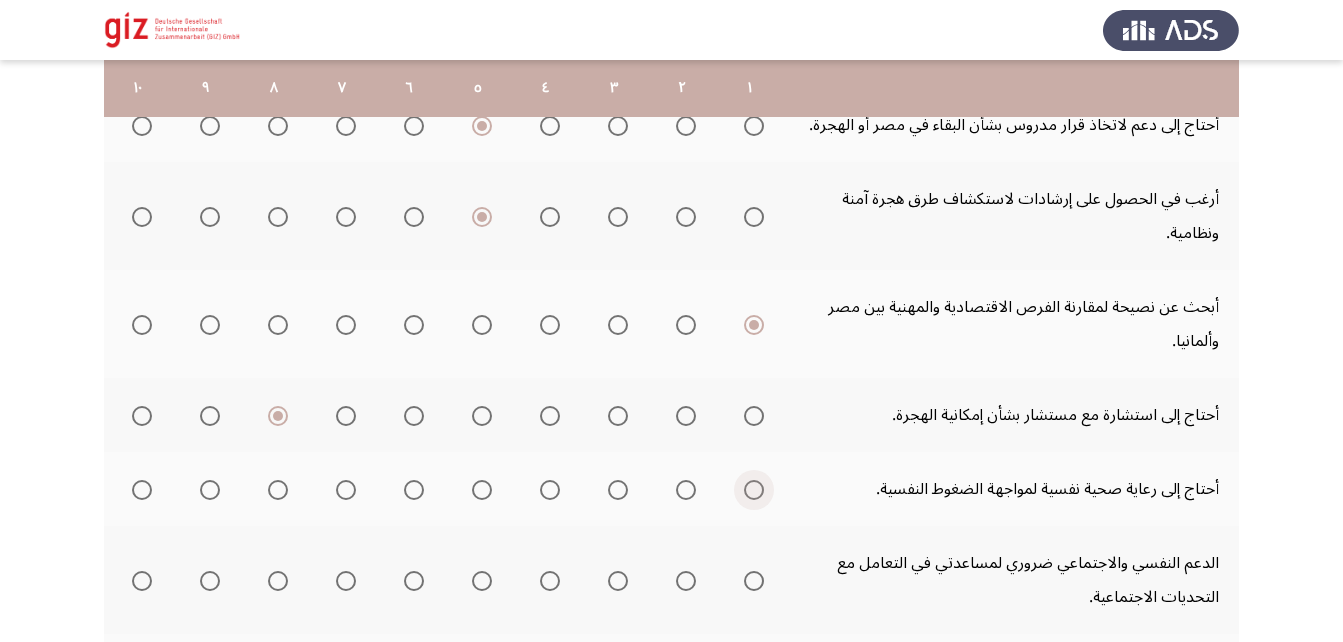 click at bounding box center [754, 490] 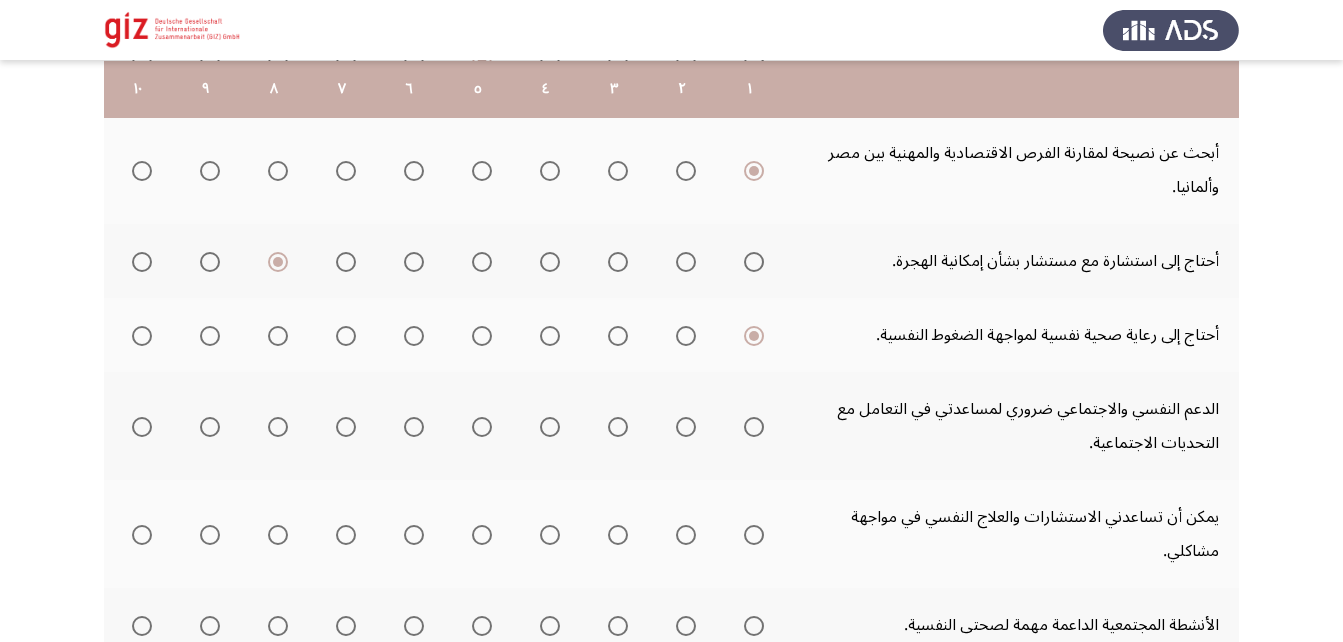 scroll, scrollTop: 561, scrollLeft: 0, axis: vertical 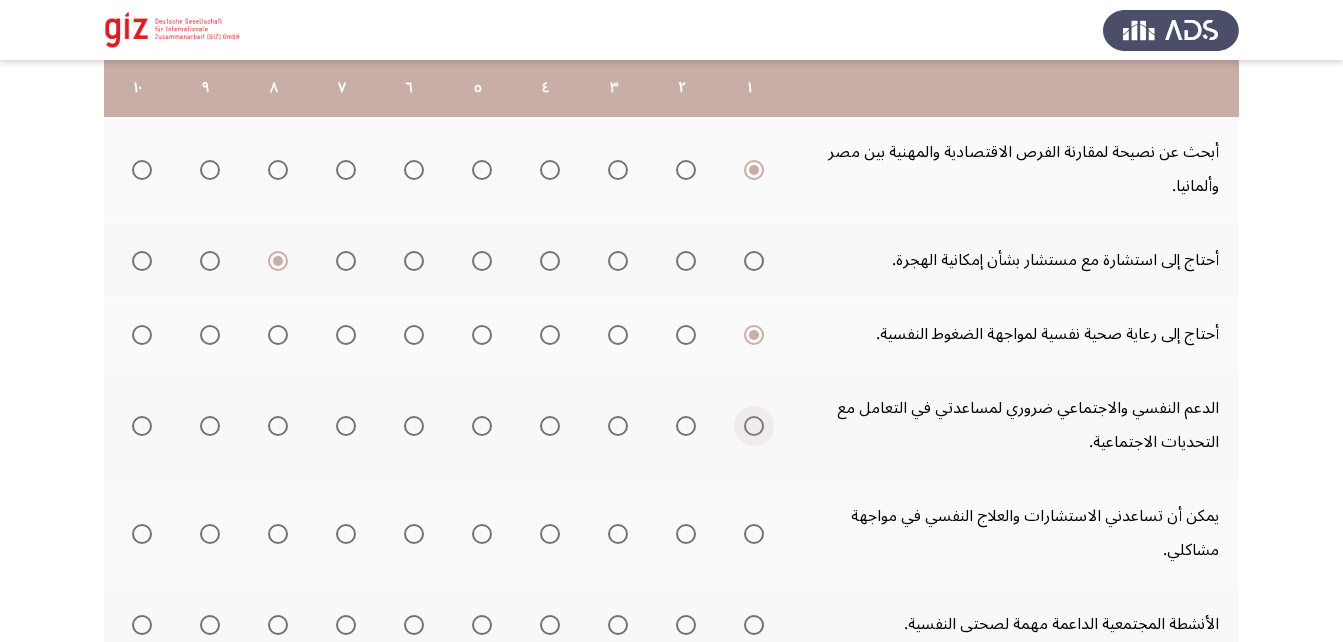 click at bounding box center [754, 426] 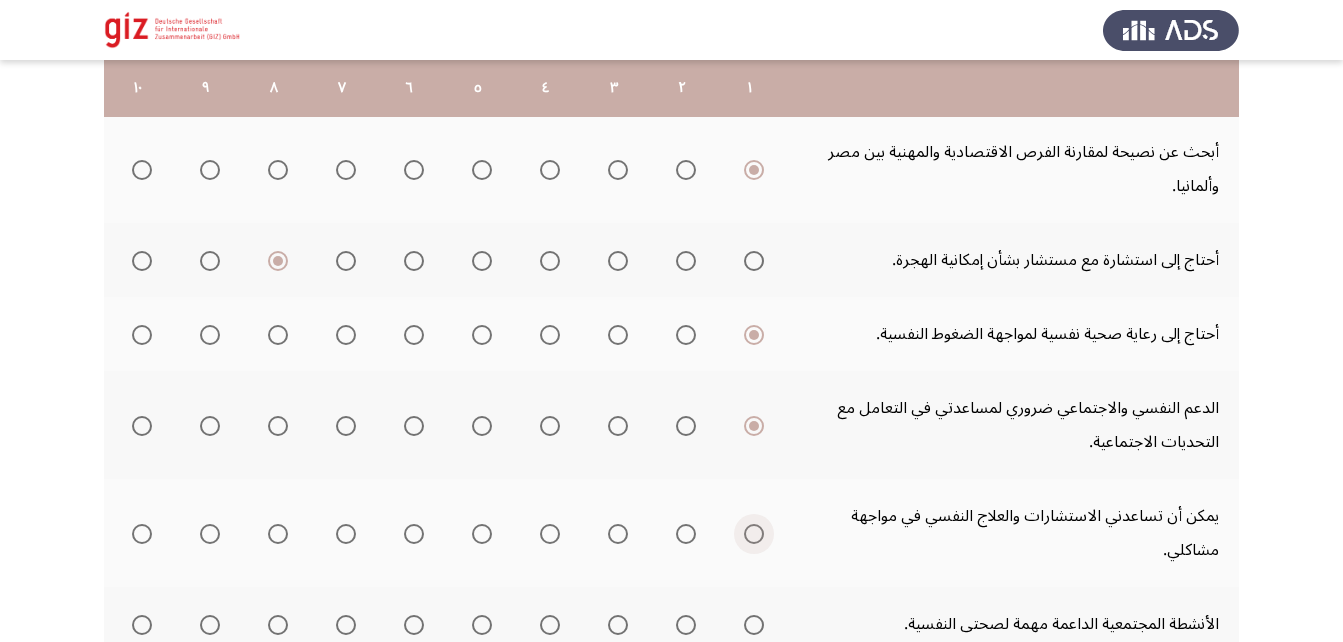 click at bounding box center [754, 534] 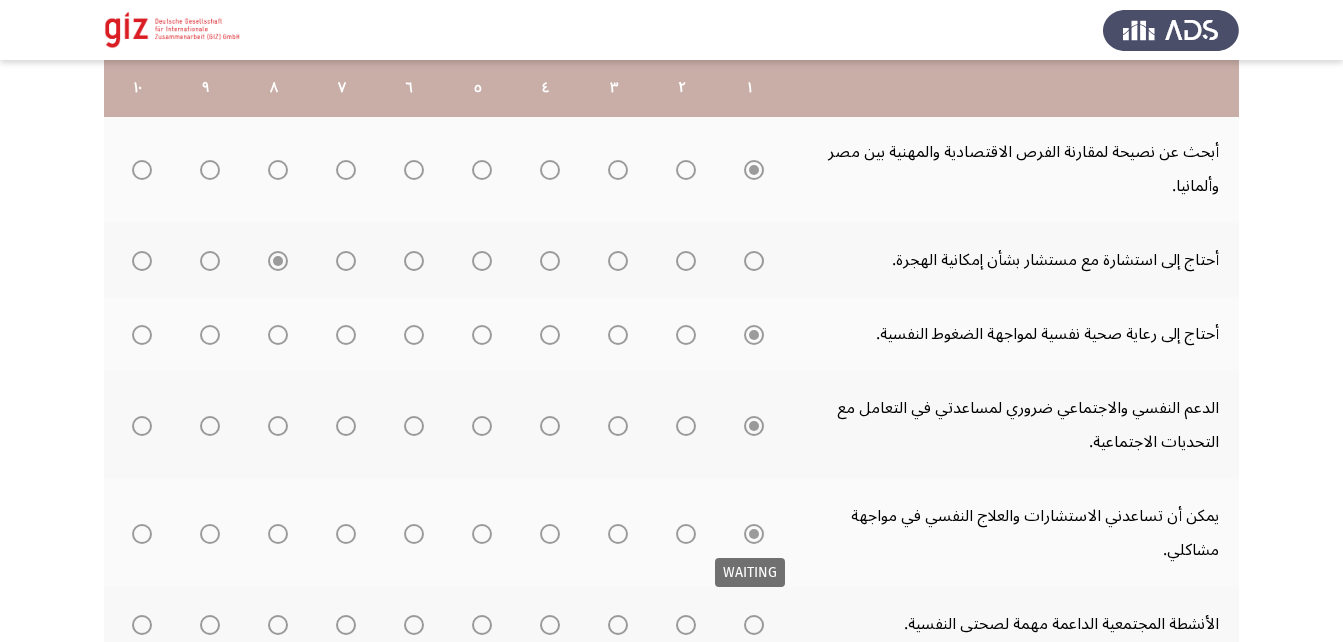 scroll, scrollTop: 667, scrollLeft: 0, axis: vertical 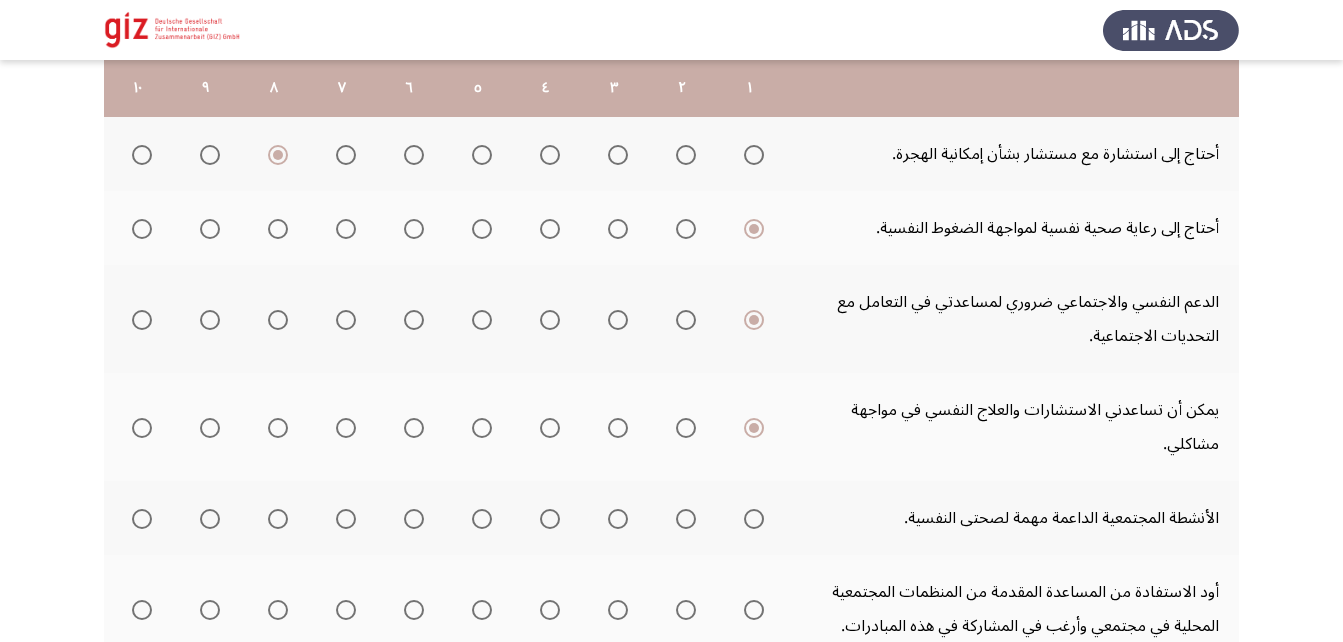 click at bounding box center (754, 519) 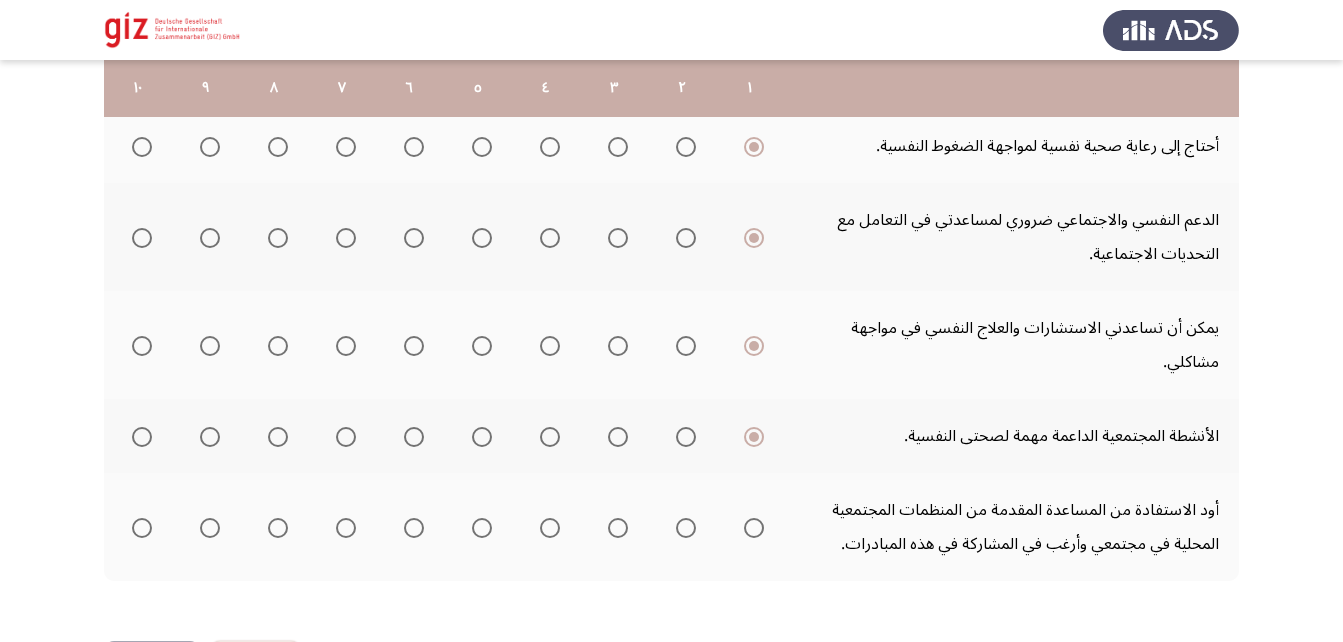 scroll, scrollTop: 789, scrollLeft: 0, axis: vertical 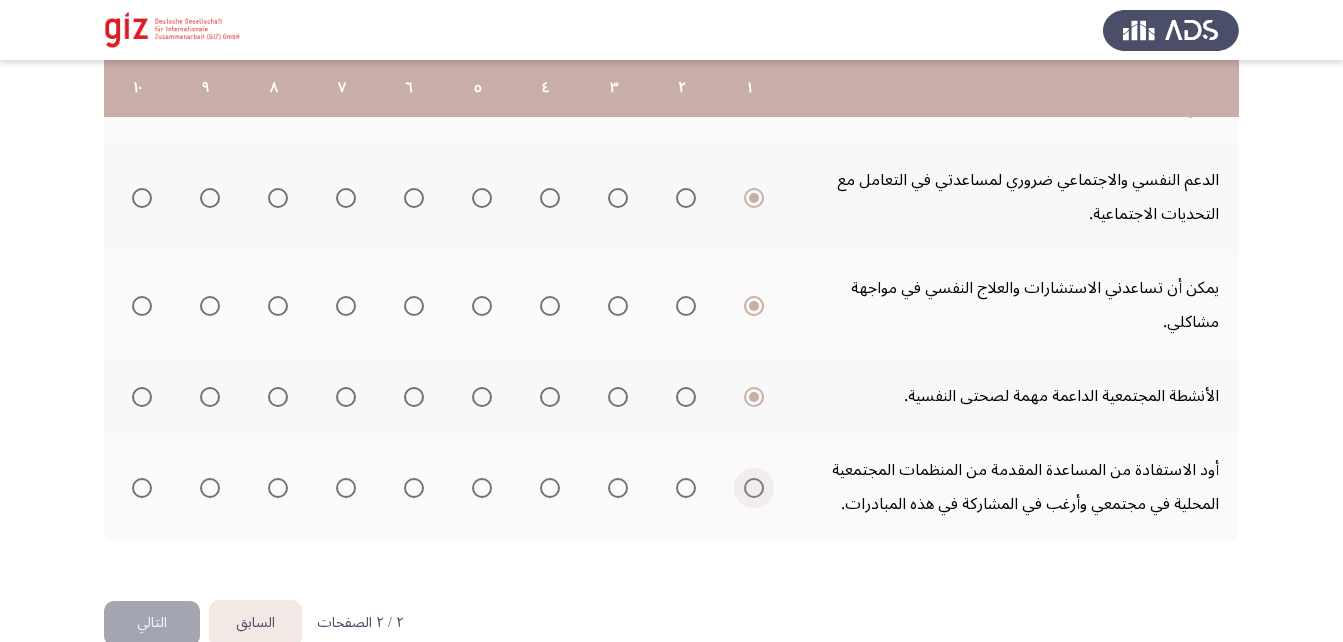 click at bounding box center (754, 488) 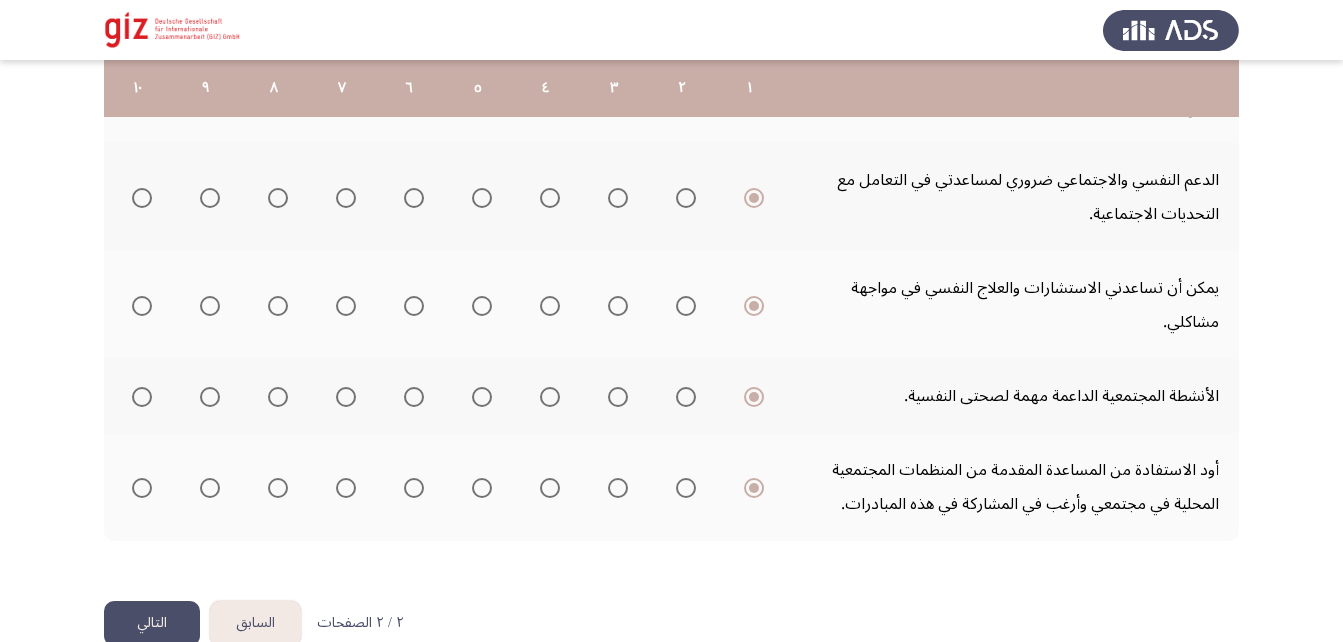 scroll, scrollTop: 828, scrollLeft: 0, axis: vertical 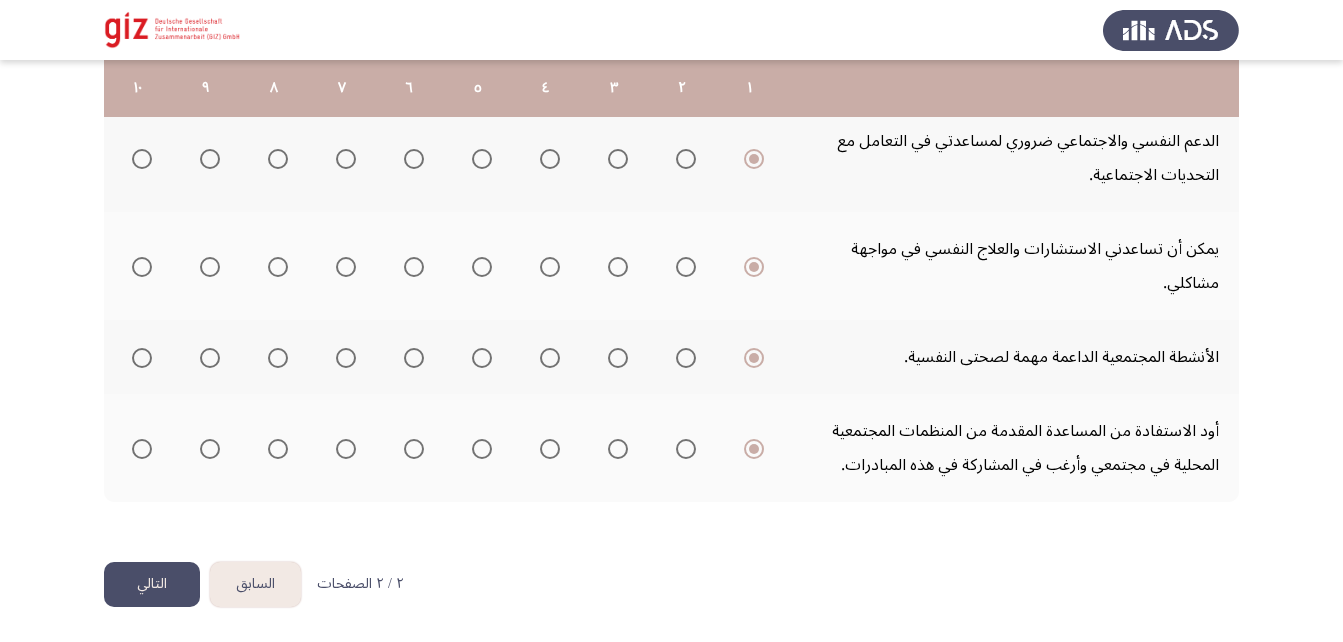 click on "التالي" 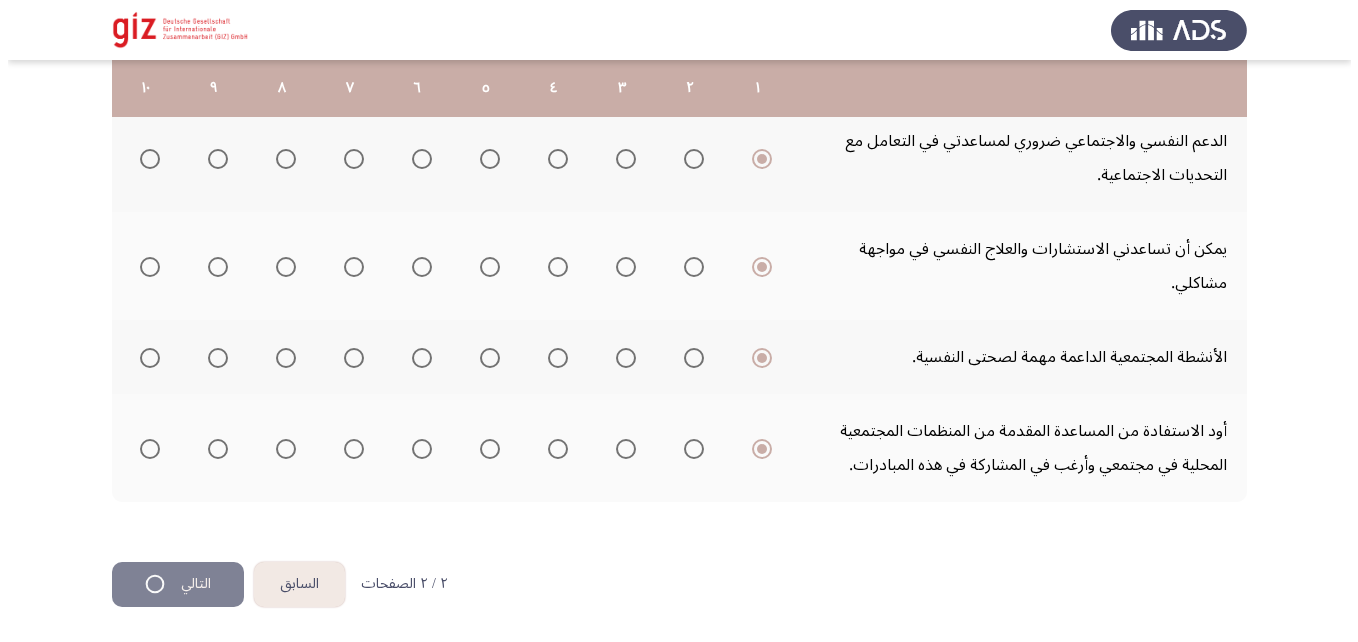 scroll, scrollTop: 0, scrollLeft: 0, axis: both 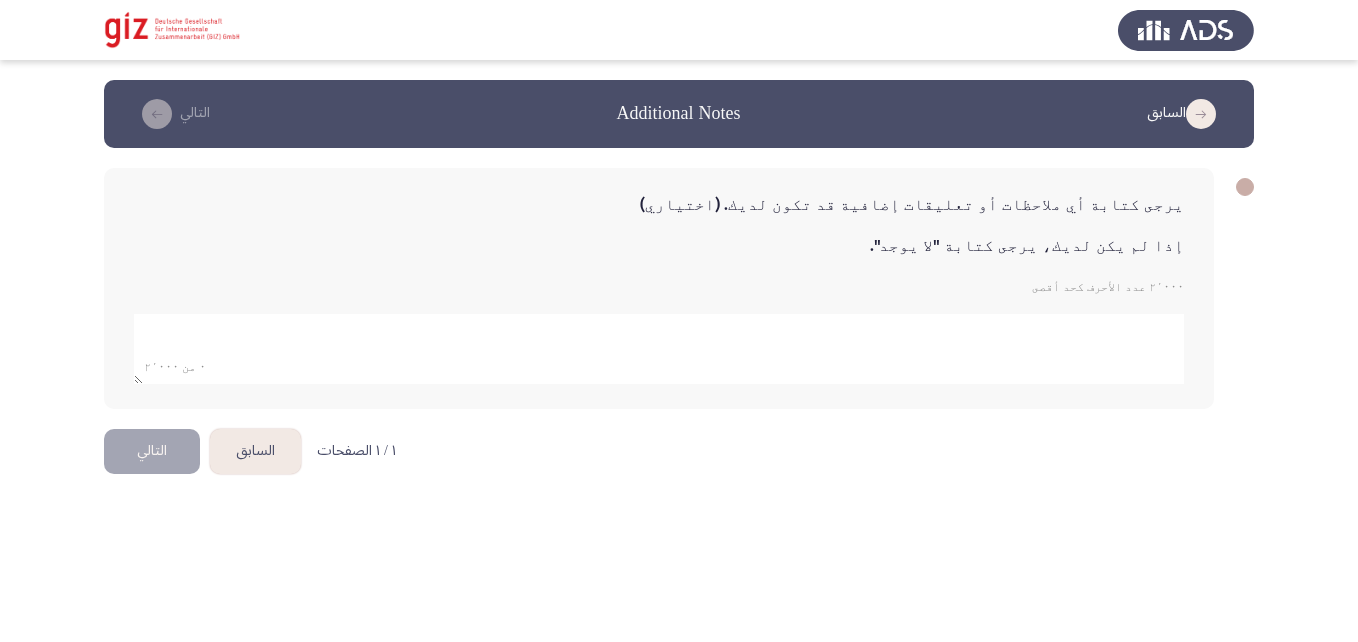 click 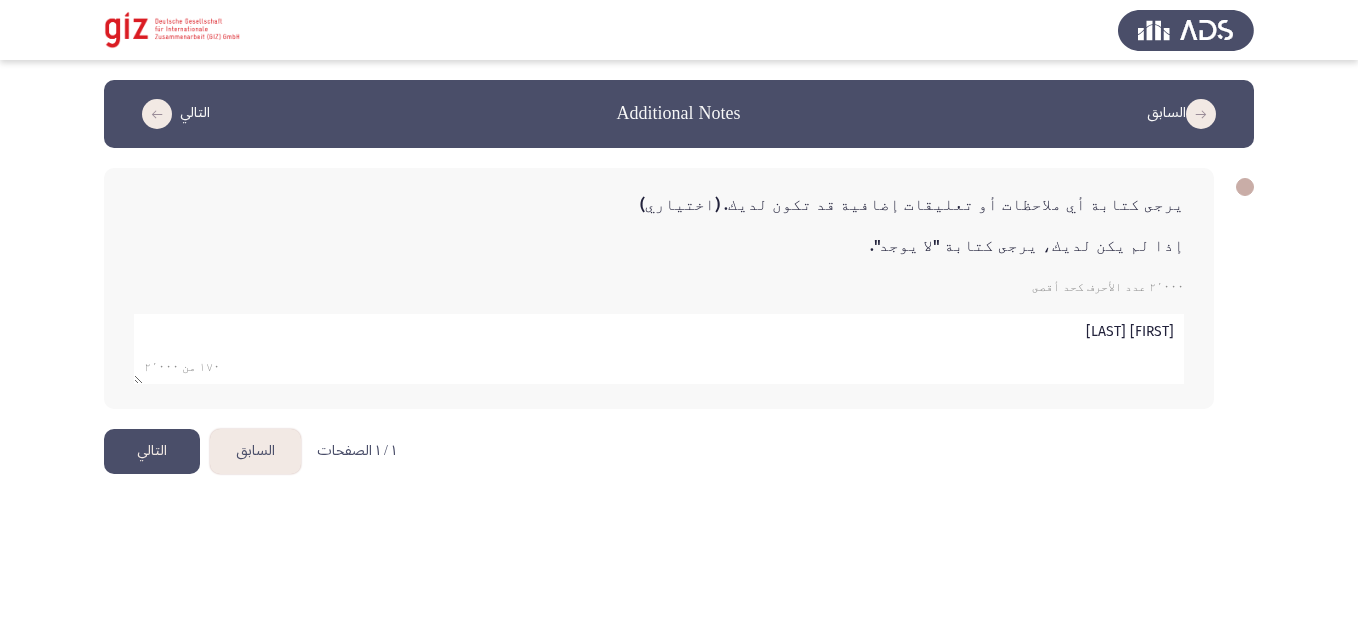 type on "[FIRST] [LAST]" 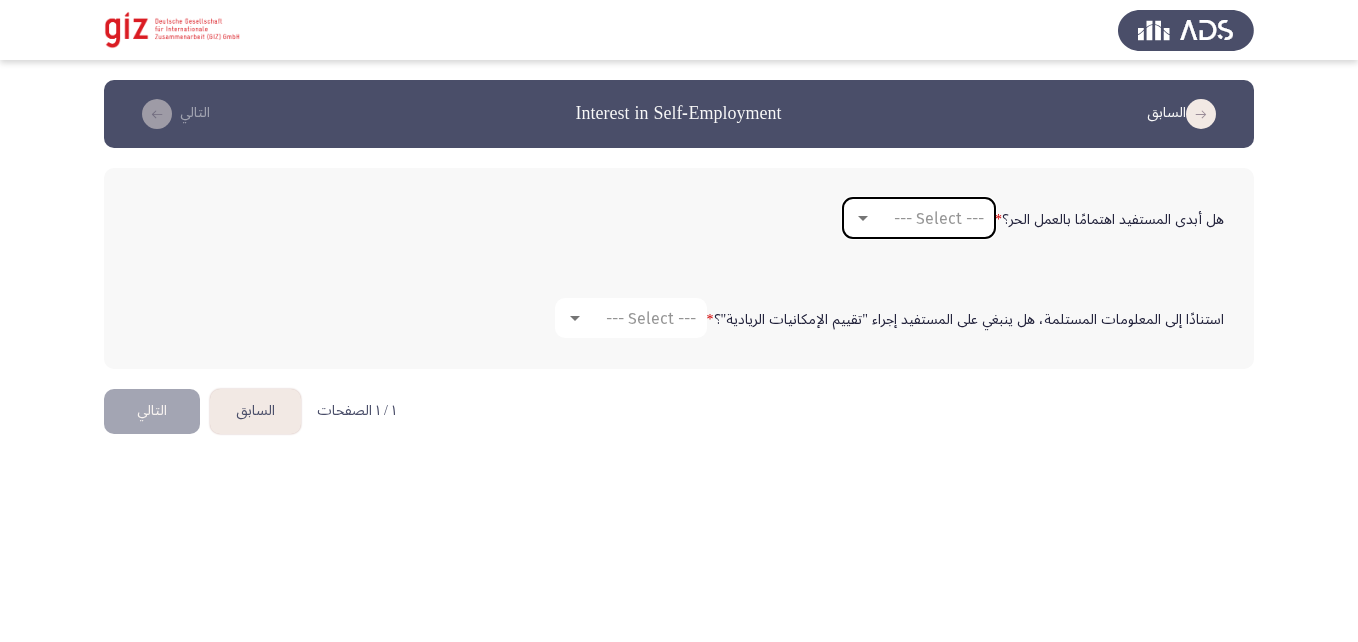 click on "--- Select ---" at bounding box center (928, 218) 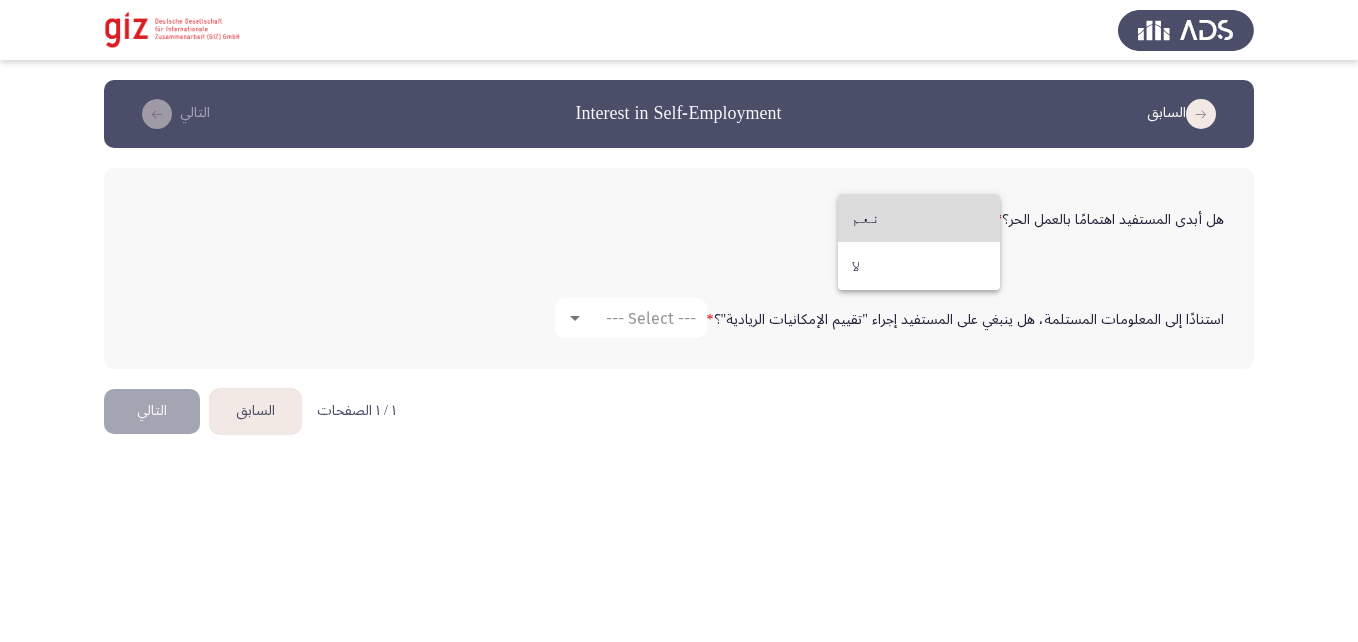click on "نعم" at bounding box center [919, 218] 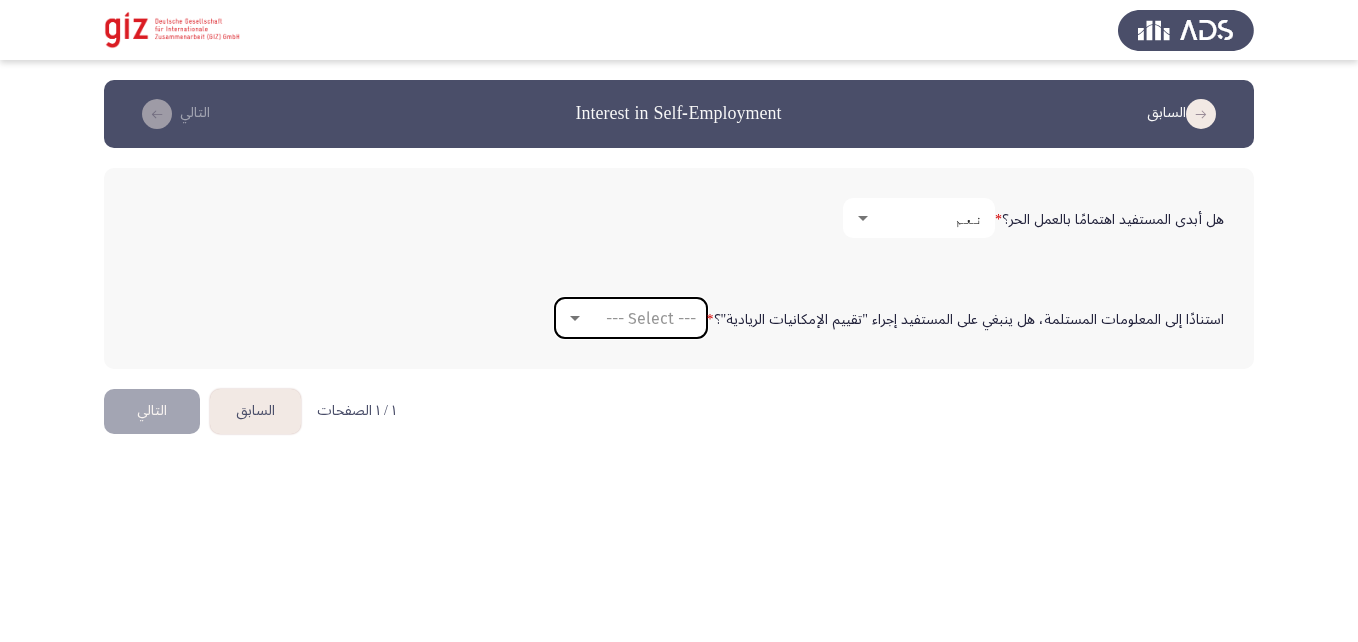 click on "--- Select ---" at bounding box center (631, 318) 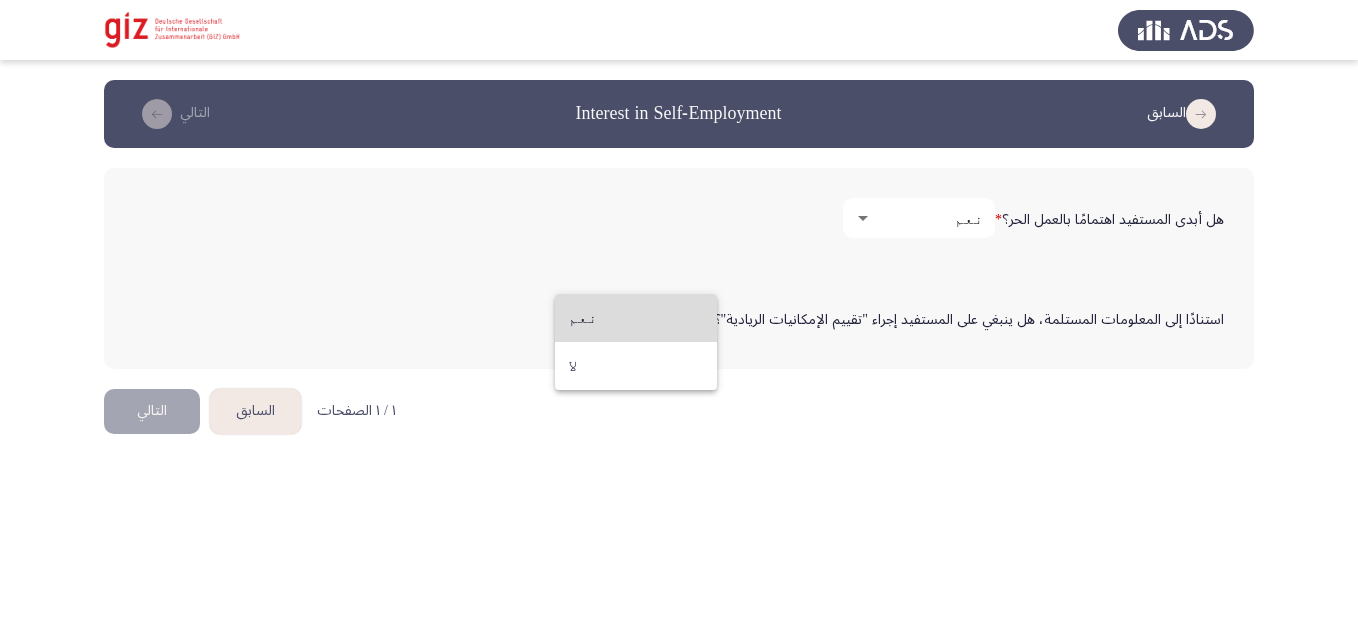 click on "نعم" at bounding box center [636, 318] 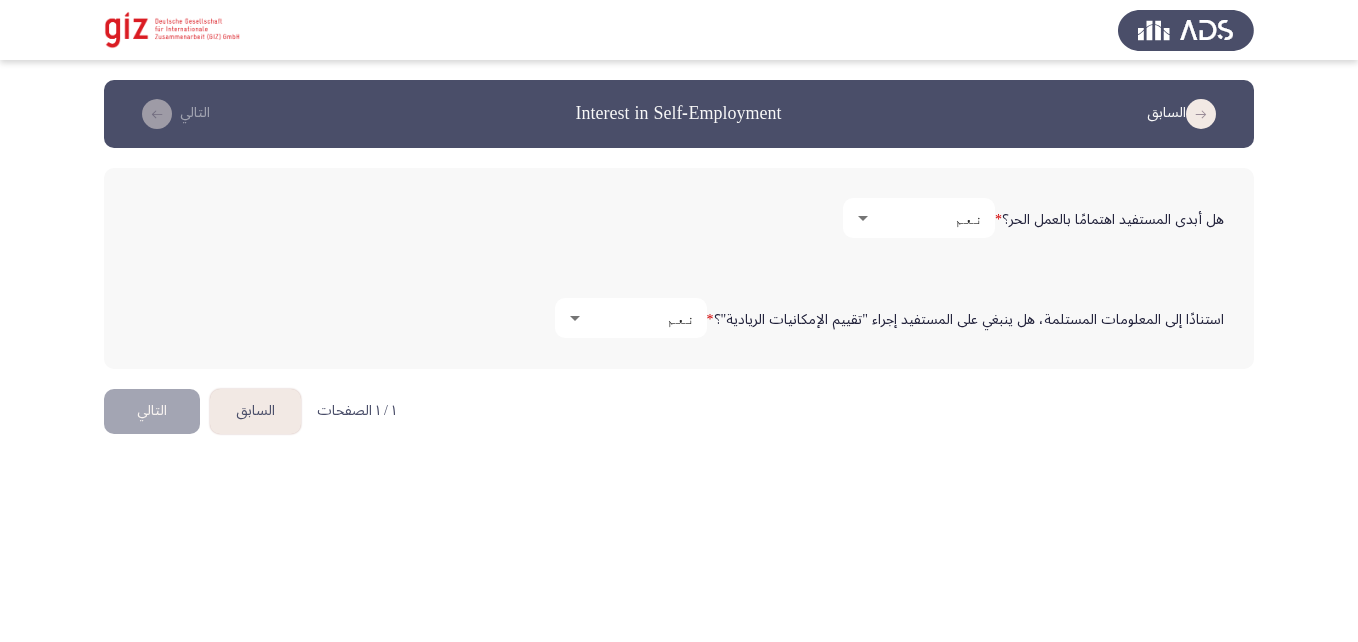 click on "التالي" 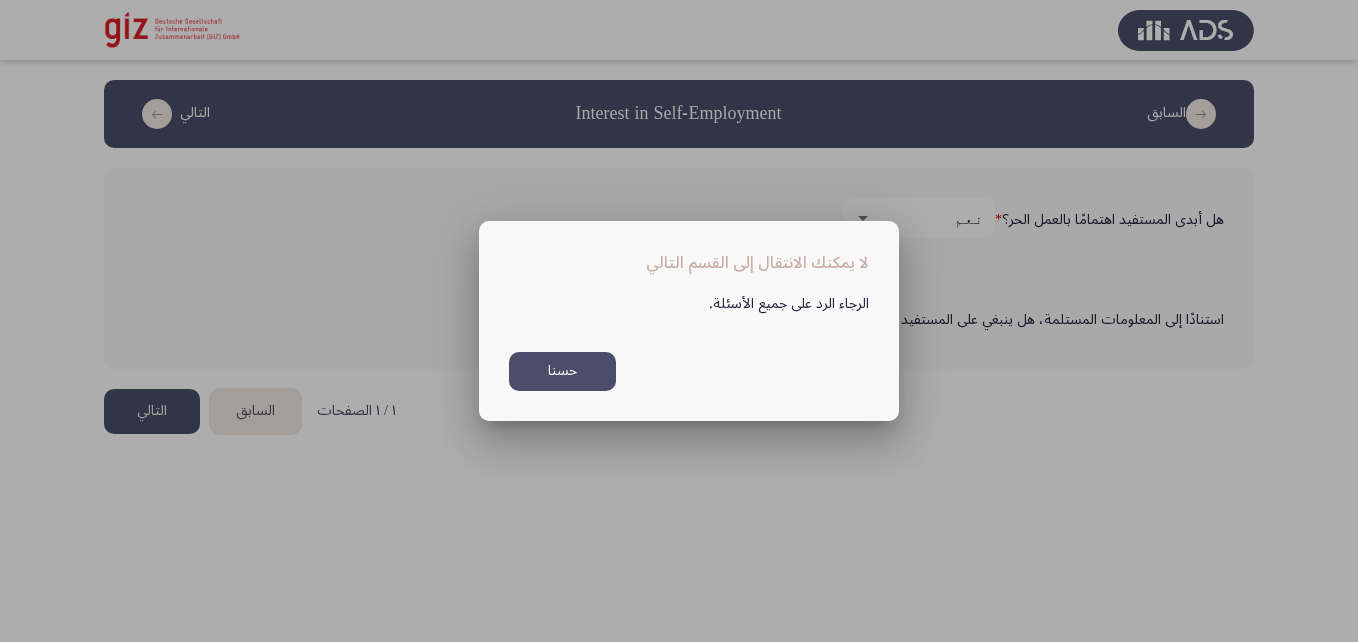 click on "حسنا" at bounding box center [562, 371] 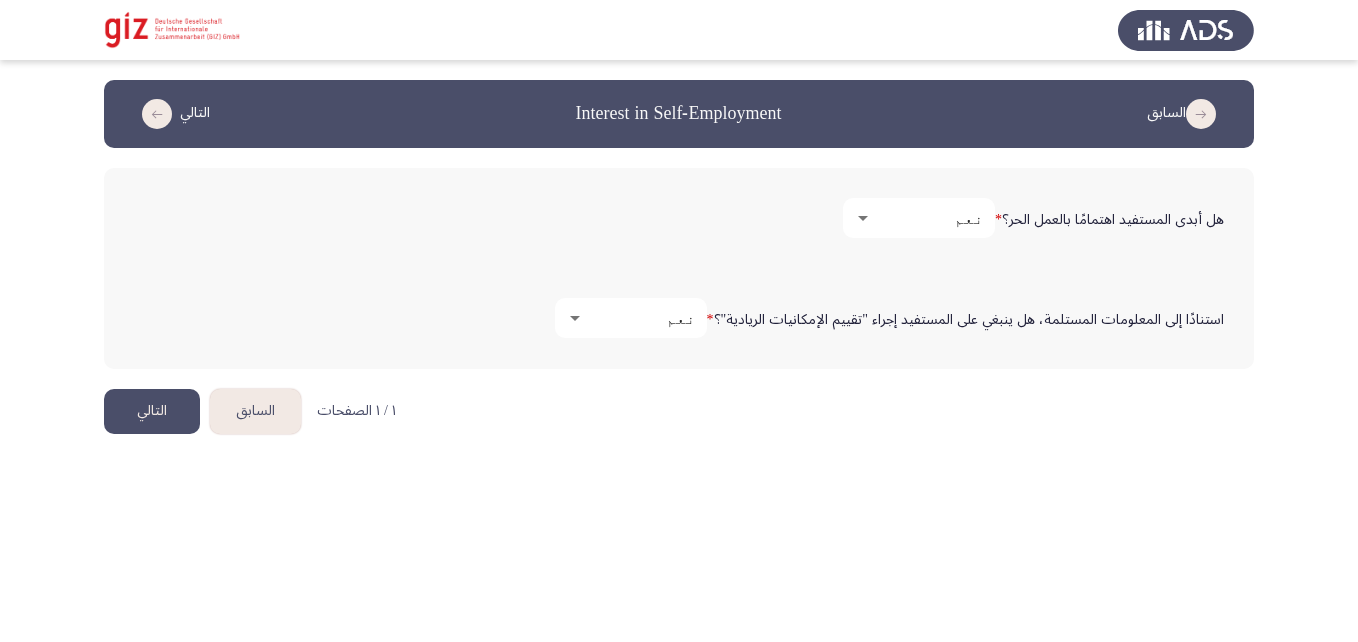 click on "التالي" 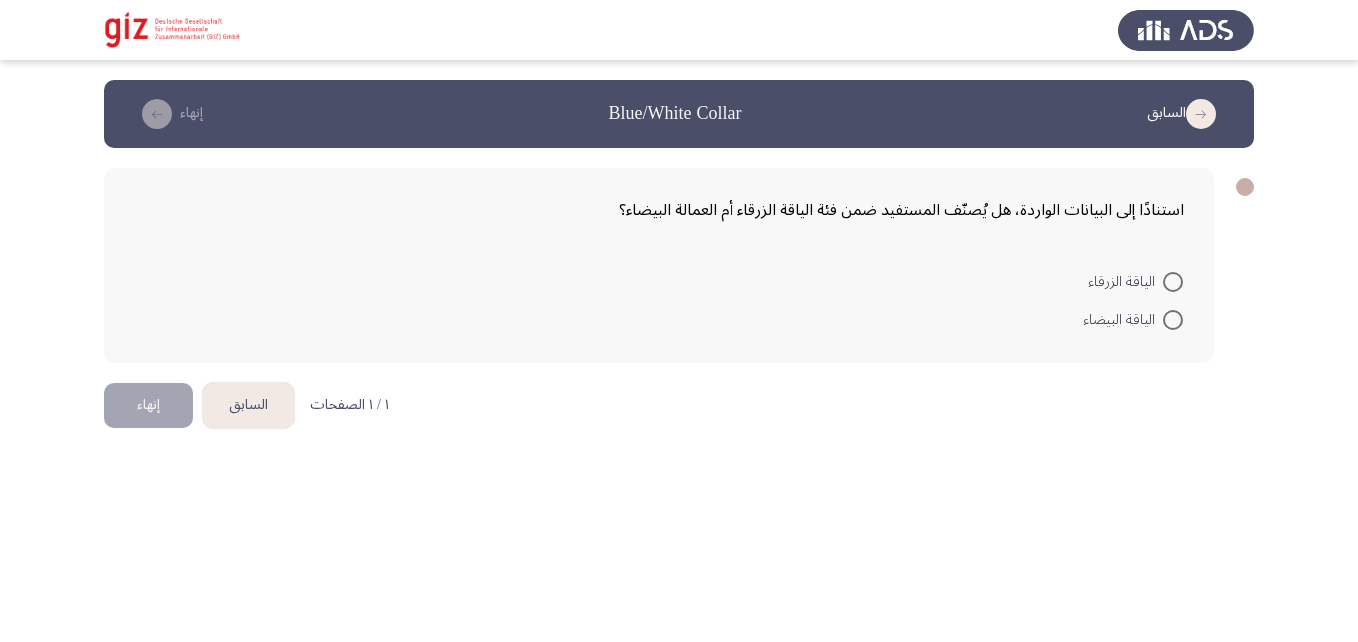 click at bounding box center (1173, 282) 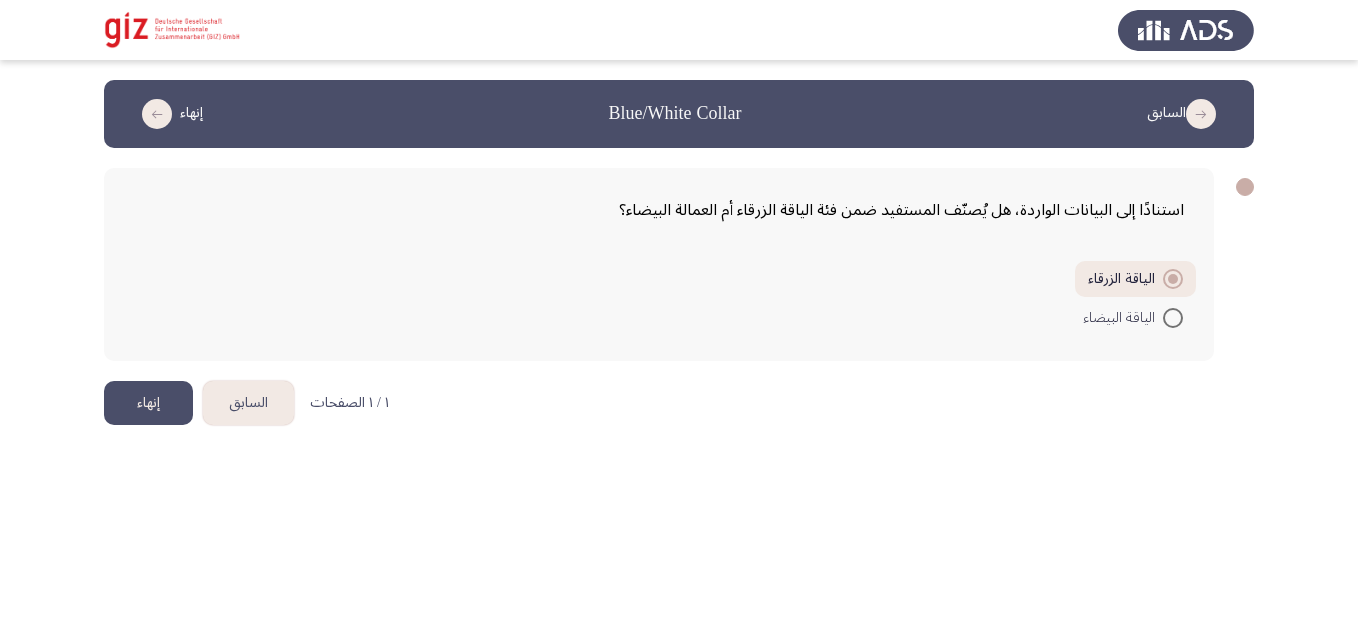 click on "إنهاء" 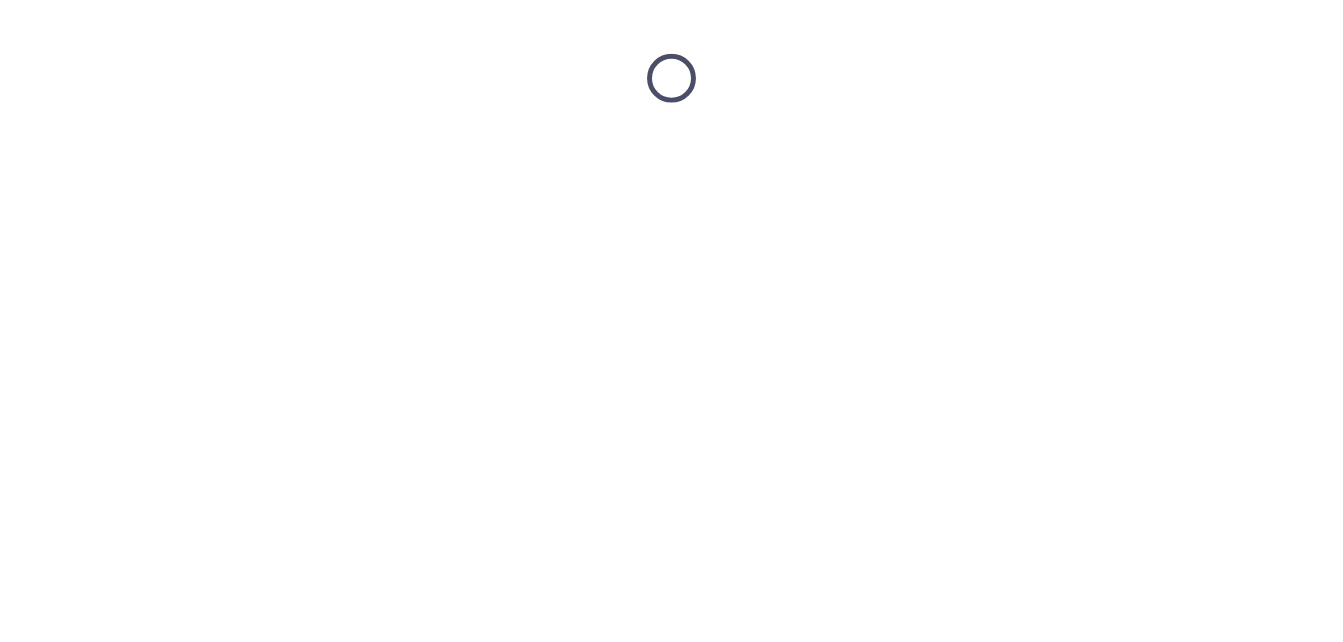 scroll, scrollTop: 0, scrollLeft: 0, axis: both 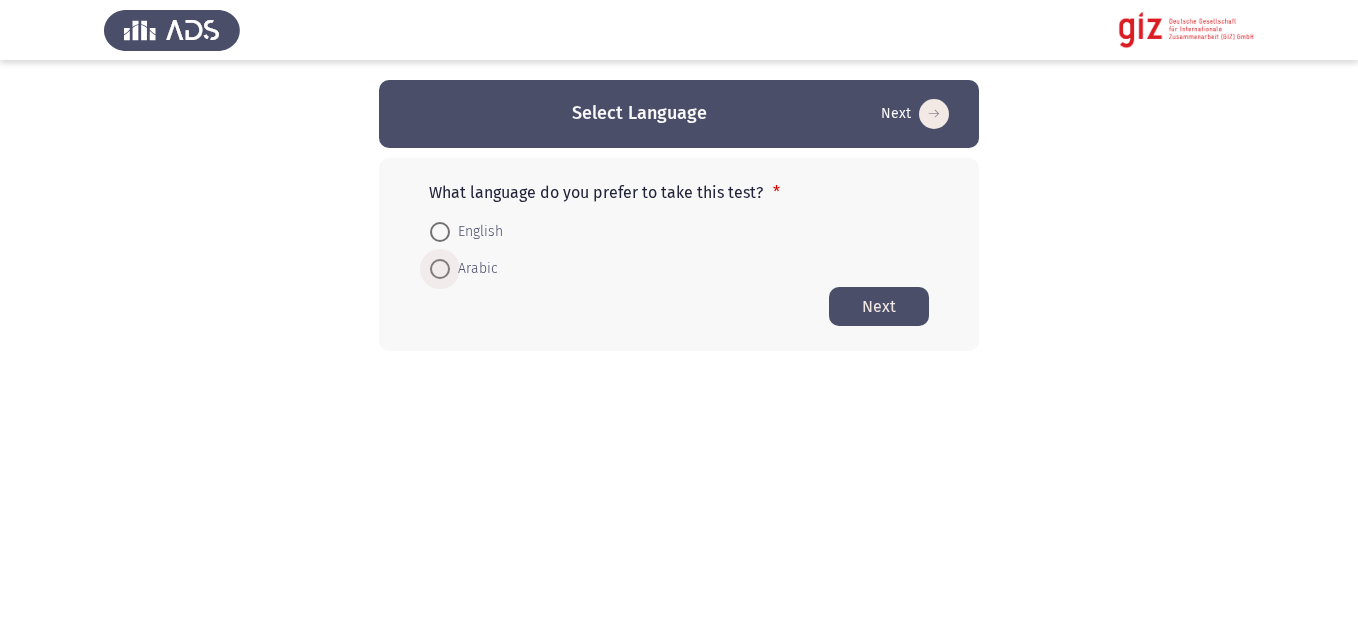 click on "Arabic" at bounding box center (474, 269) 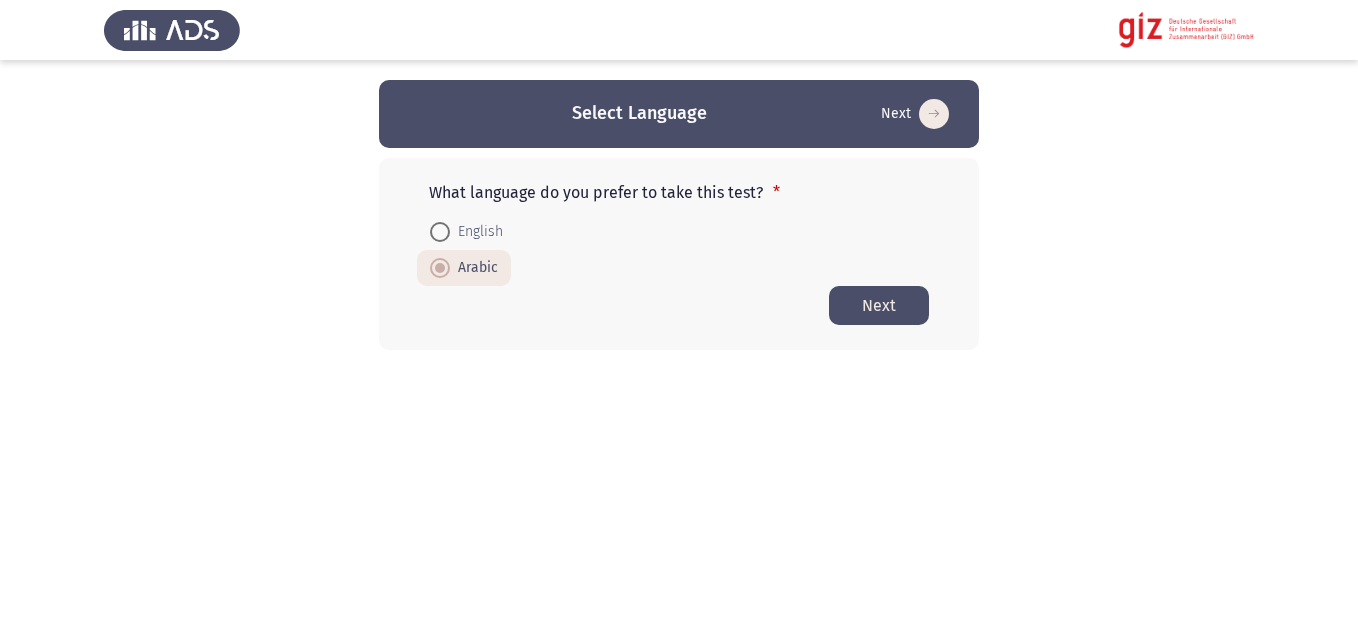click on "Next" 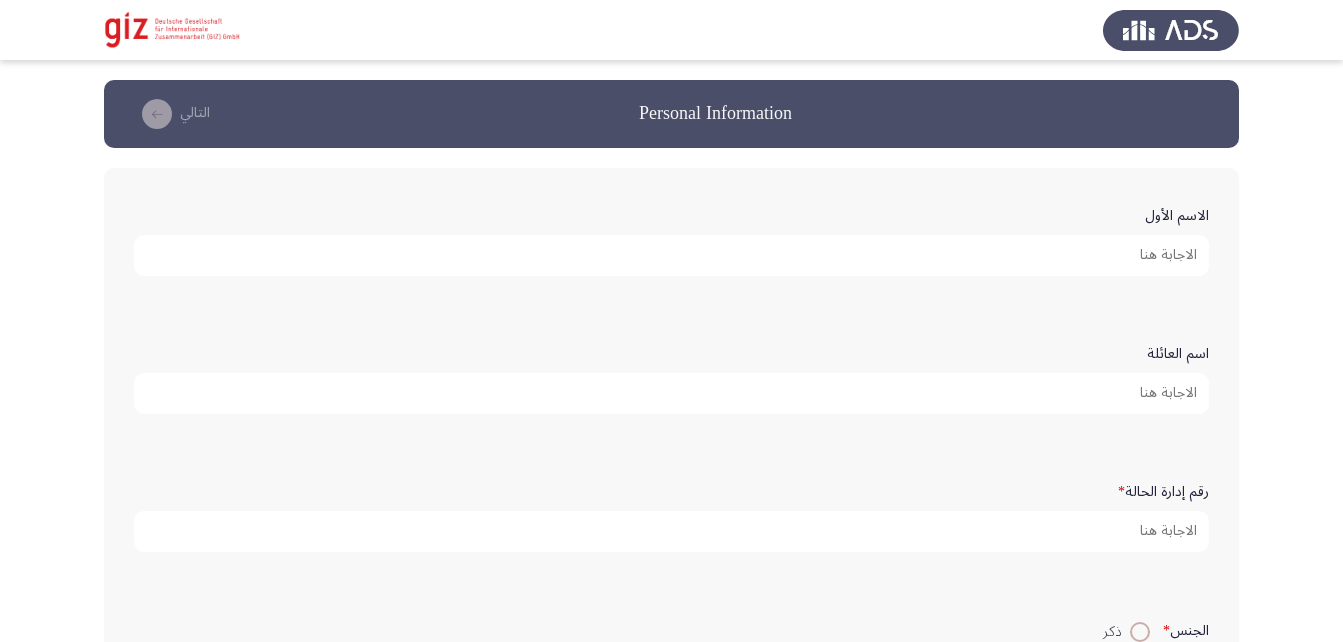 click on "الاسم الأول" at bounding box center (671, 255) 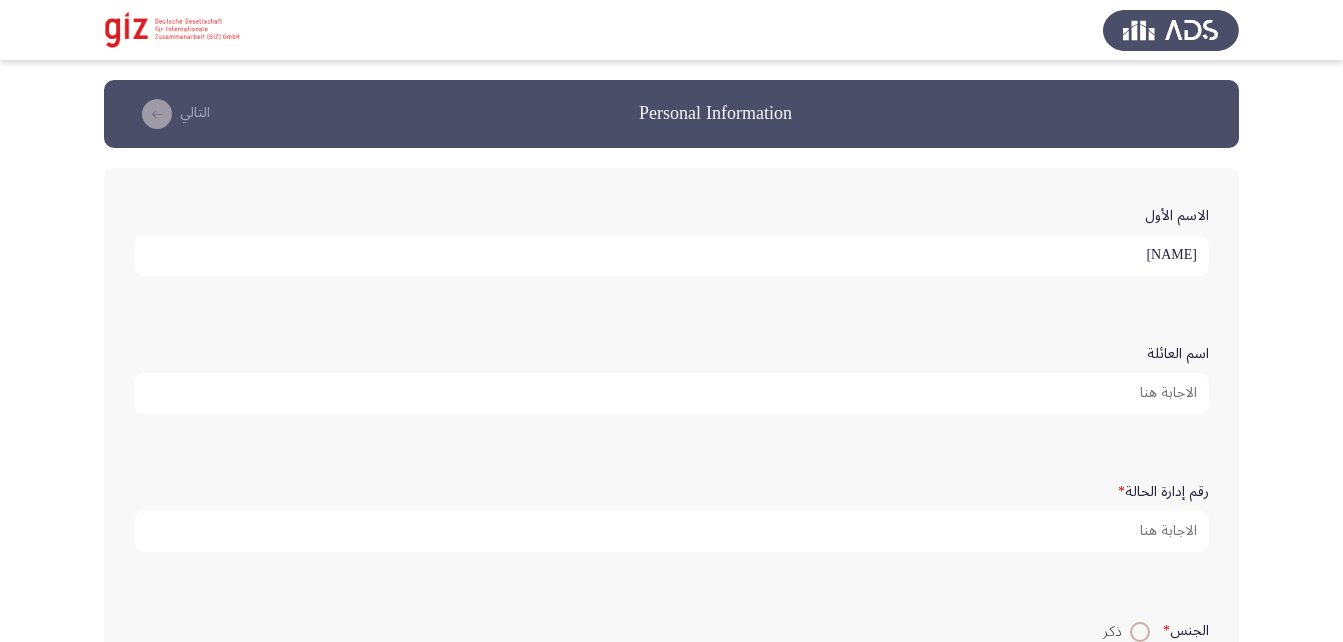 type on "أحمد جلال محمد" 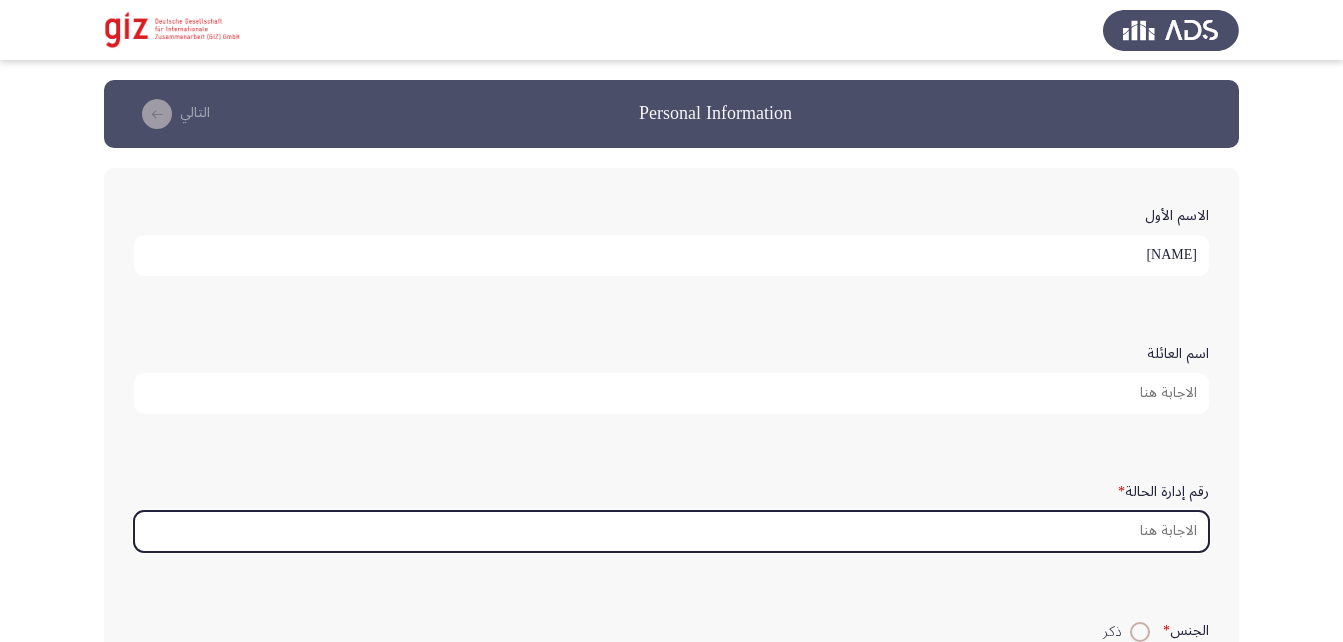 click on "رقم إدارة الحالة   *" at bounding box center (671, 531) 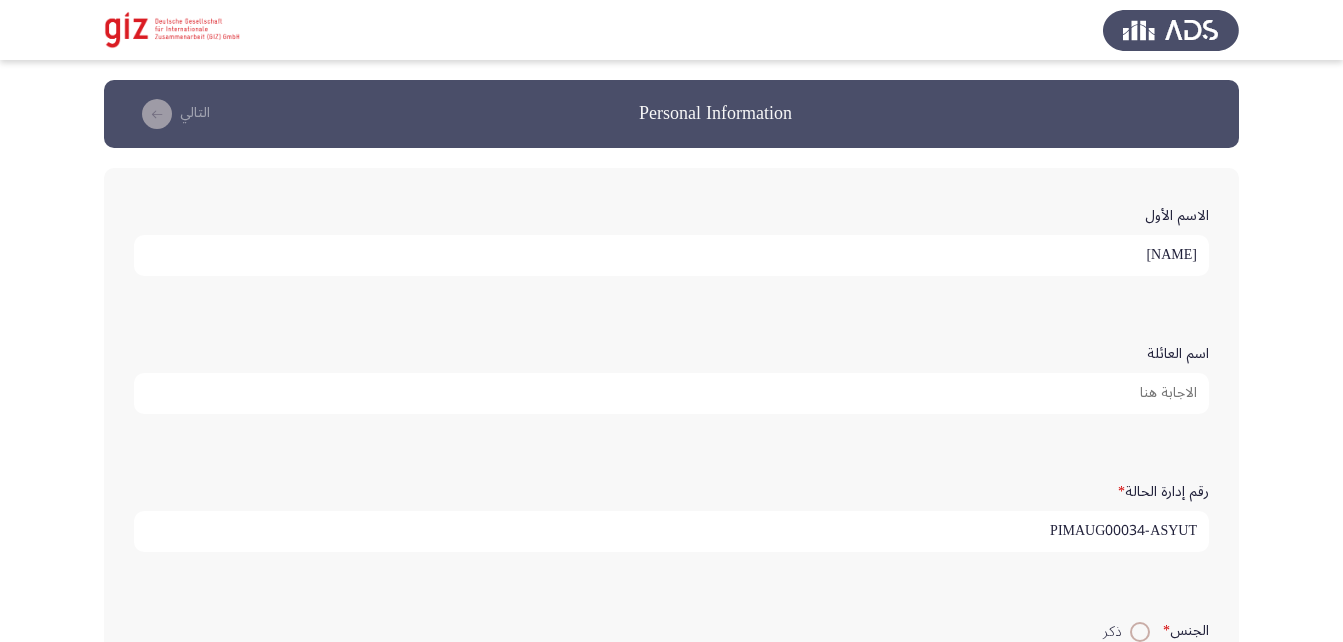 scroll, scrollTop: 5, scrollLeft: 0, axis: vertical 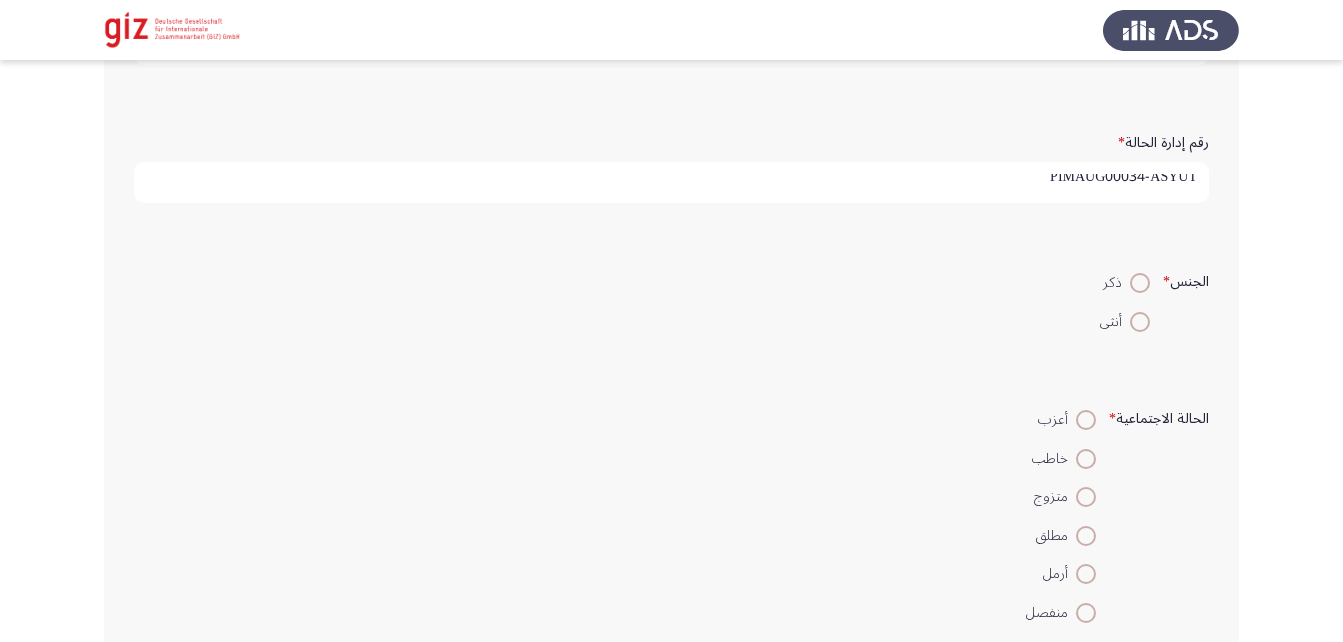 type on "PIMAUG00034-ASYUT" 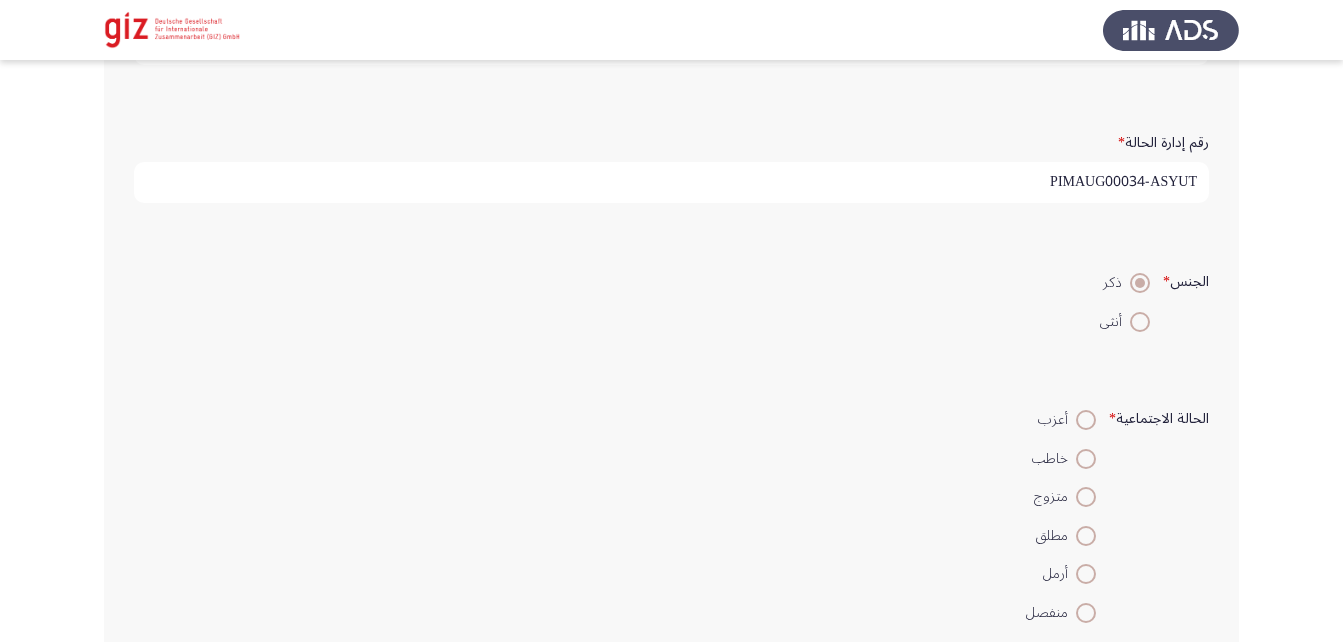 click at bounding box center [1086, 497] 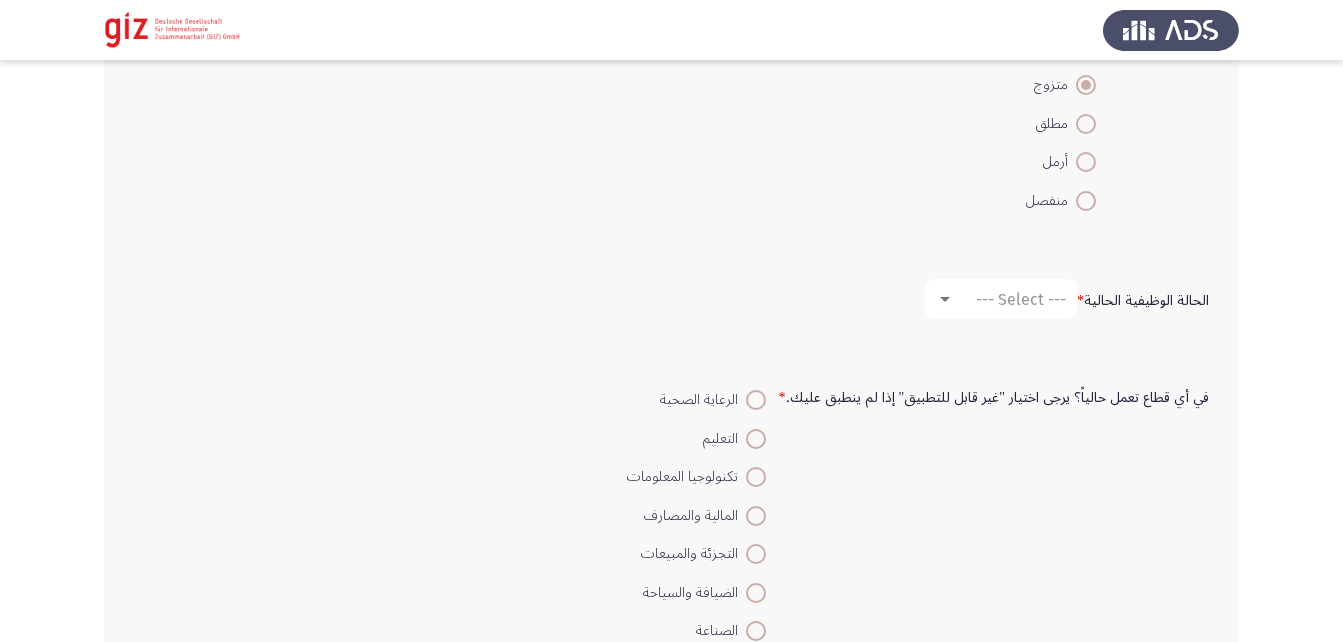 scroll, scrollTop: 780, scrollLeft: 0, axis: vertical 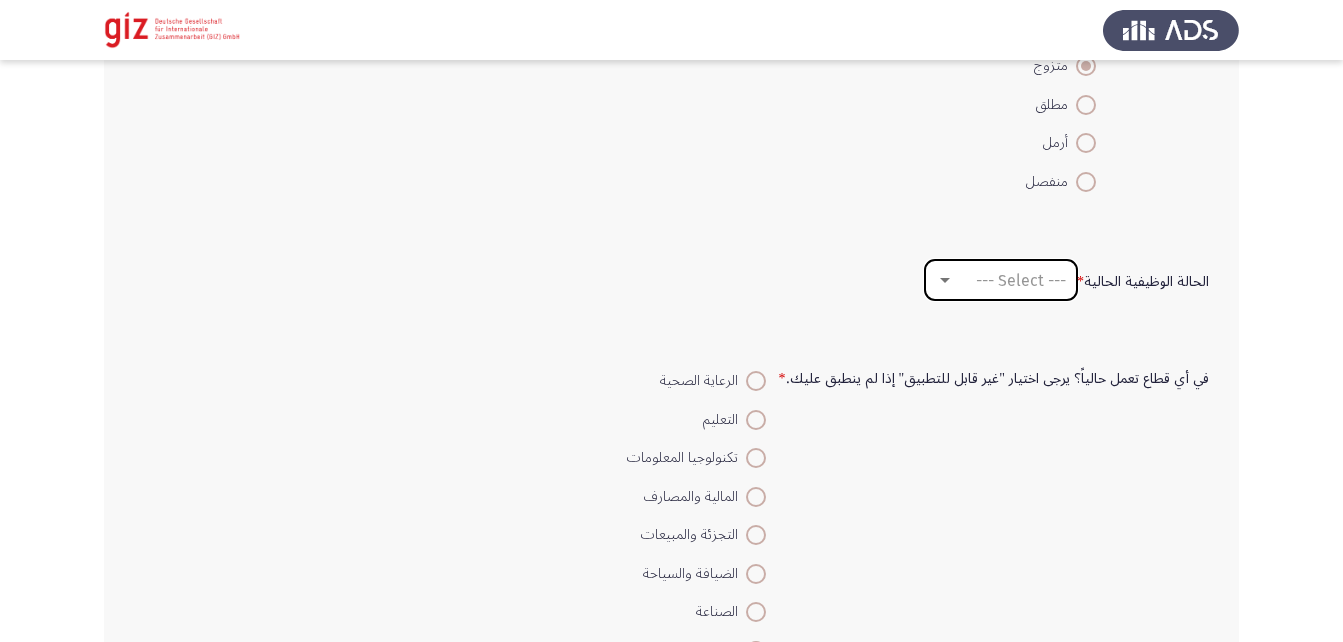 click on "--- Select ---" at bounding box center [1021, 280] 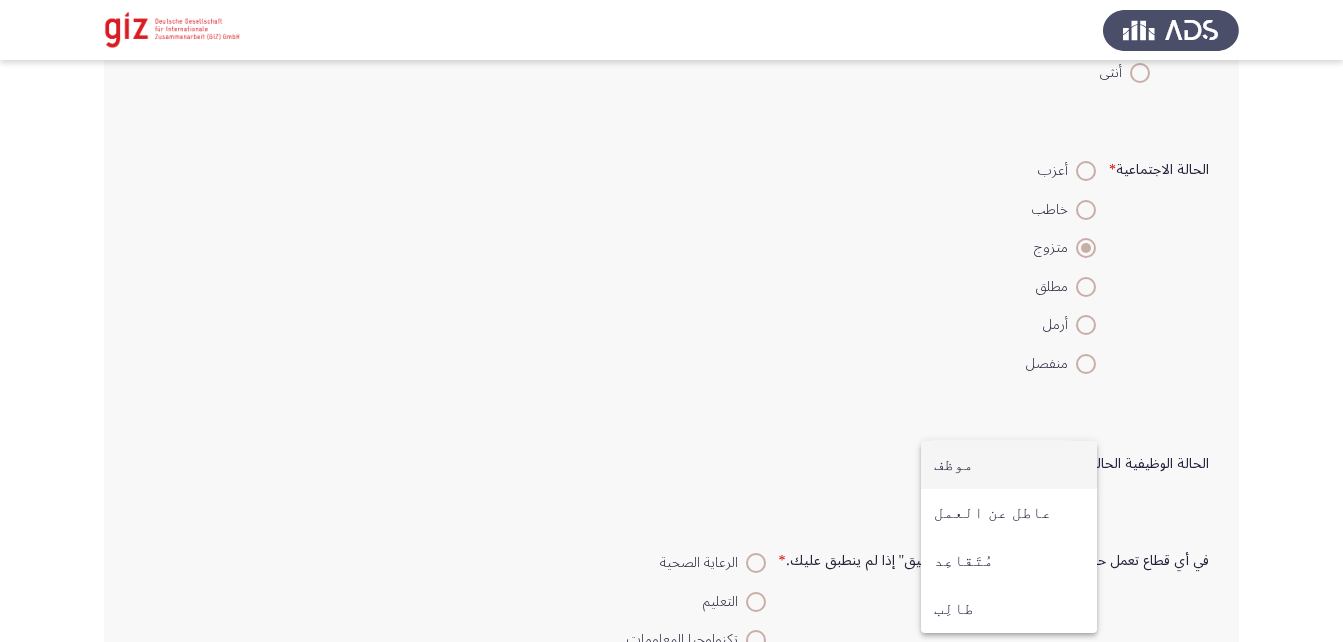 scroll, scrollTop: 595, scrollLeft: 0, axis: vertical 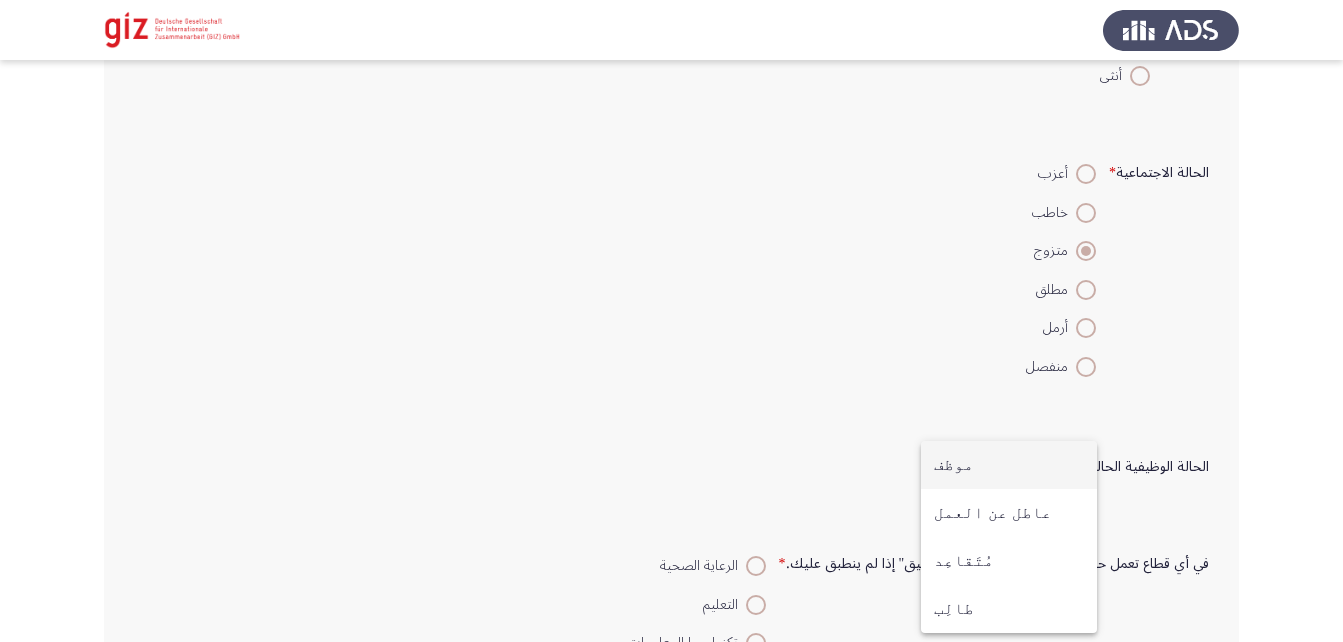 click at bounding box center [671, 321] 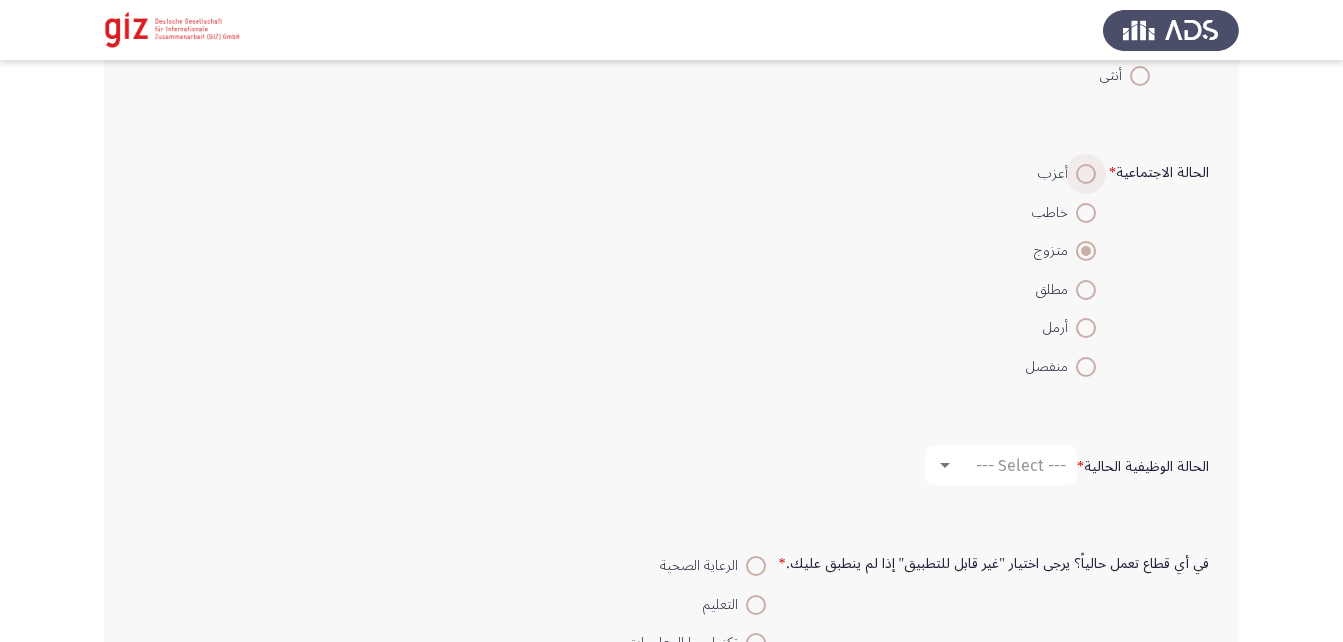 click at bounding box center (1086, 174) 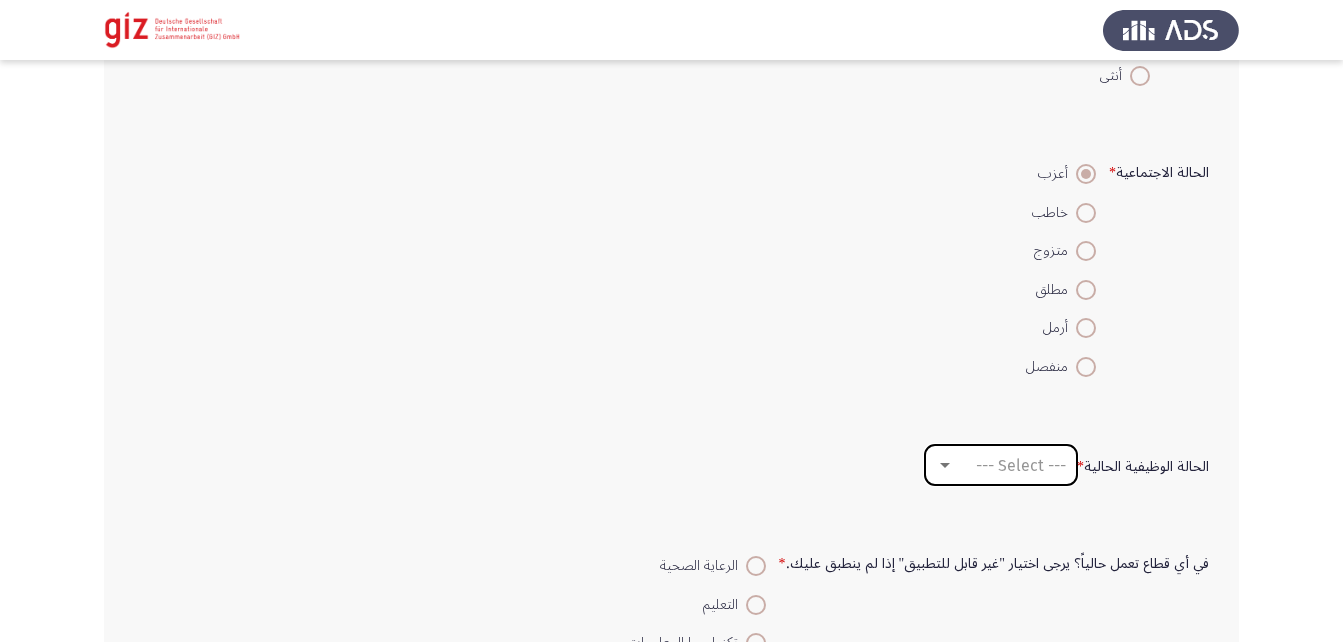 click on "--- Select ---" at bounding box center (1021, 465) 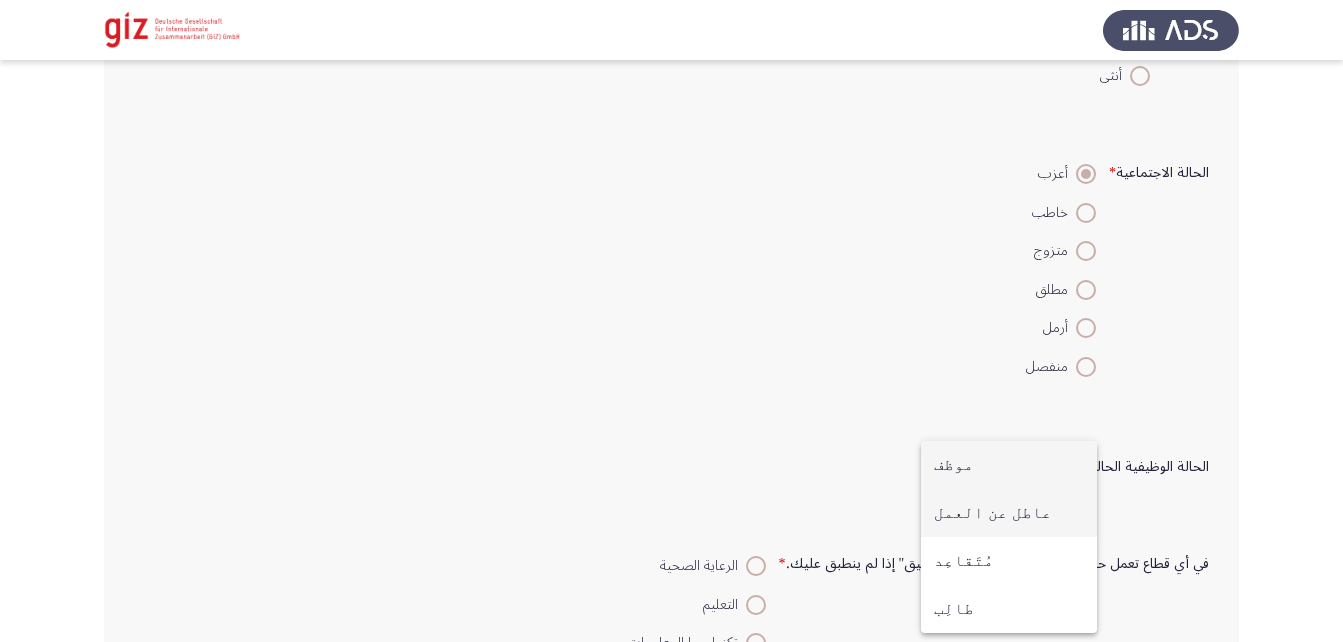click on "عاطل عن العمل" at bounding box center (1009, 513) 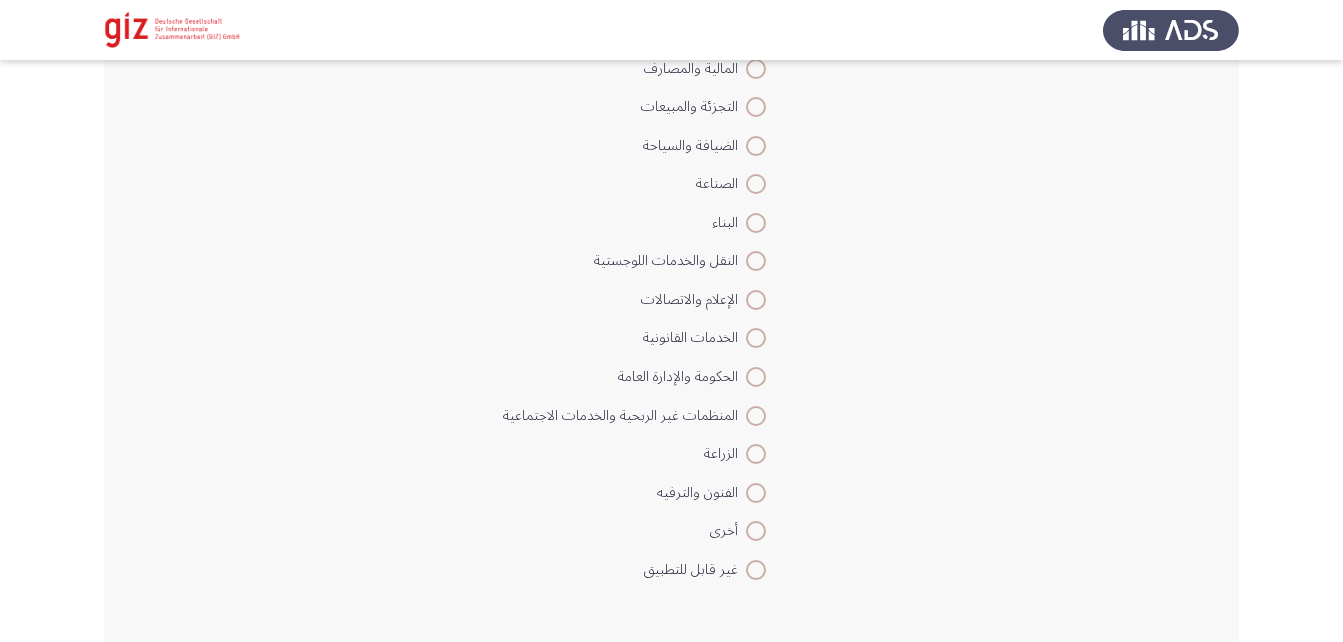 scroll, scrollTop: 1211, scrollLeft: 0, axis: vertical 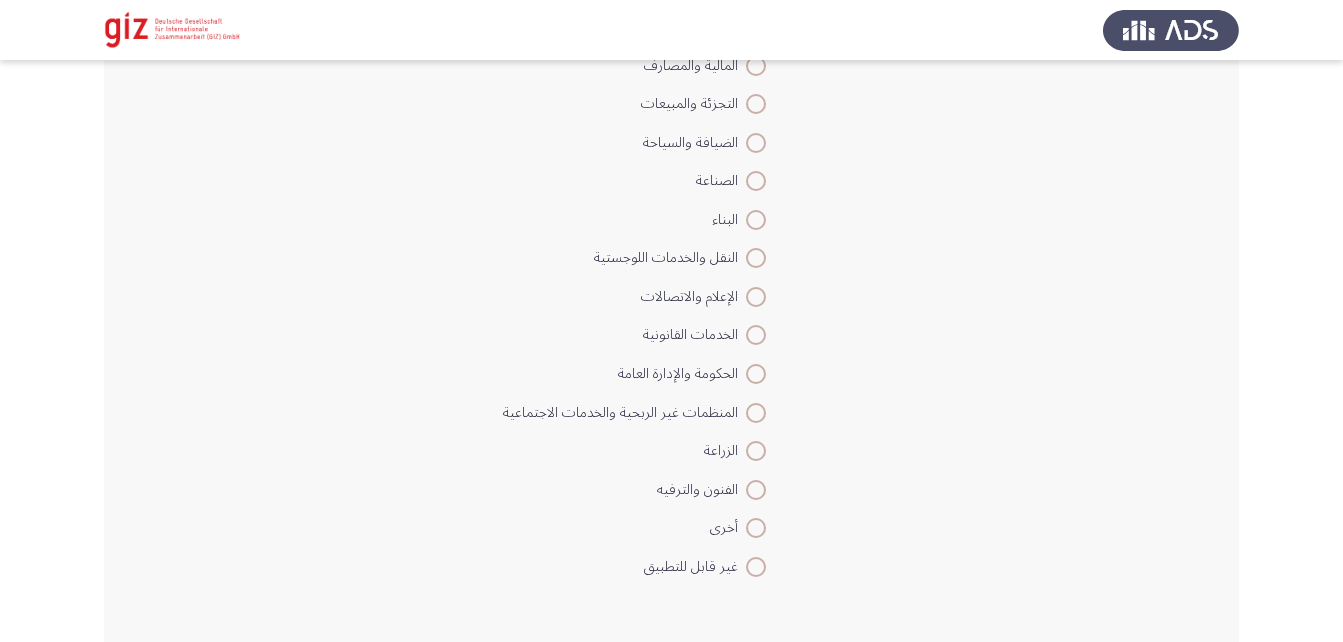 click at bounding box center [756, 528] 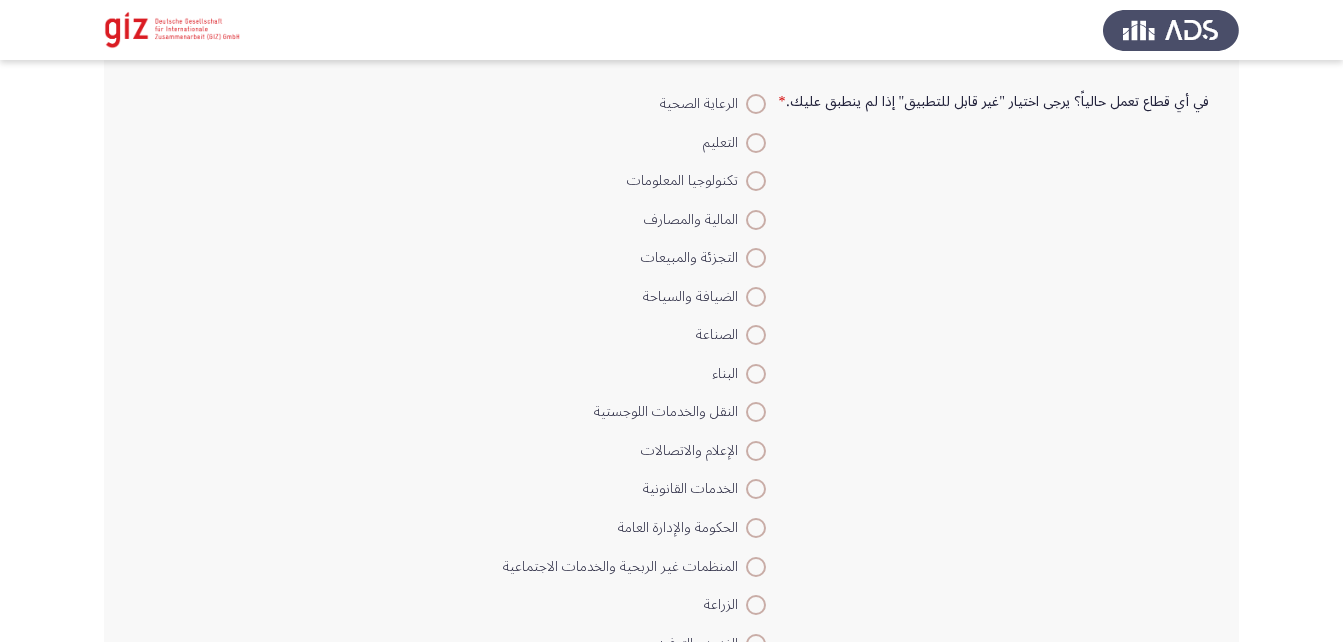 scroll, scrollTop: 1046, scrollLeft: 0, axis: vertical 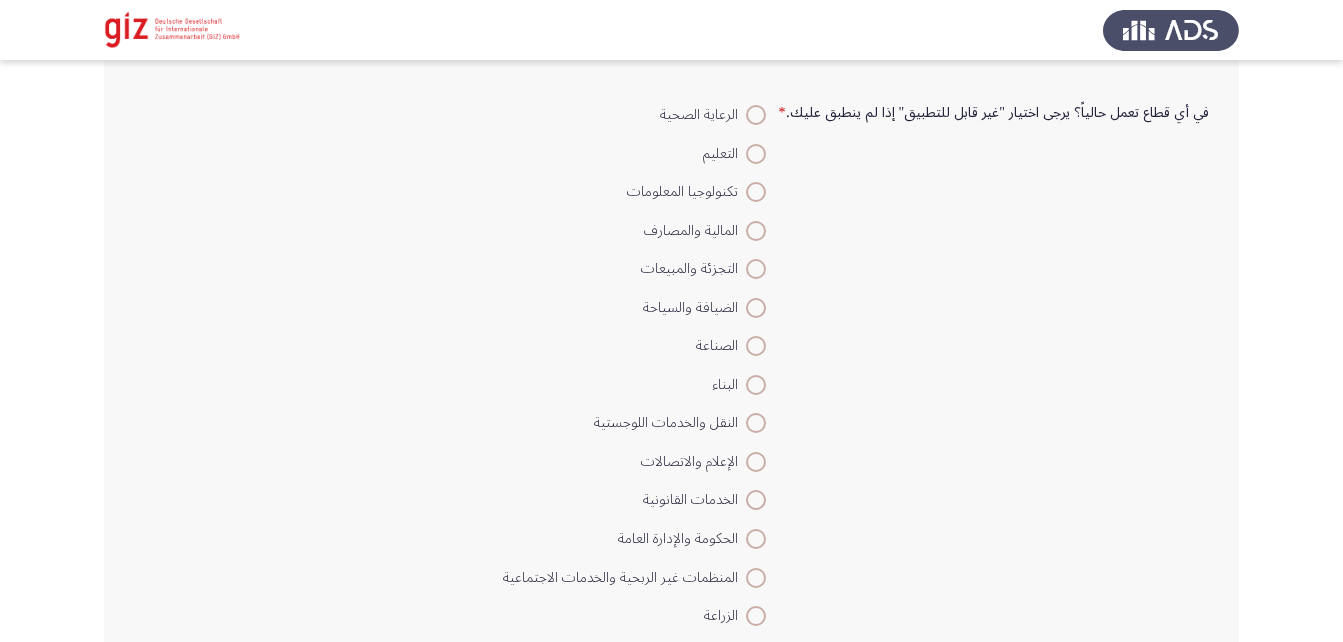 click at bounding box center (756, 308) 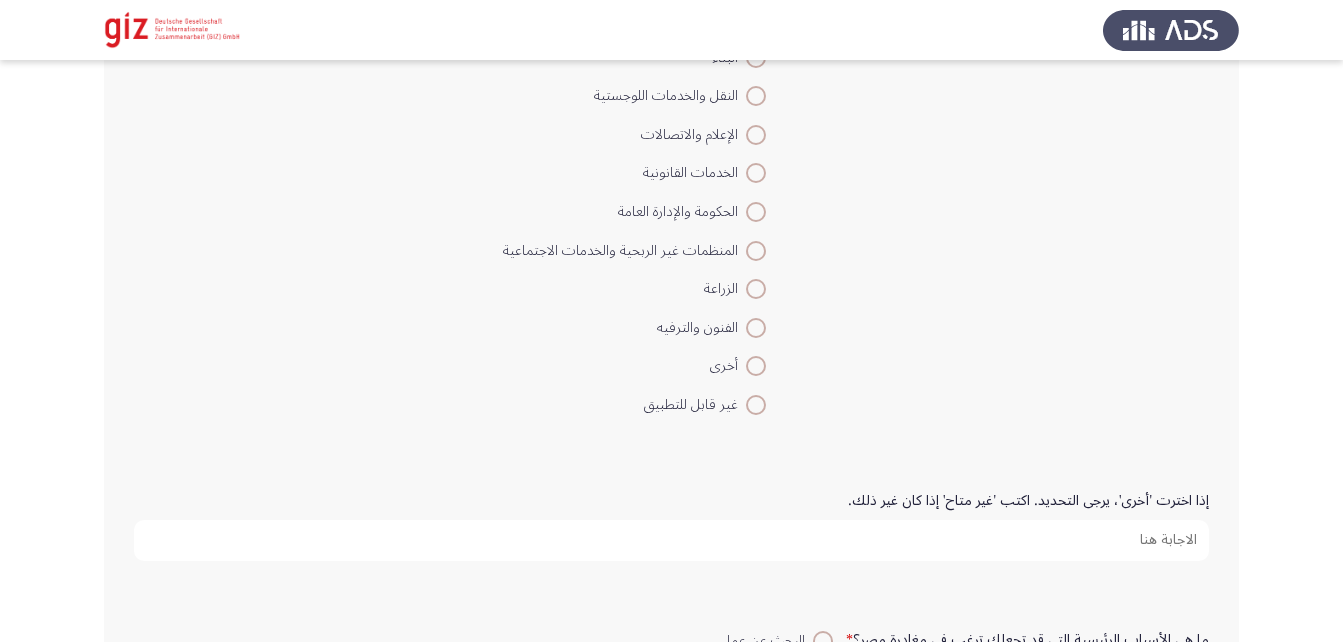 scroll, scrollTop: 1372, scrollLeft: 0, axis: vertical 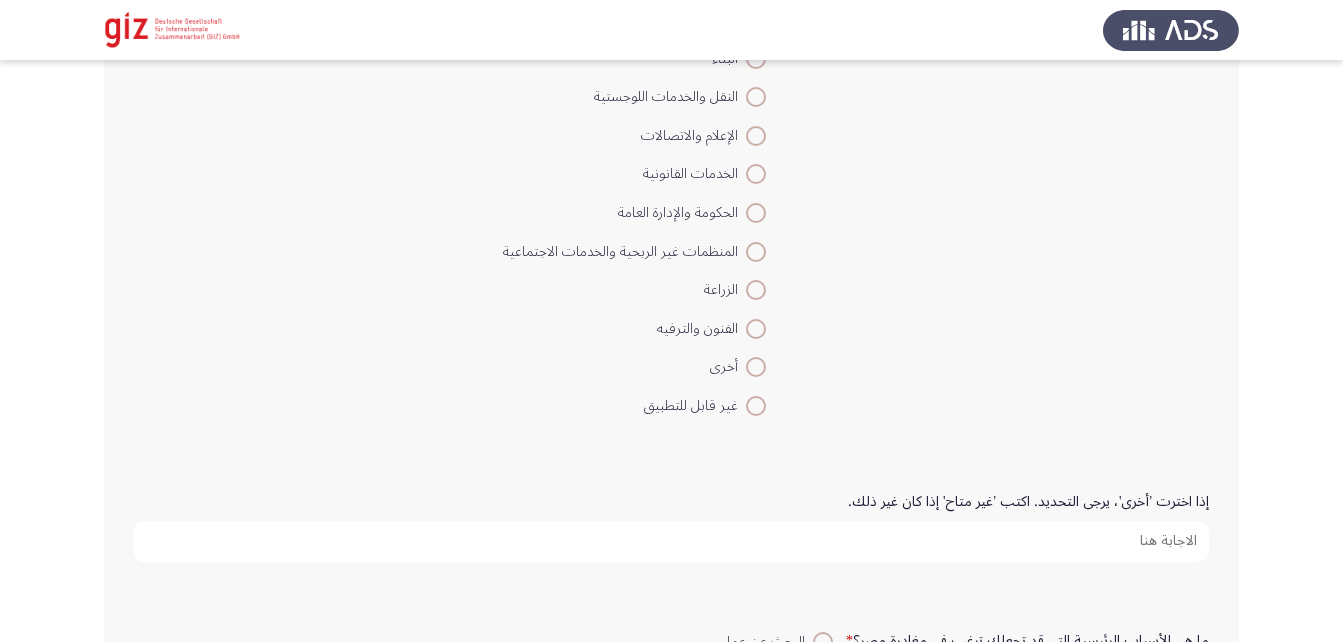click on "إذا اخترت 'أخرى'، يرجى التحديد. اكتب 'غير متاح' إذا كان غير ذلك." at bounding box center (671, 541) 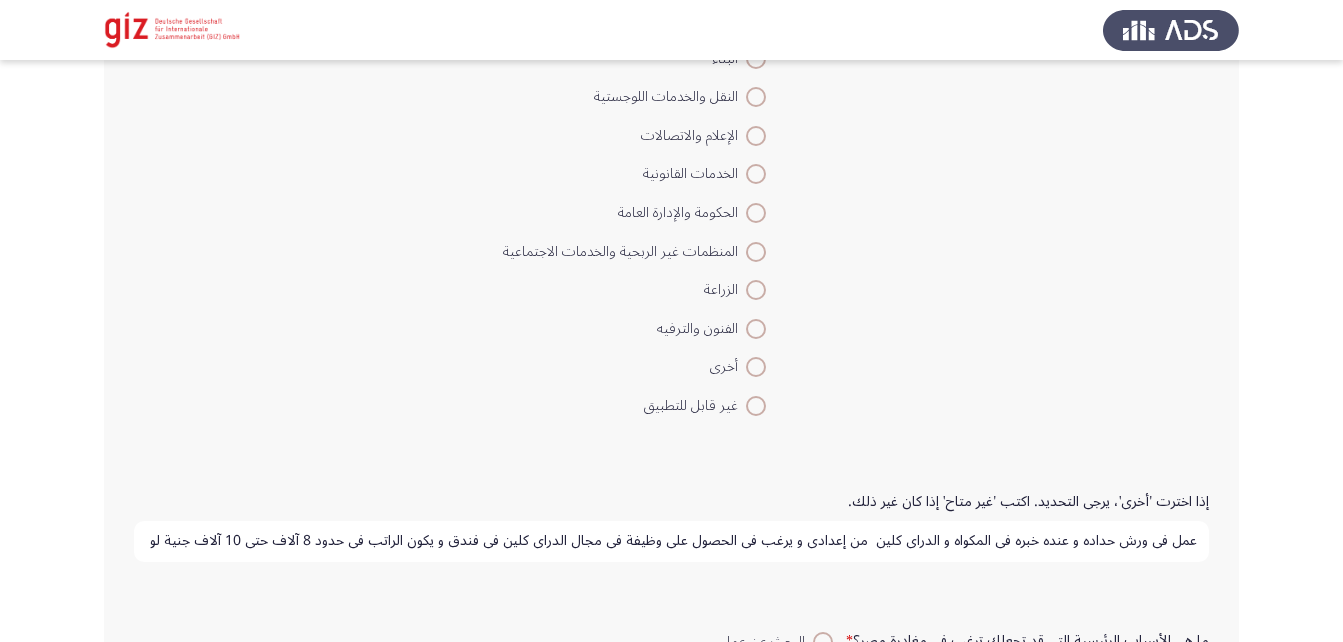 scroll, scrollTop: 0, scrollLeft: -108, axis: horizontal 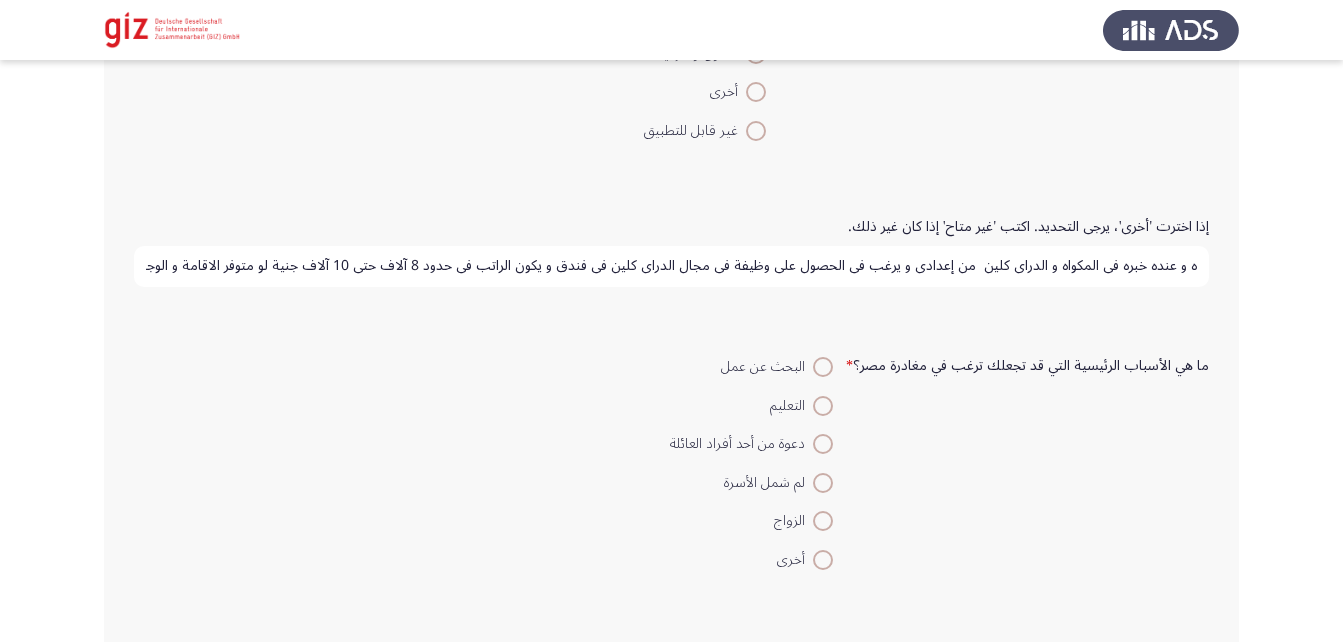 type on "عمل في ورش حداده و عنده خبره في المكواه و الدراي كلين  من إعدادي و يرغب في الحصول علي وظيفة في مجال الدراي كلين في فندق و يكون الراتب في حدود 8 آلاف حتي 10 آلاف جنية لو متوفر الاقامة و الوجبات" 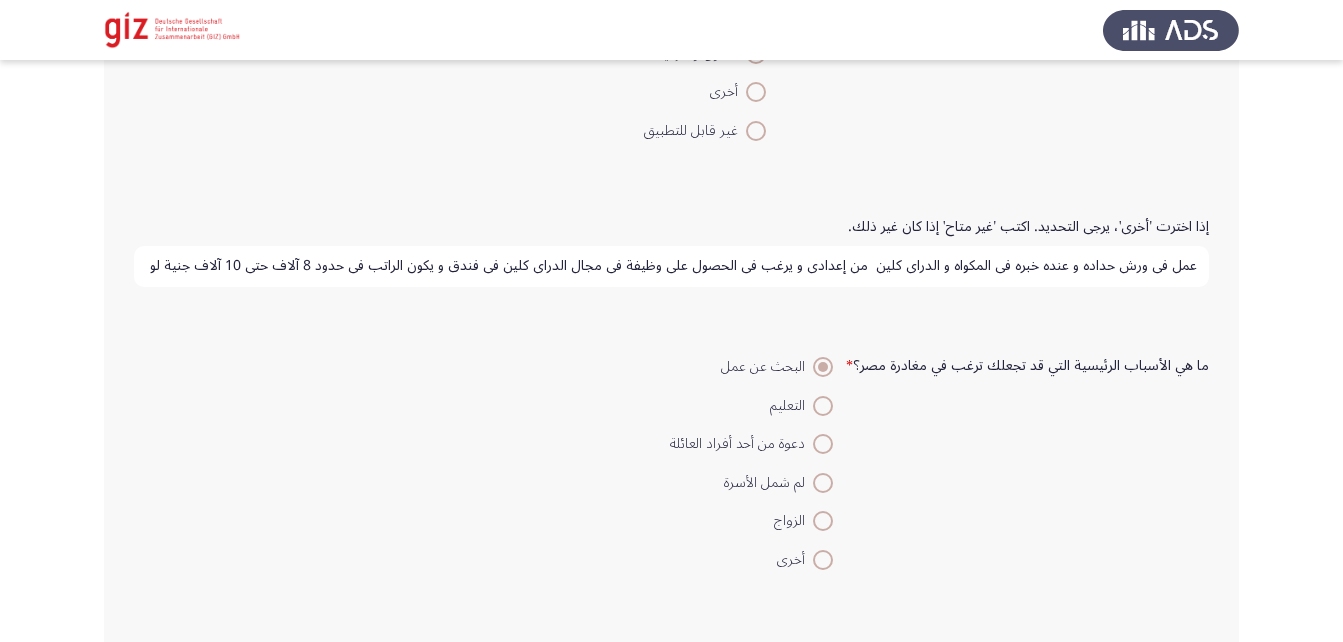 scroll, scrollTop: 1922, scrollLeft: 0, axis: vertical 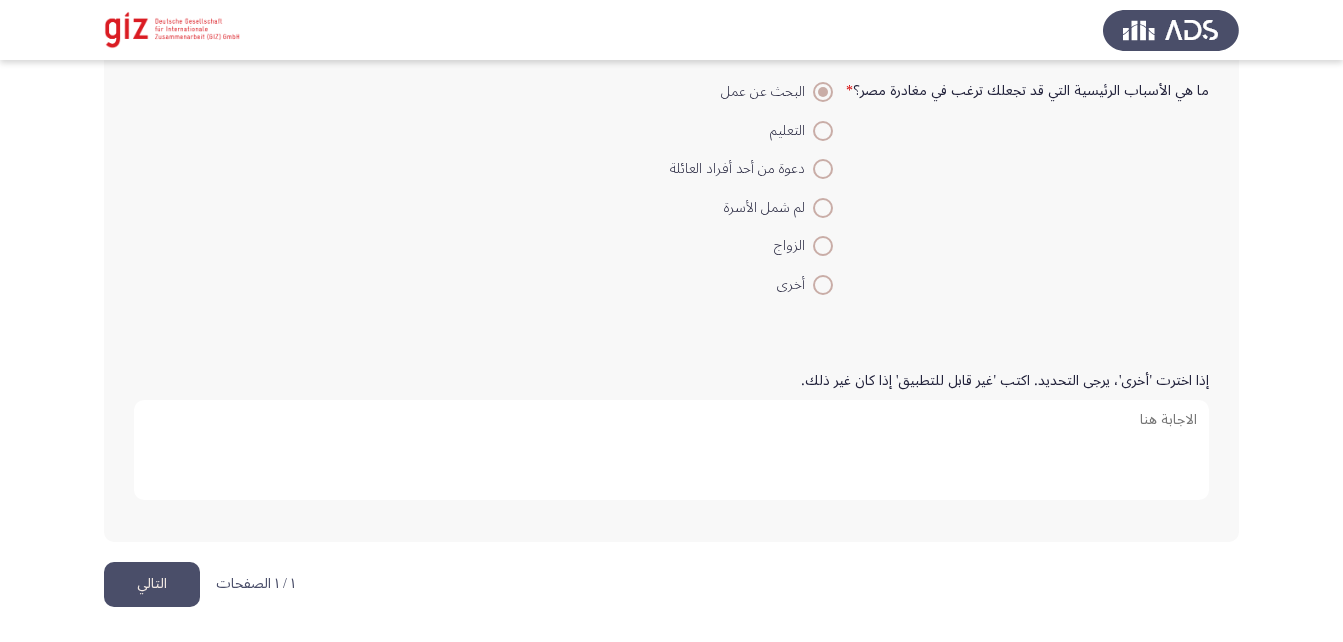 click on "إذا اخترت 'أخرى'، يرجى التحديد. اكتب 'غير قابل للتطبيق' إذا كان غير ذلك." at bounding box center [671, 450] 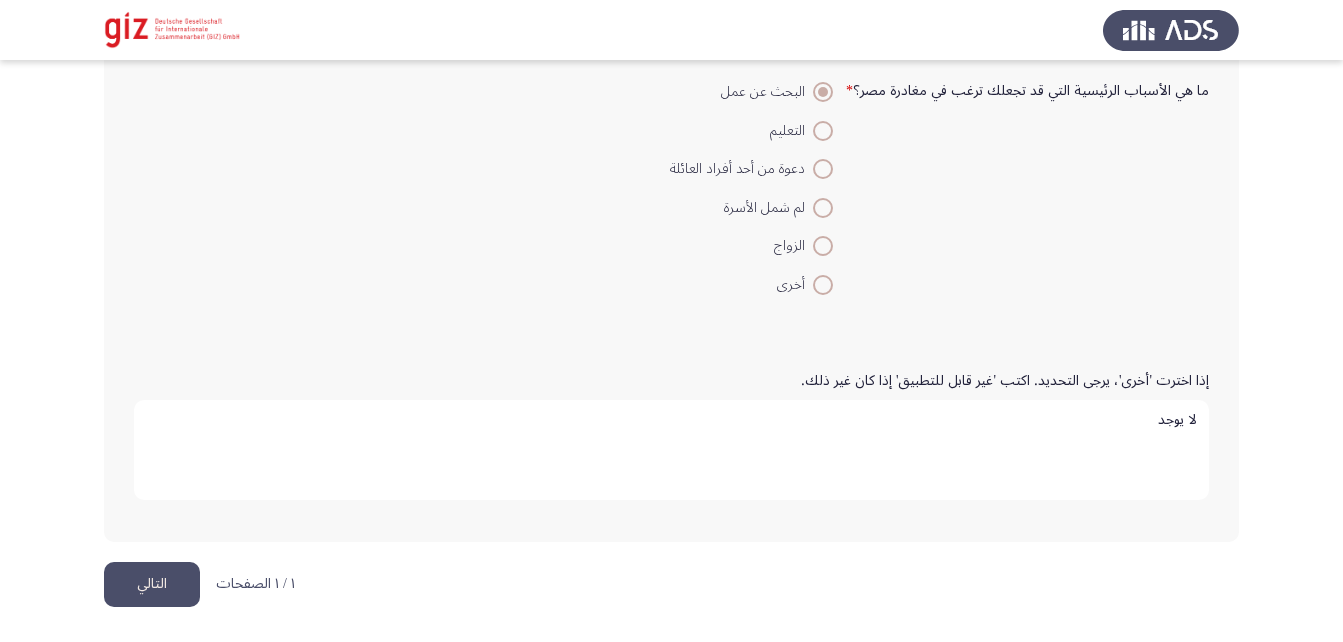 type on "لا يوجد" 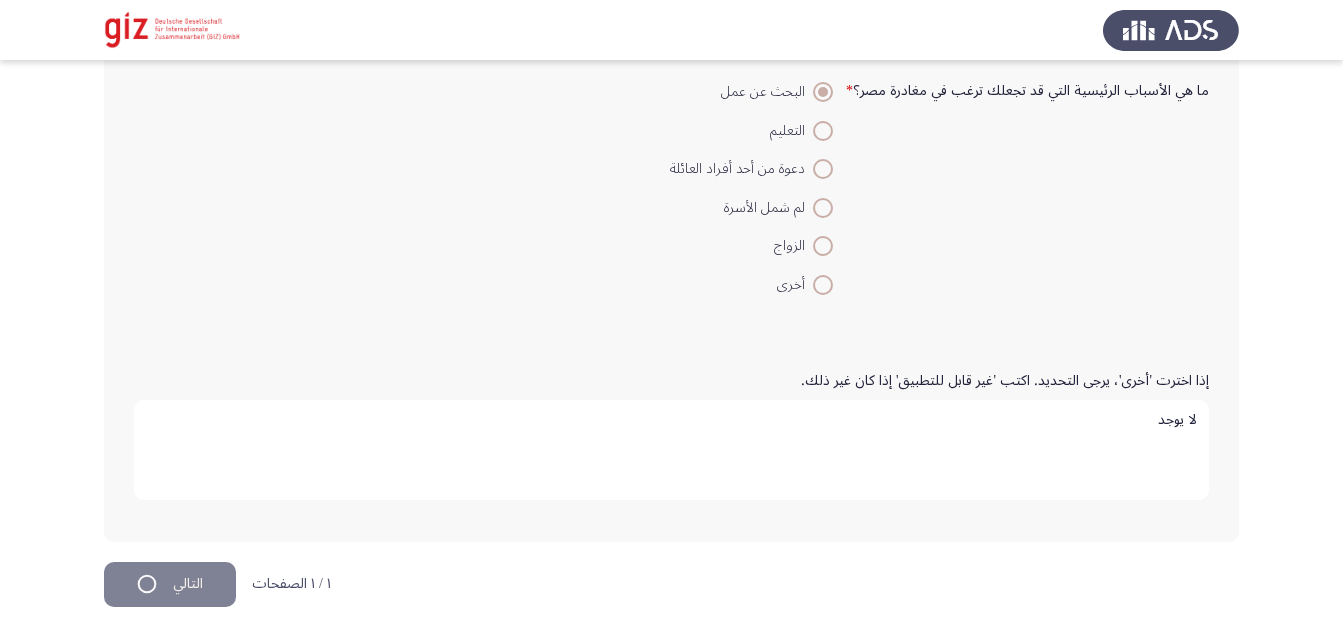 scroll, scrollTop: 0, scrollLeft: 0, axis: both 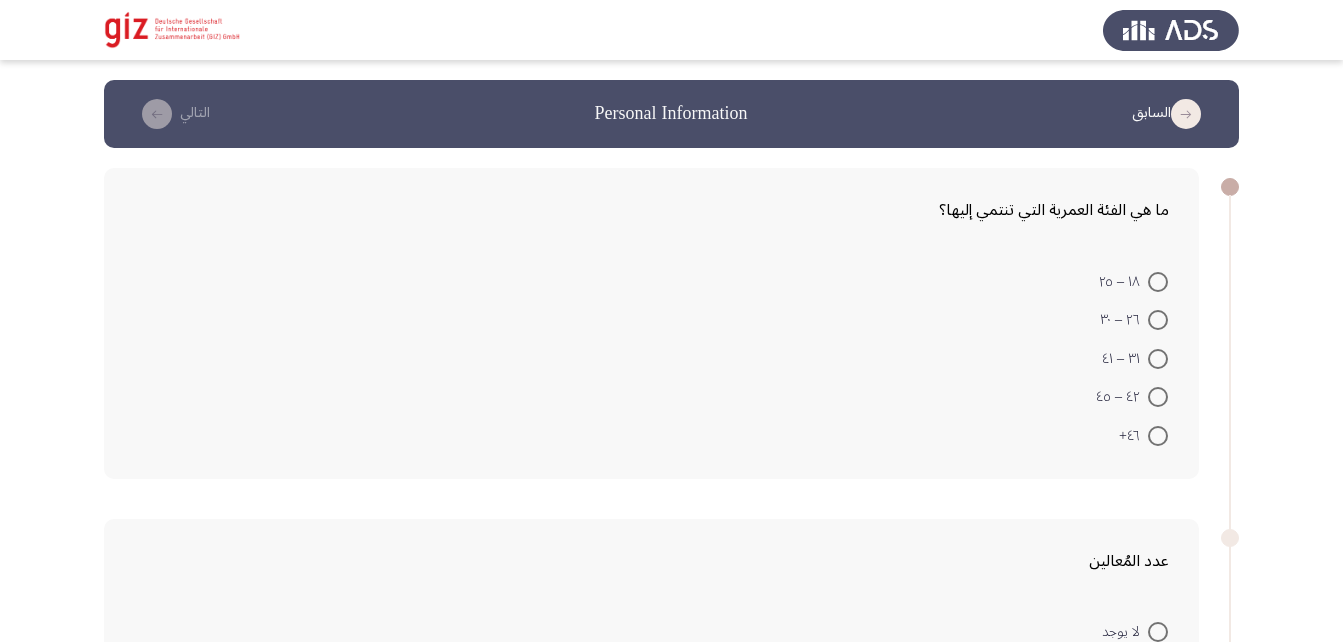 click at bounding box center (1158, 359) 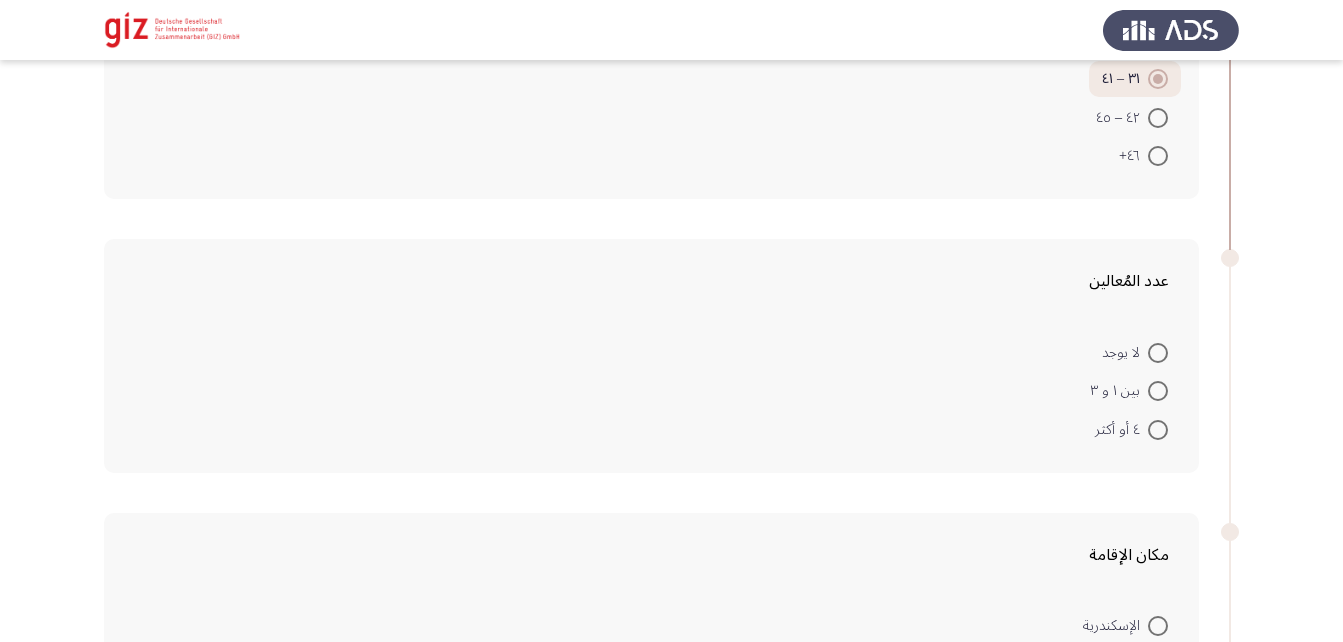 scroll, scrollTop: 278, scrollLeft: 0, axis: vertical 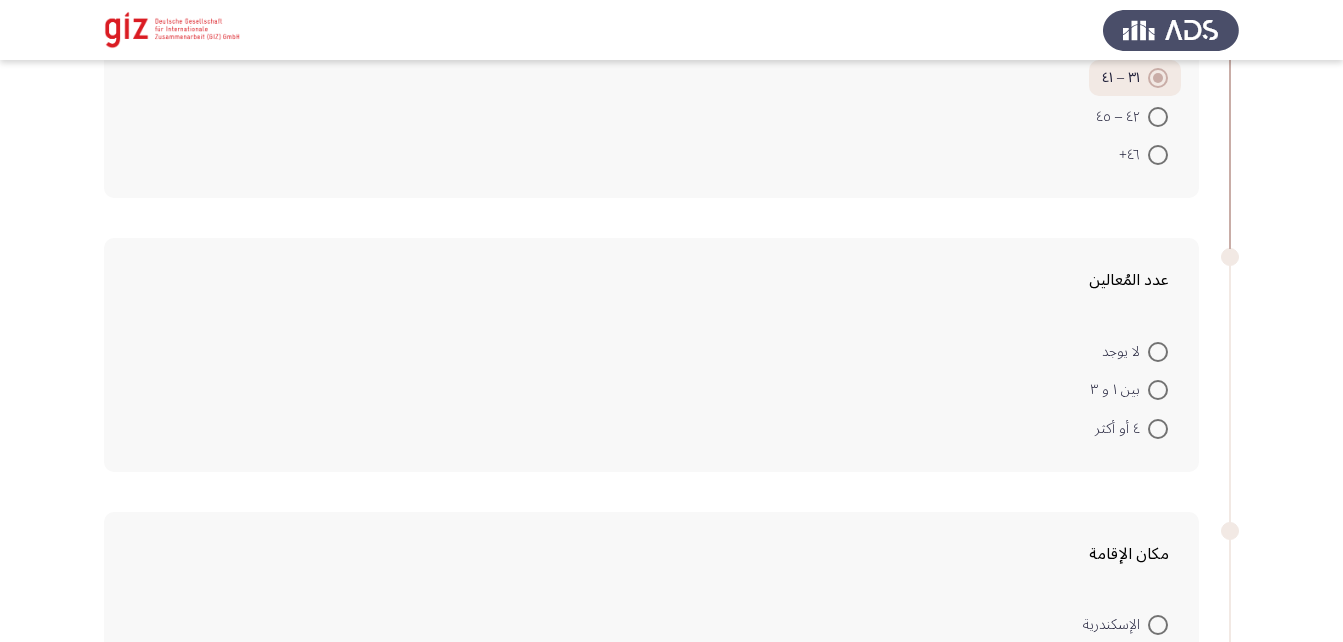 click at bounding box center [1158, 390] 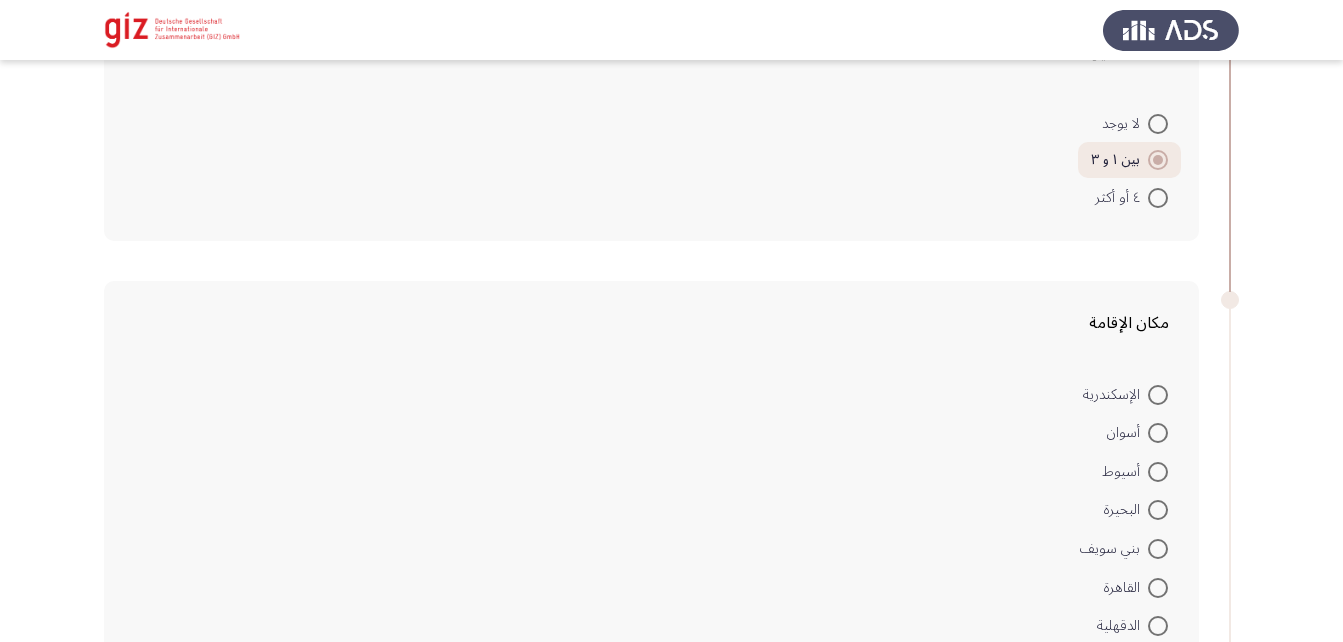 scroll, scrollTop: 507, scrollLeft: 0, axis: vertical 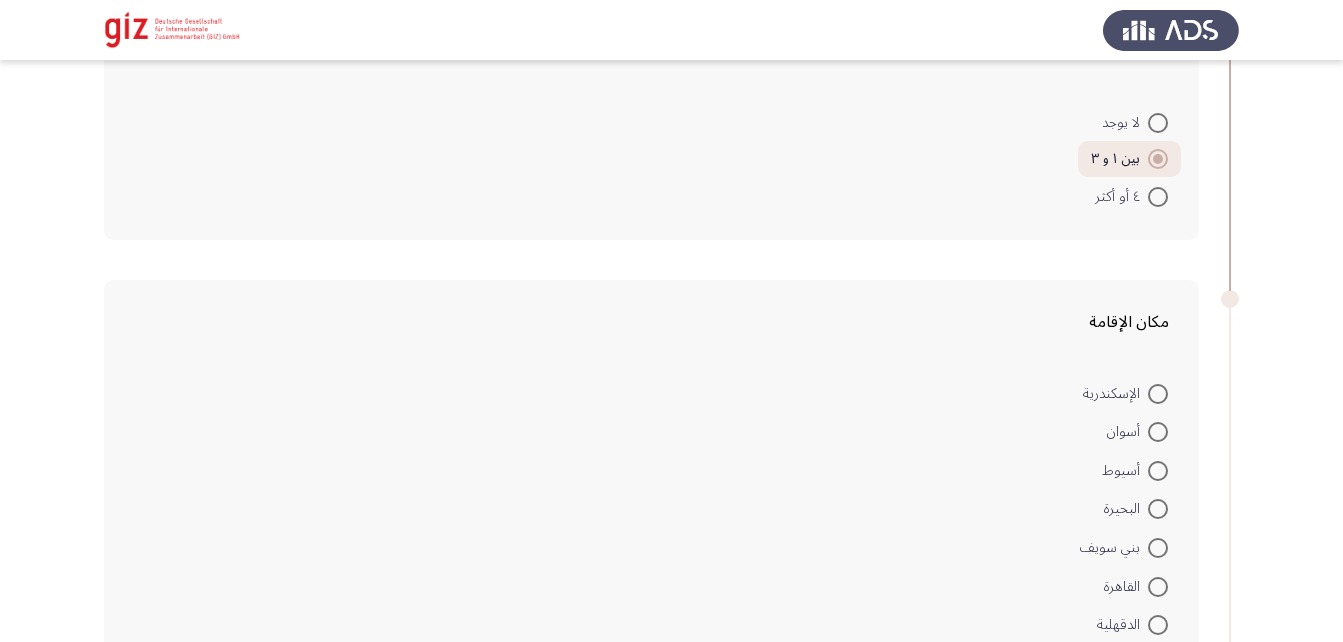 click at bounding box center [1158, 471] 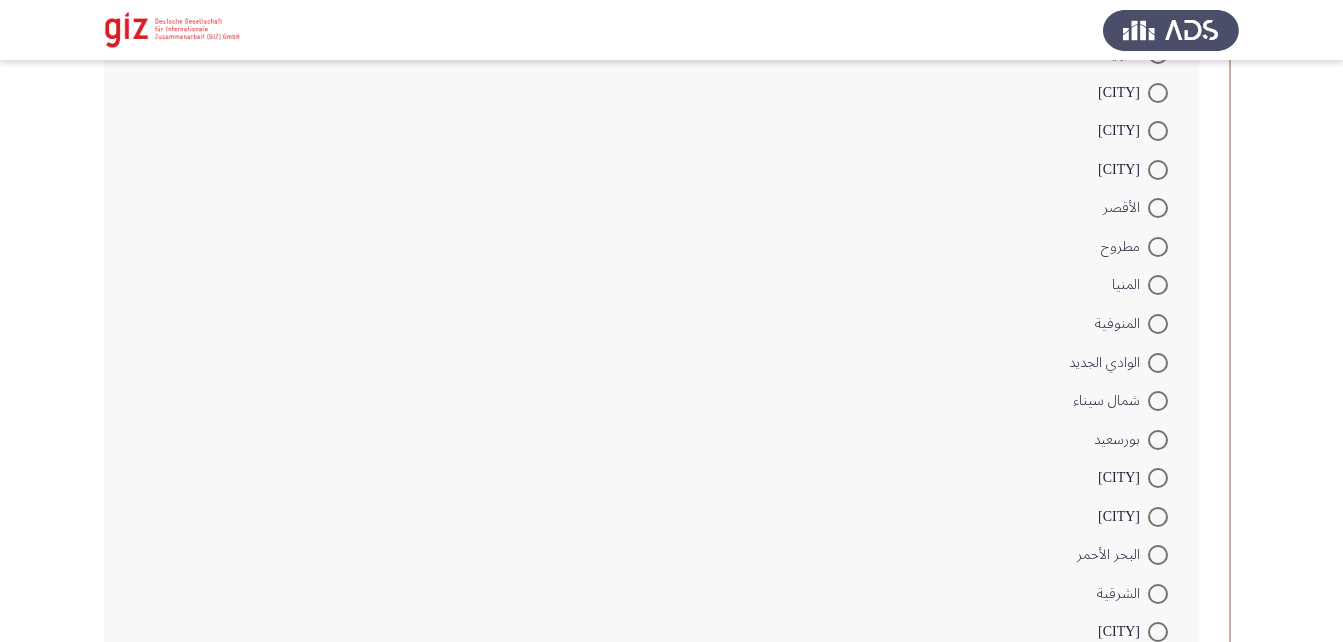 scroll, scrollTop: 1637, scrollLeft: 0, axis: vertical 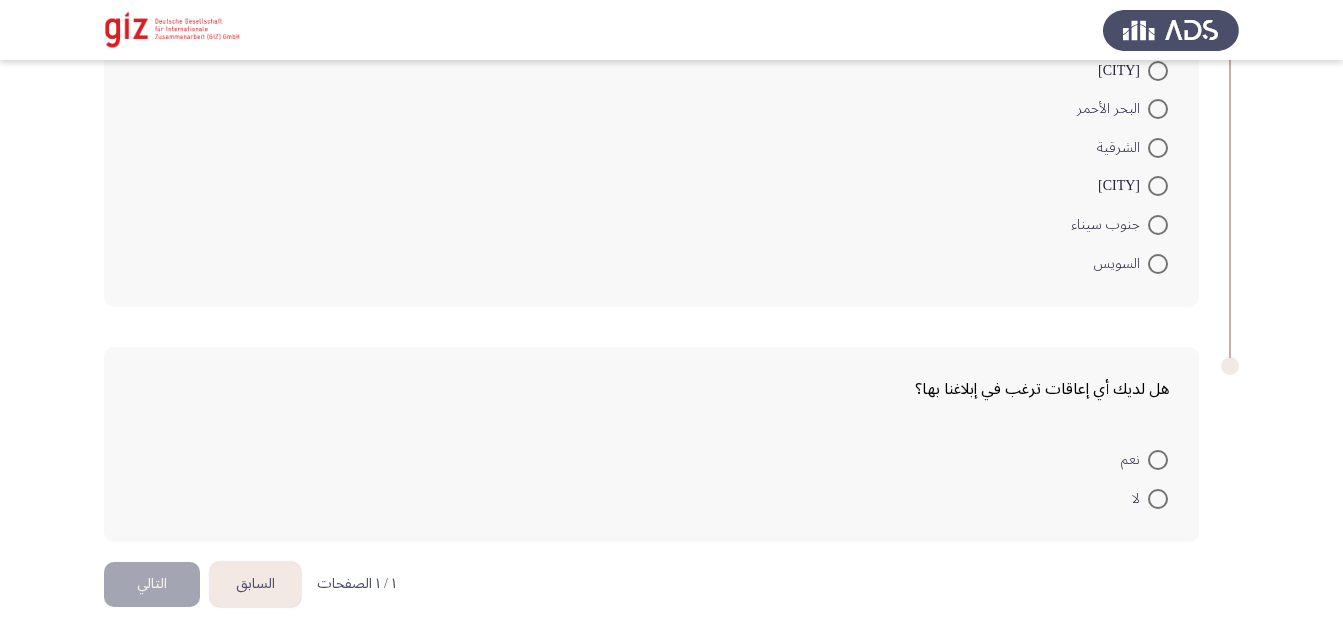click at bounding box center (1158, 499) 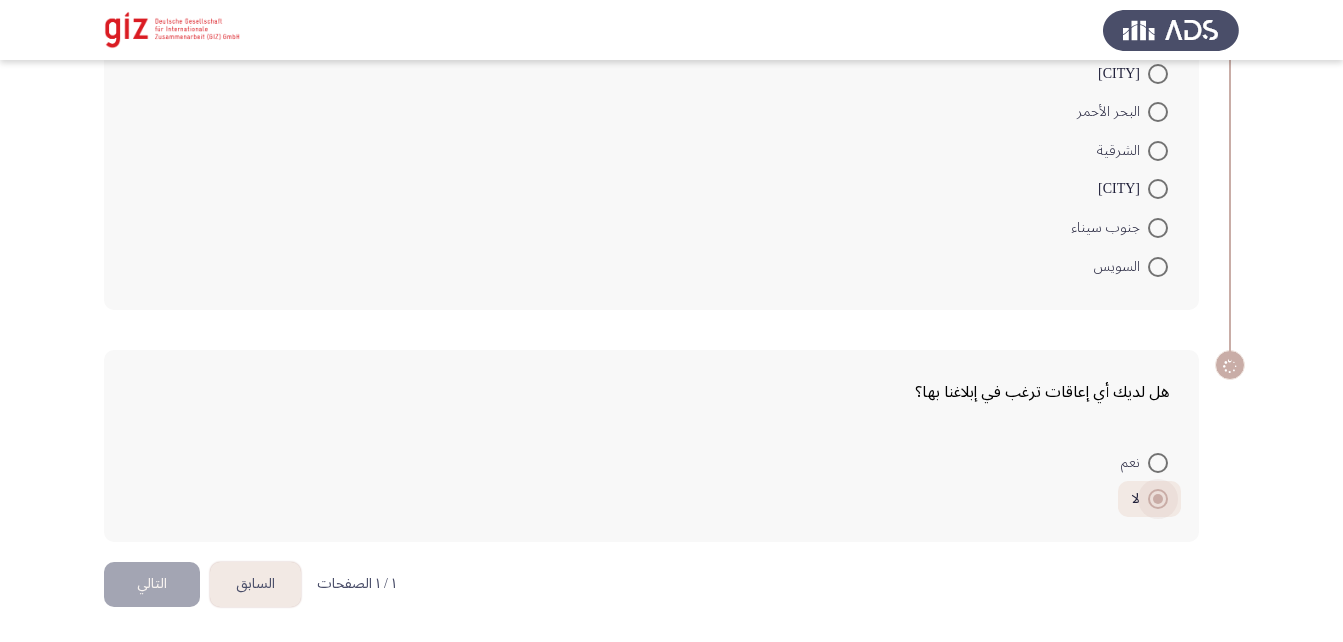 scroll, scrollTop: 1634, scrollLeft: 0, axis: vertical 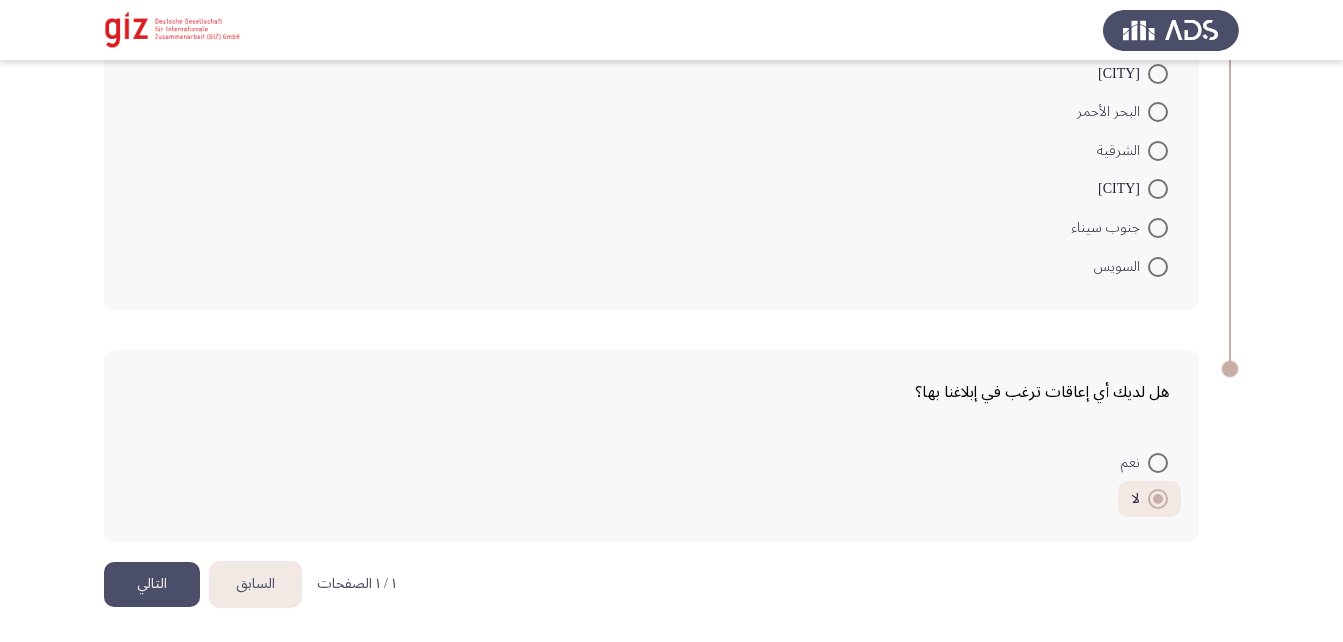 click on "التالي" 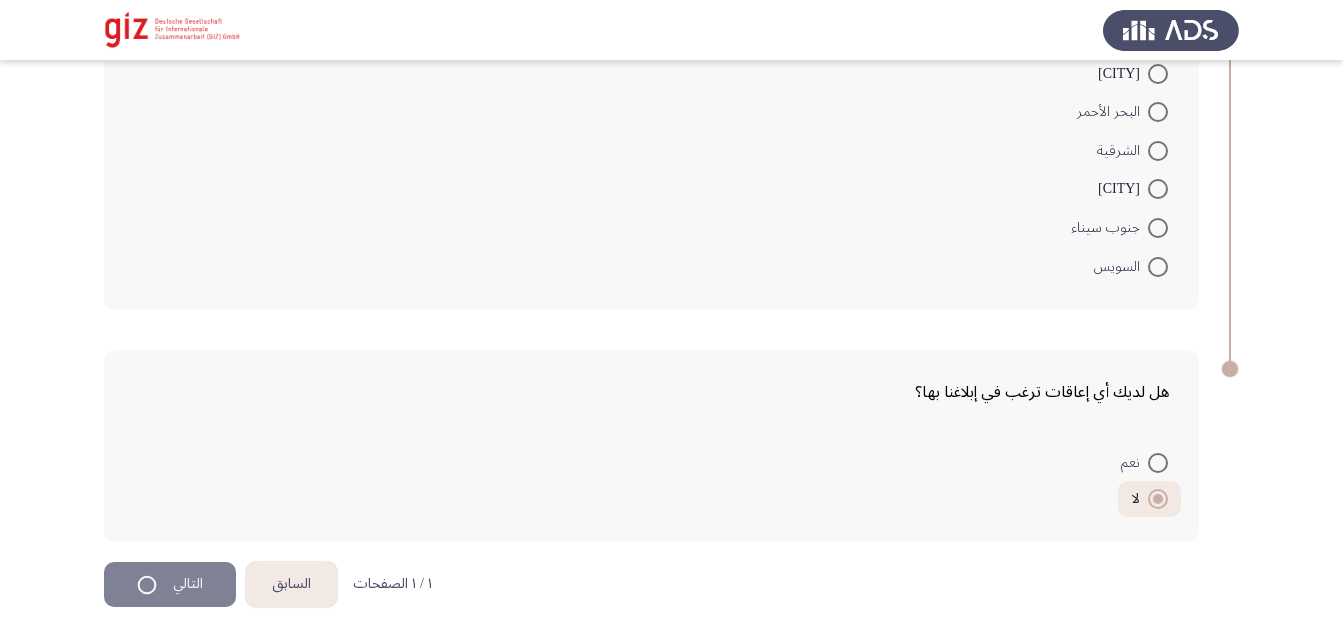 scroll, scrollTop: 0, scrollLeft: 0, axis: both 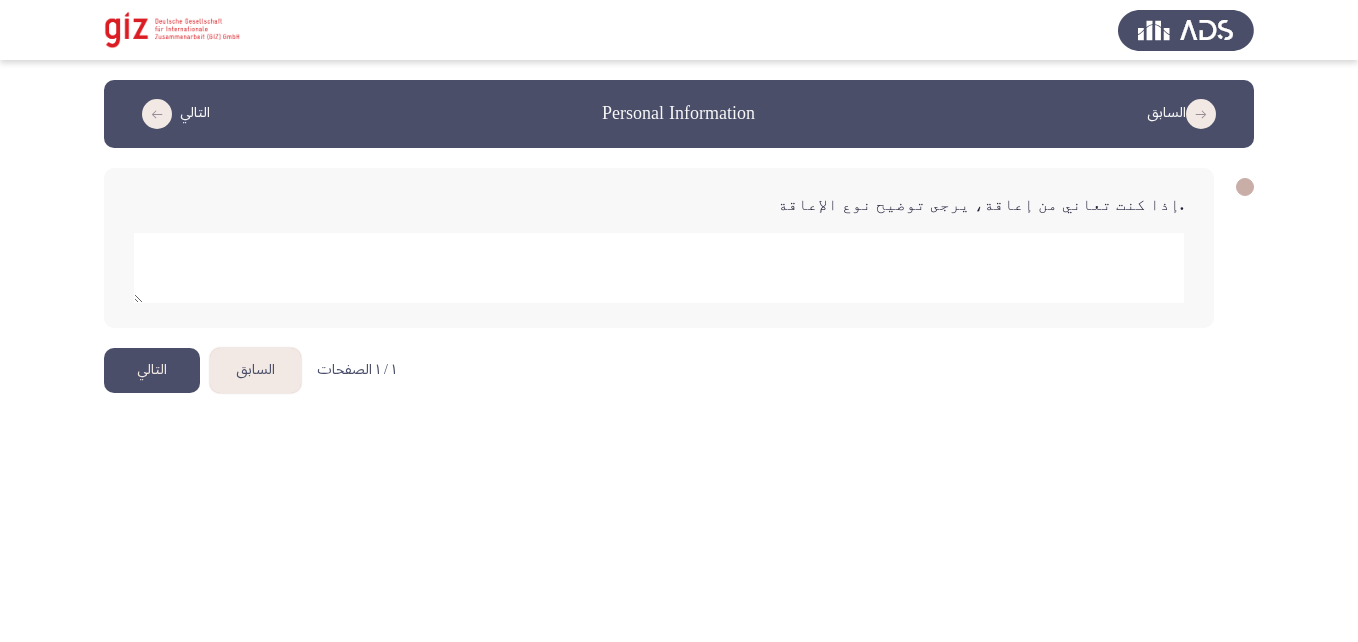 click 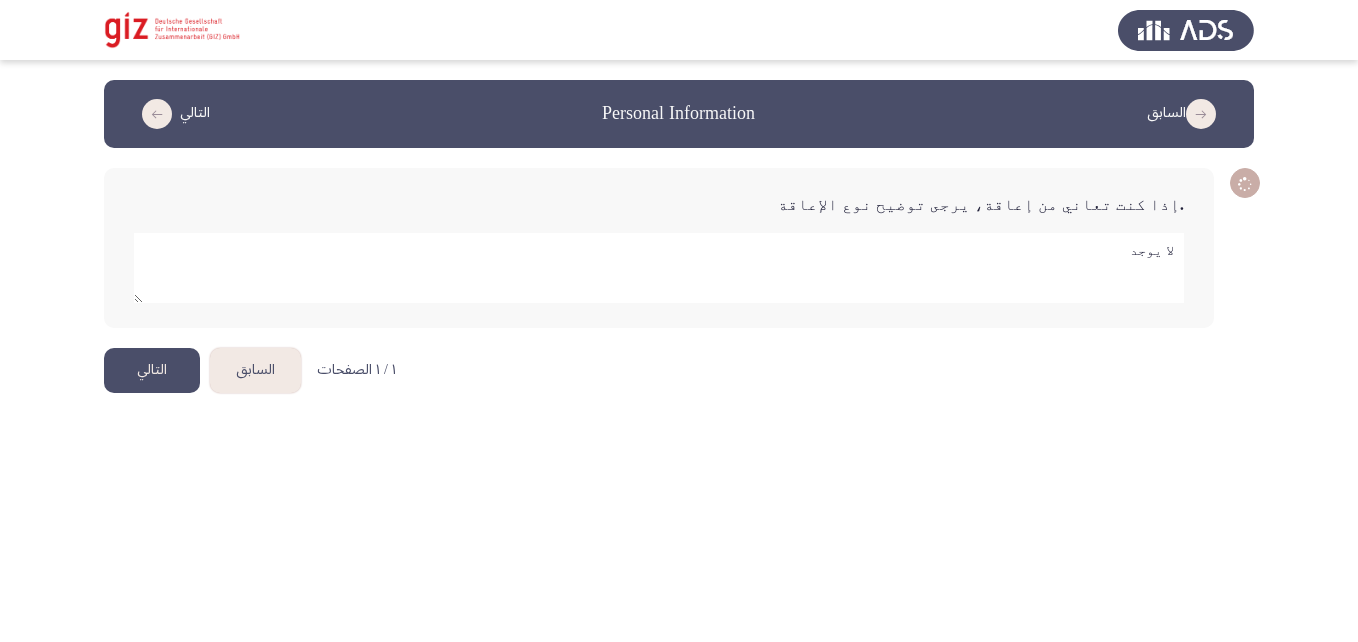 type on "لا يوجد" 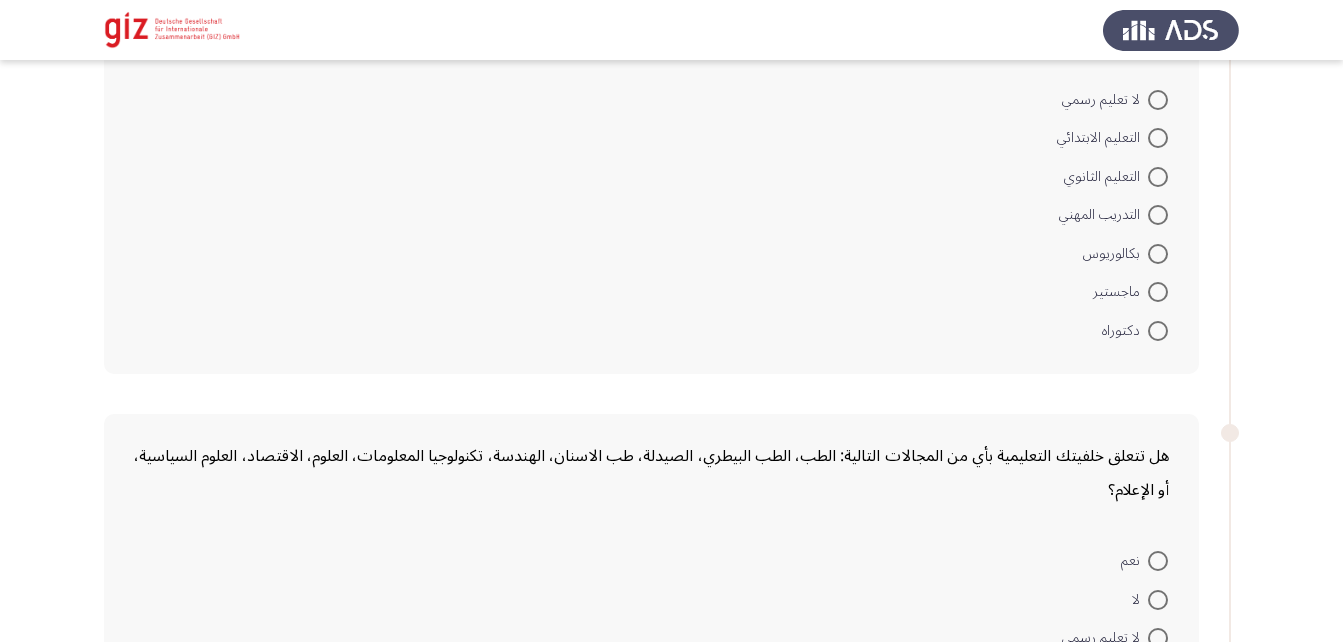 scroll, scrollTop: 183, scrollLeft: 0, axis: vertical 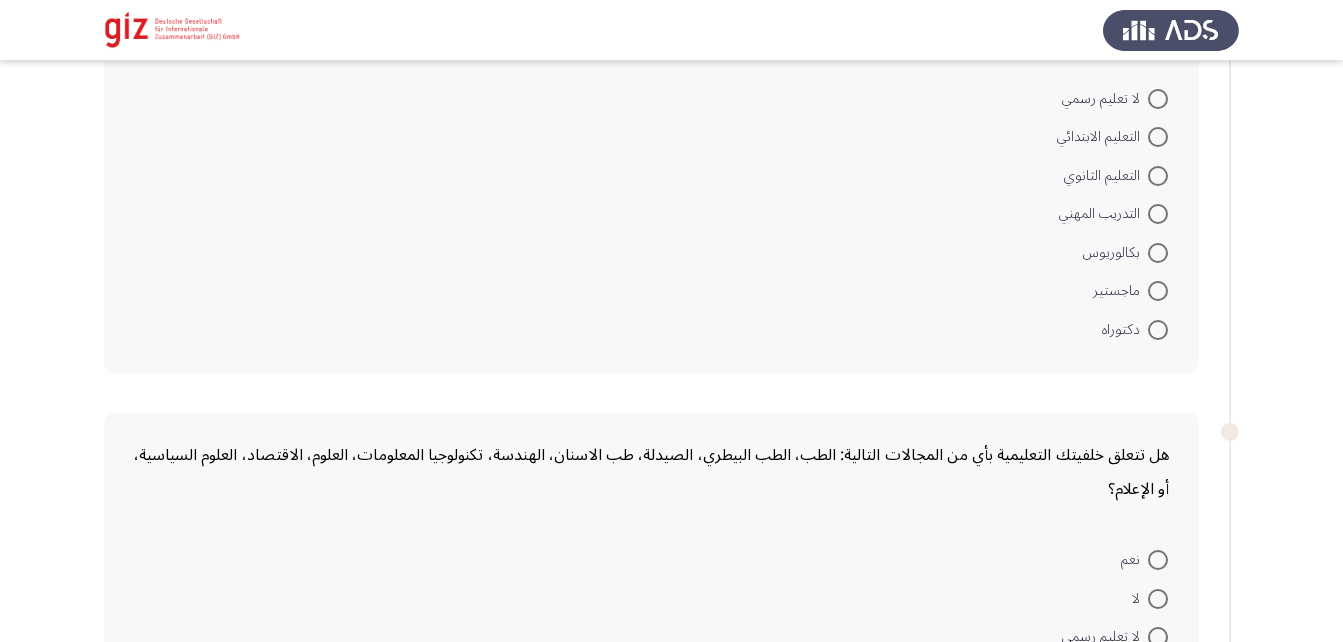 click at bounding box center [1158, 214] 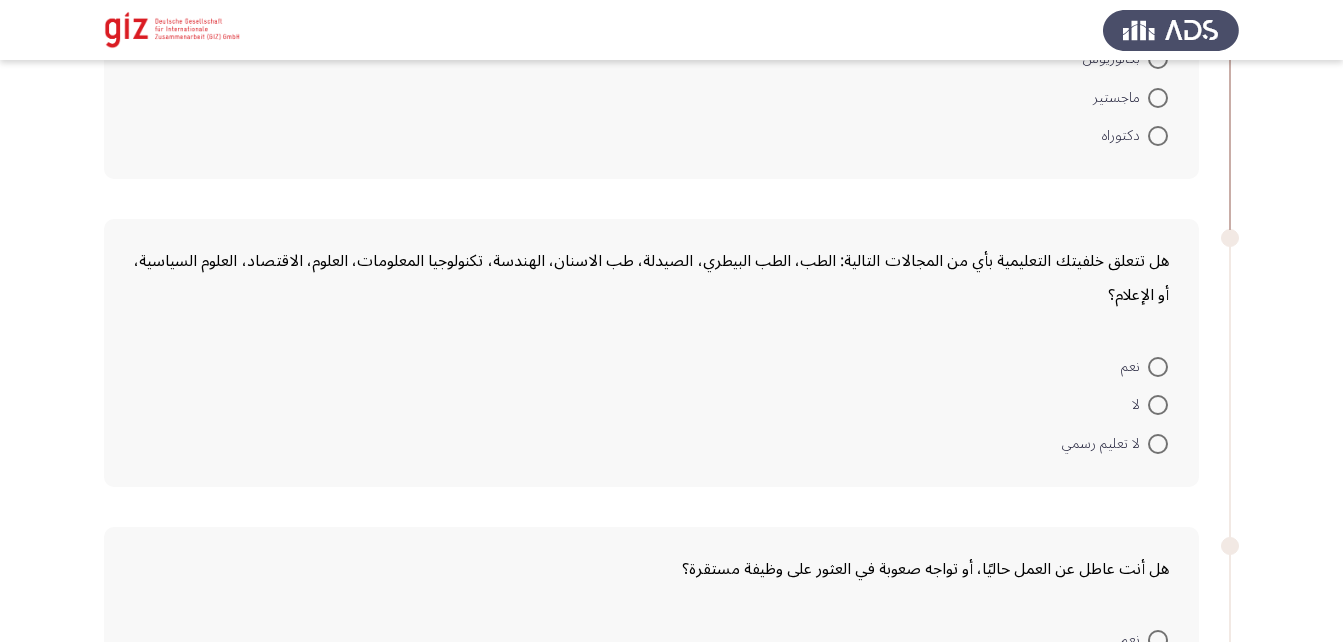 scroll, scrollTop: 375, scrollLeft: 0, axis: vertical 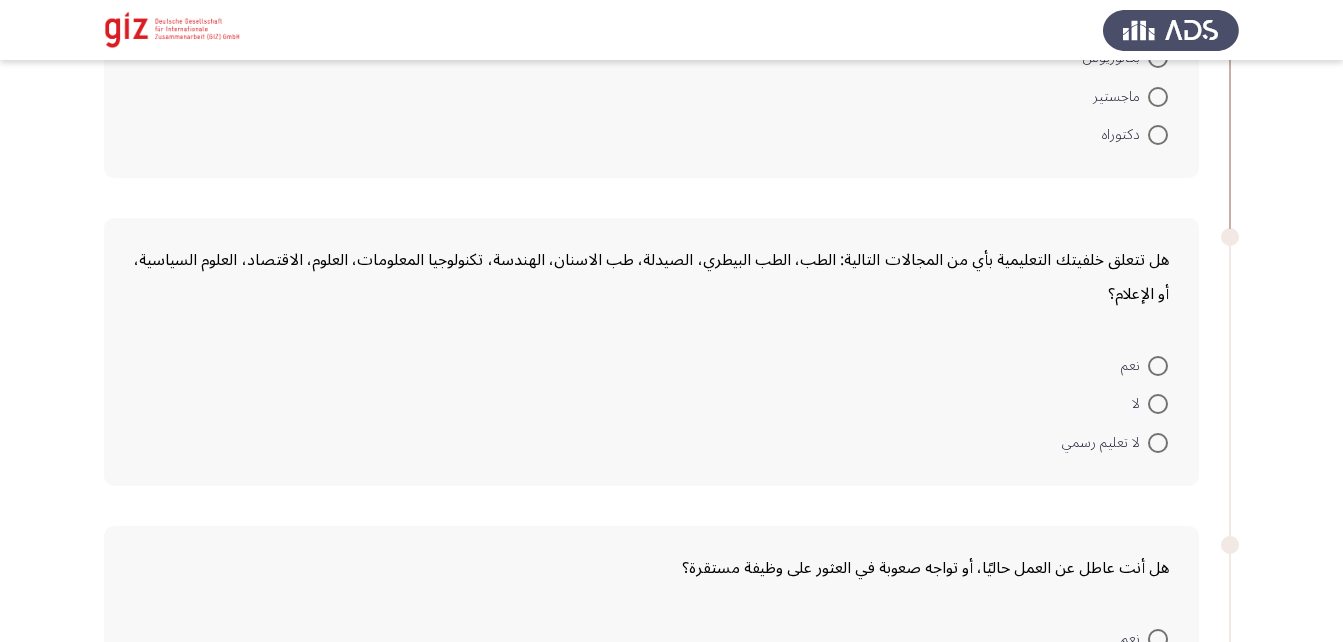 click at bounding box center [1158, 404] 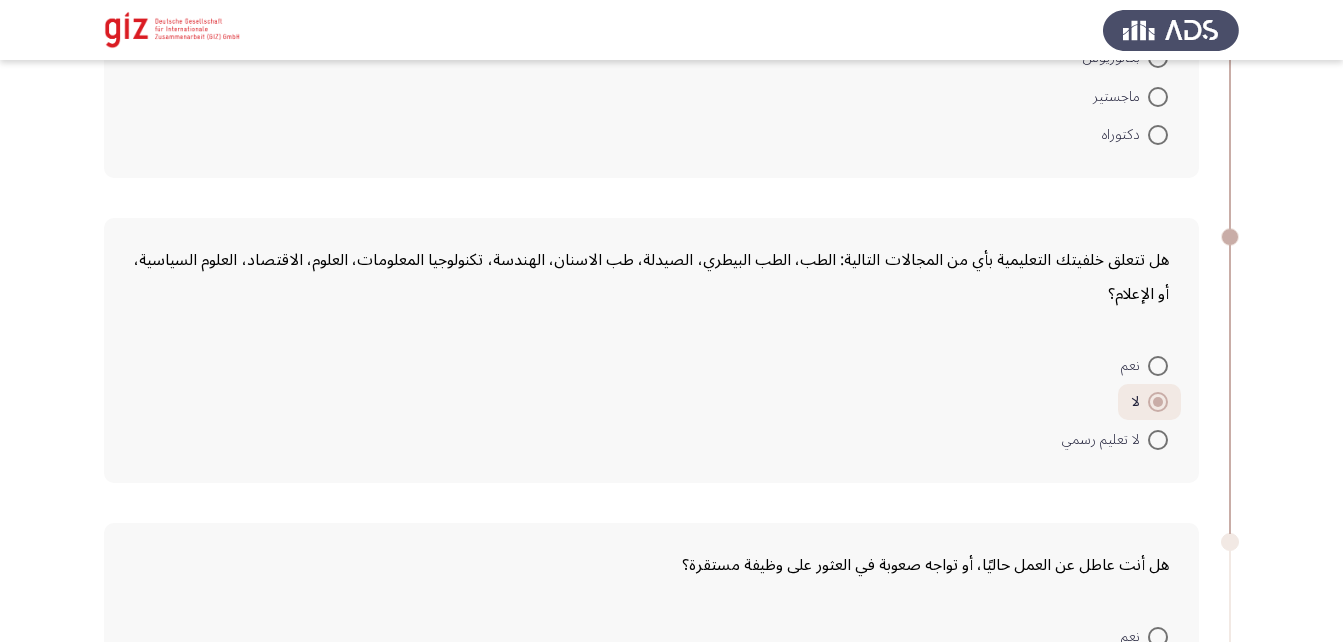 scroll, scrollTop: 615, scrollLeft: 0, axis: vertical 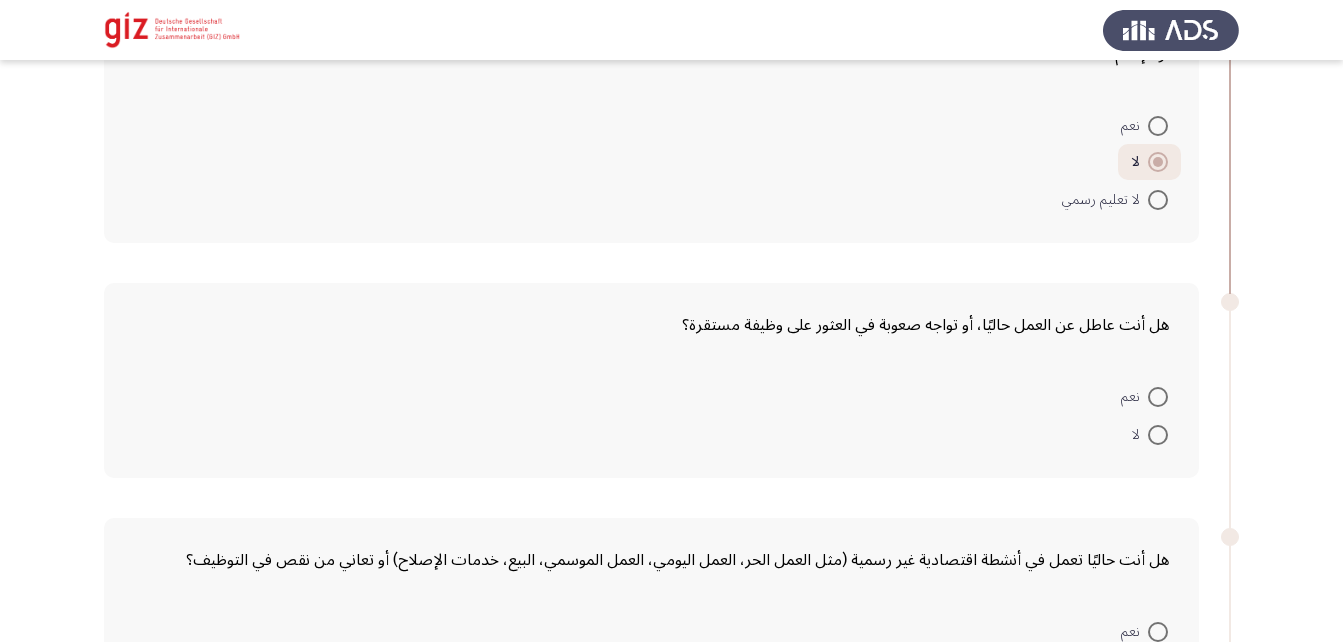 click at bounding box center [1158, 397] 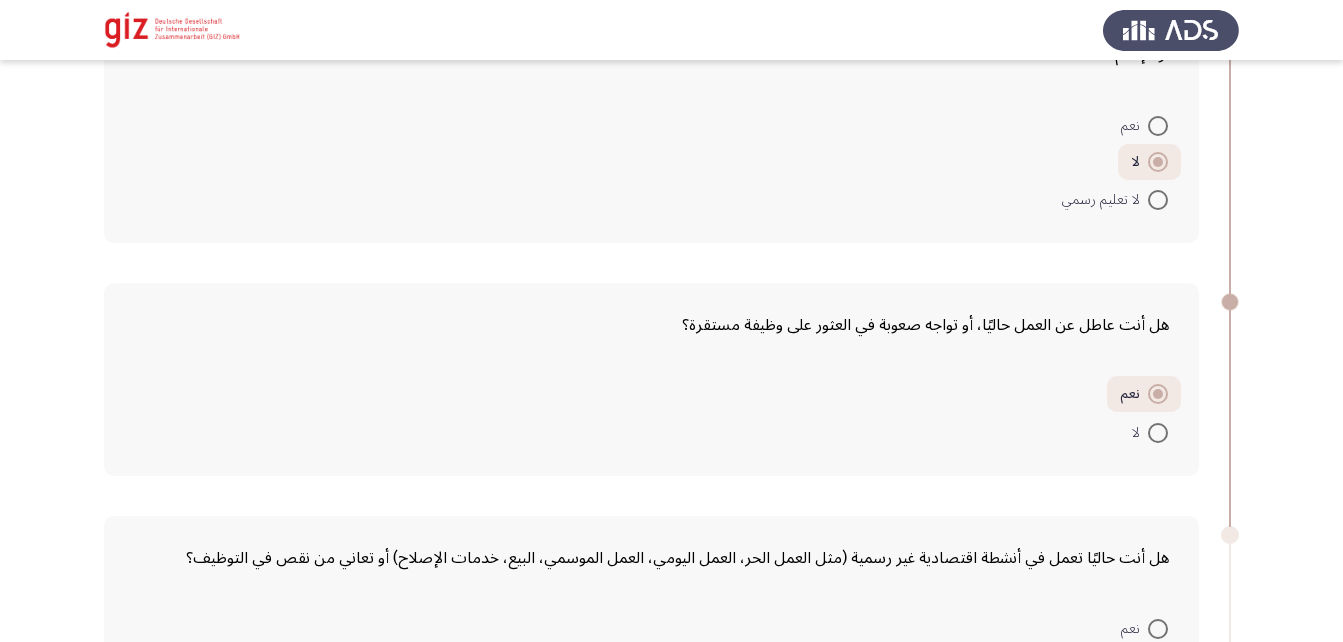 scroll, scrollTop: 829, scrollLeft: 0, axis: vertical 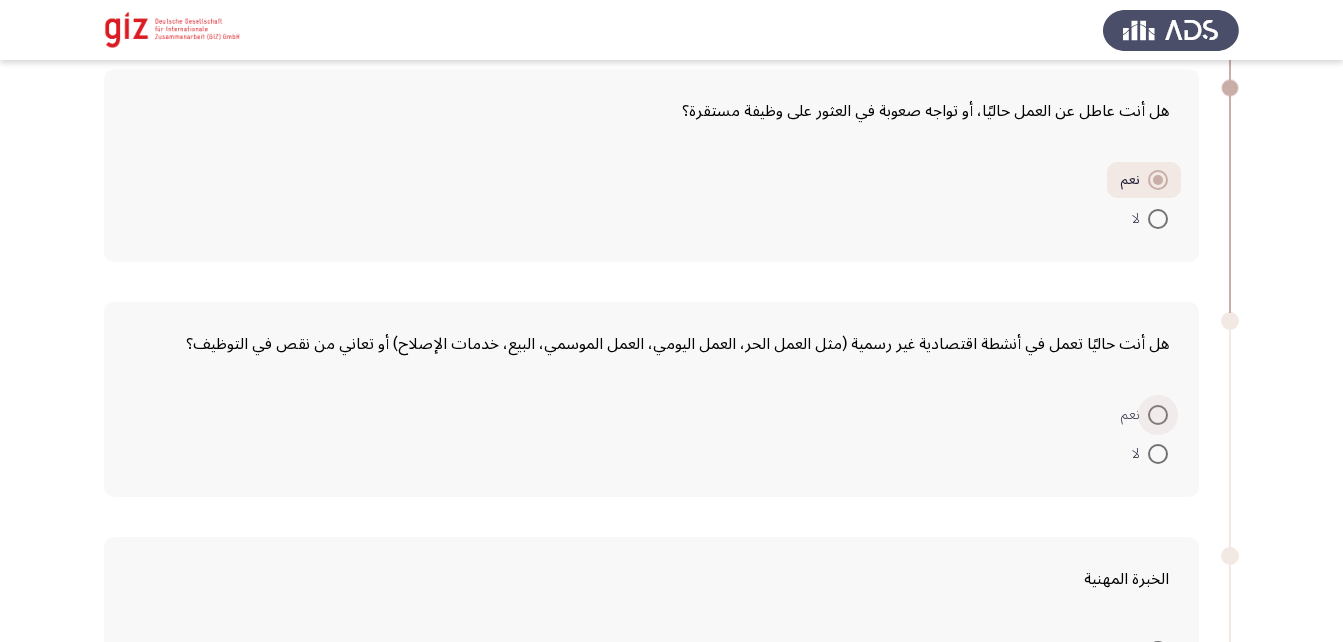 click at bounding box center [1158, 415] 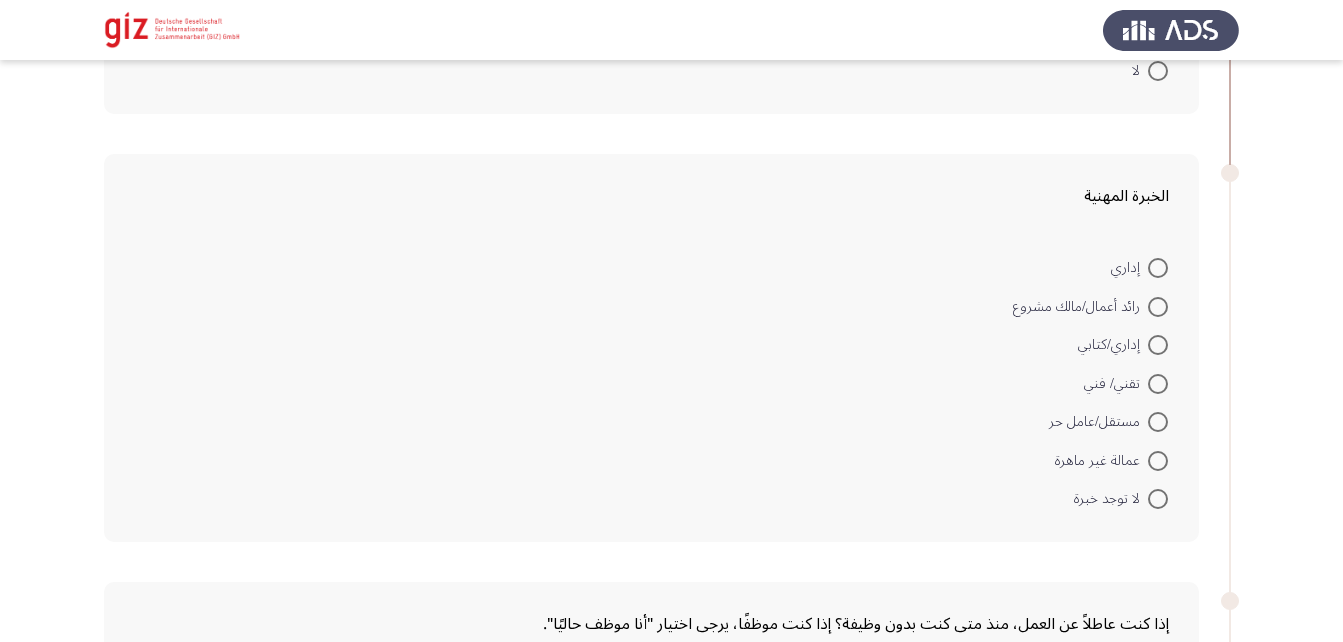 scroll, scrollTop: 1210, scrollLeft: 0, axis: vertical 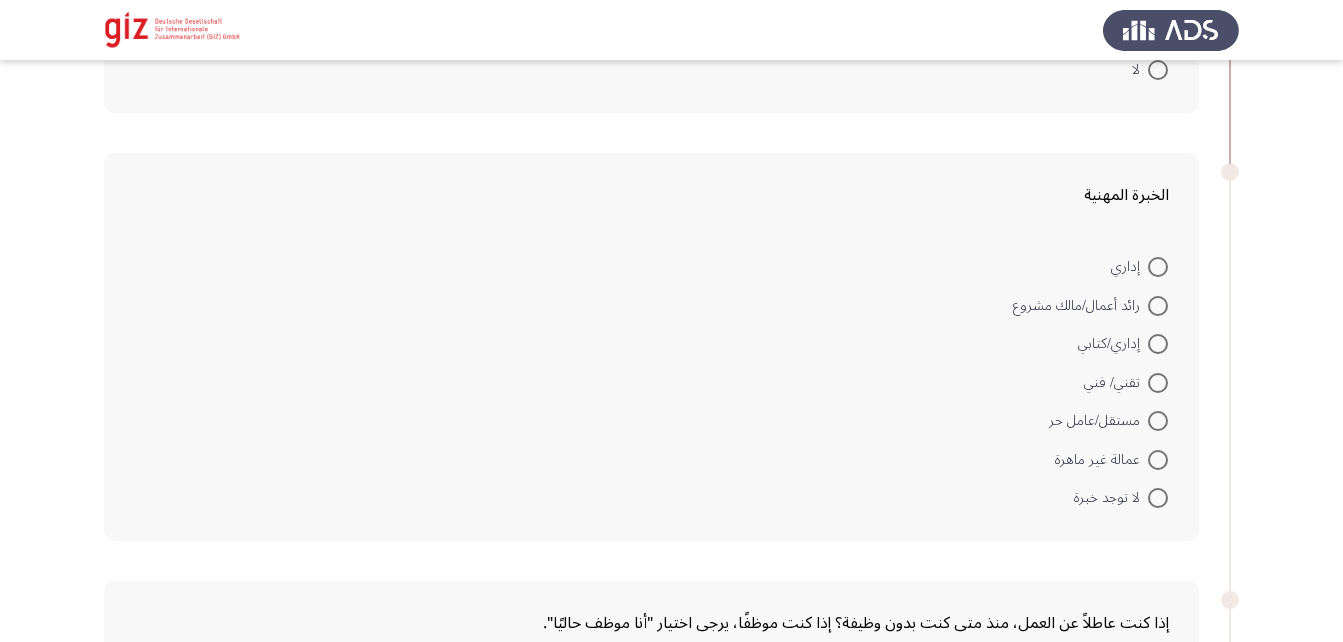 click at bounding box center [1158, 460] 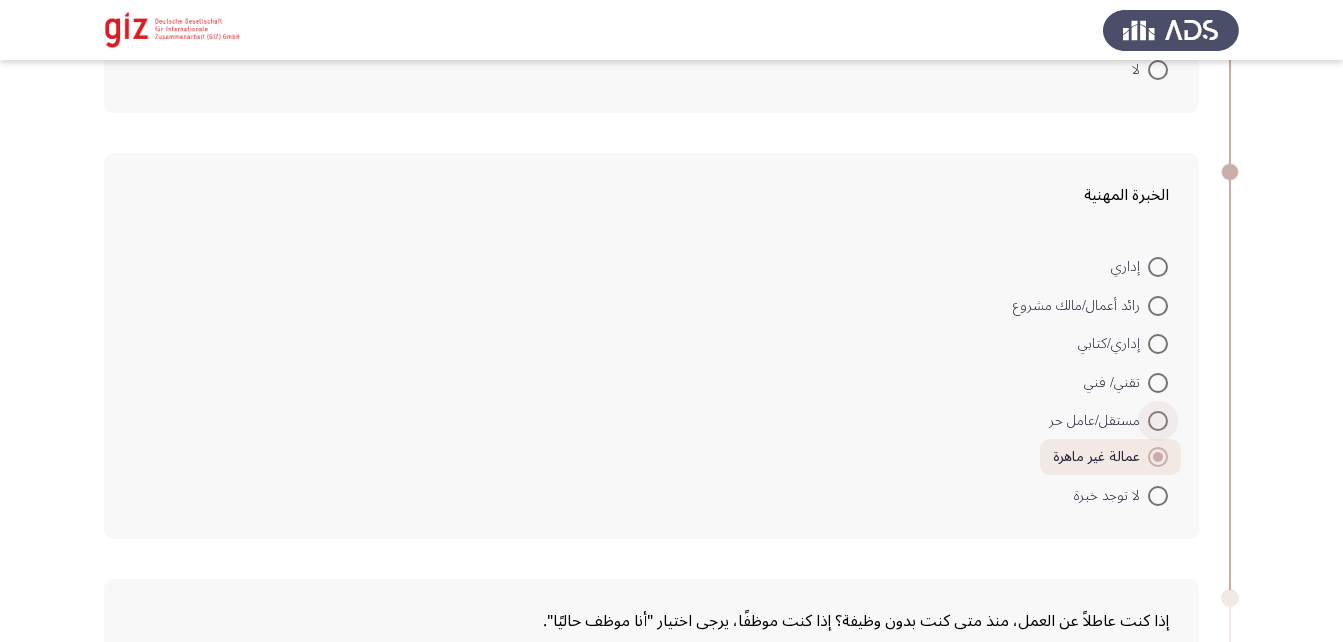 click at bounding box center [1158, 421] 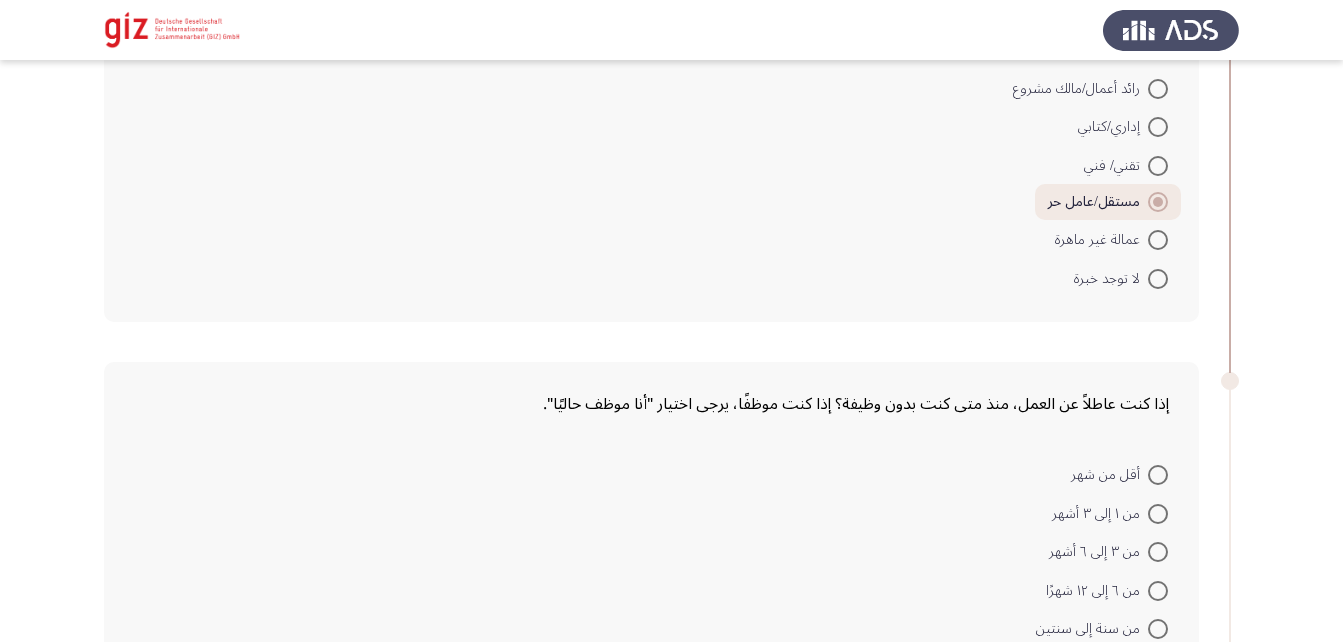 scroll, scrollTop: 1524, scrollLeft: 0, axis: vertical 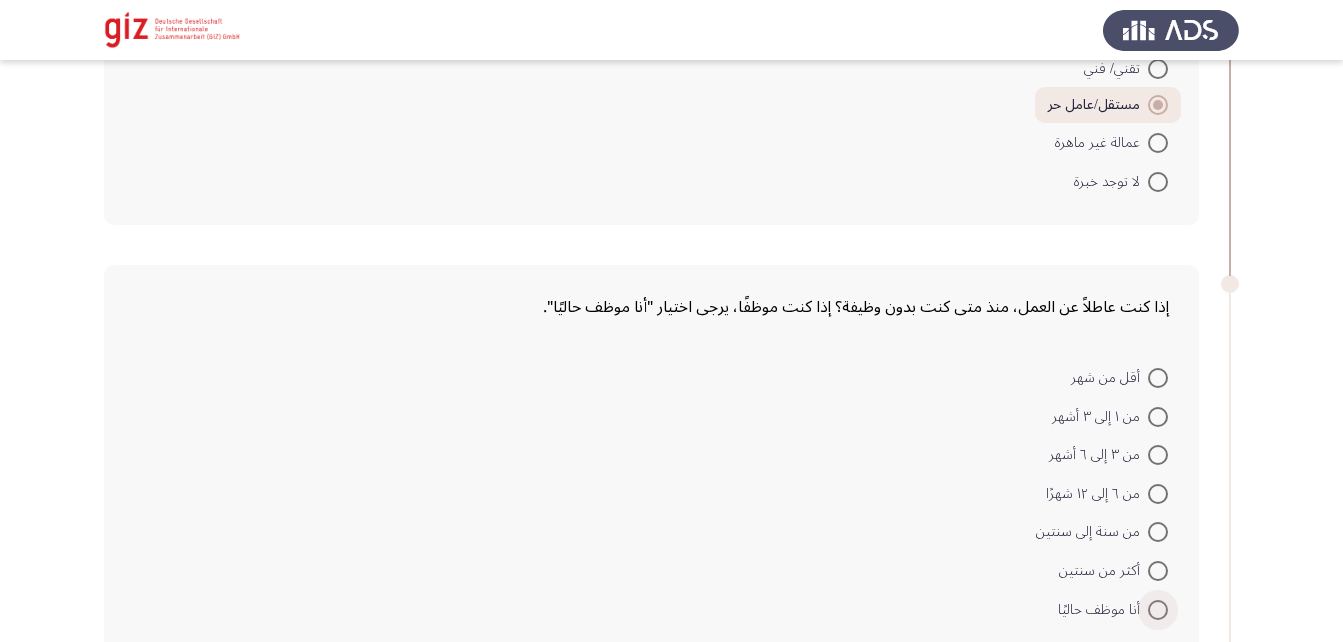 click at bounding box center (1158, 610) 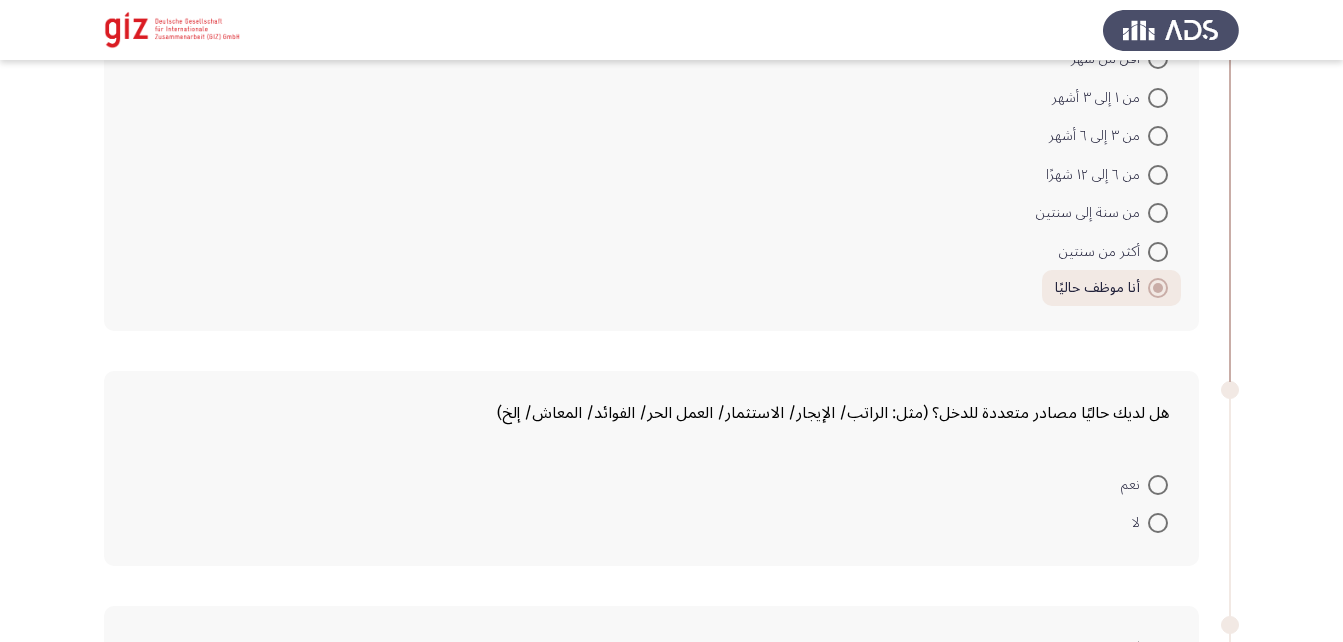 scroll, scrollTop: 1847, scrollLeft: 0, axis: vertical 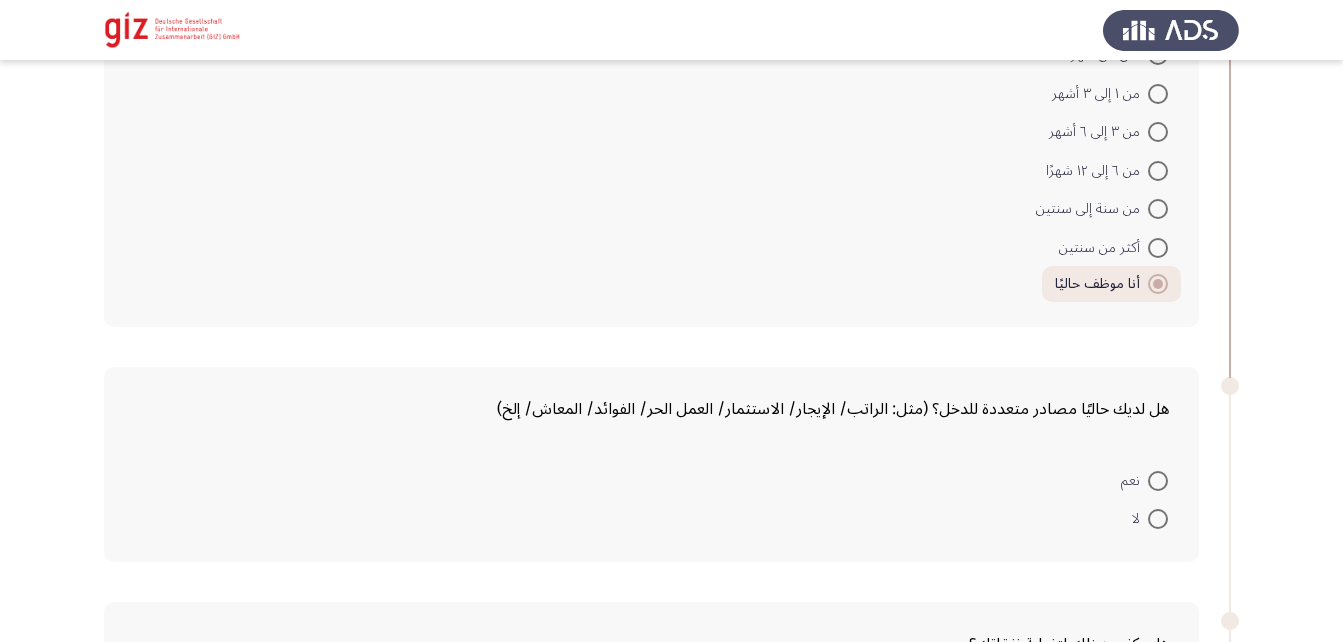 click at bounding box center (1158, 519) 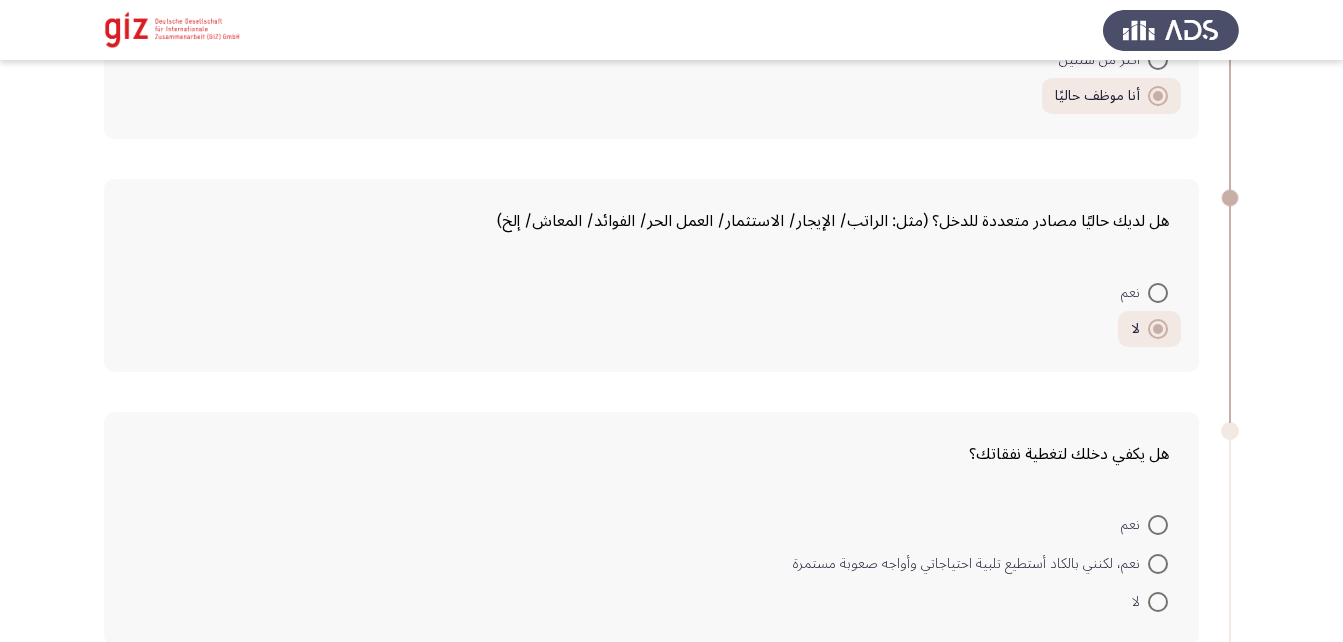 scroll, scrollTop: 2181, scrollLeft: 0, axis: vertical 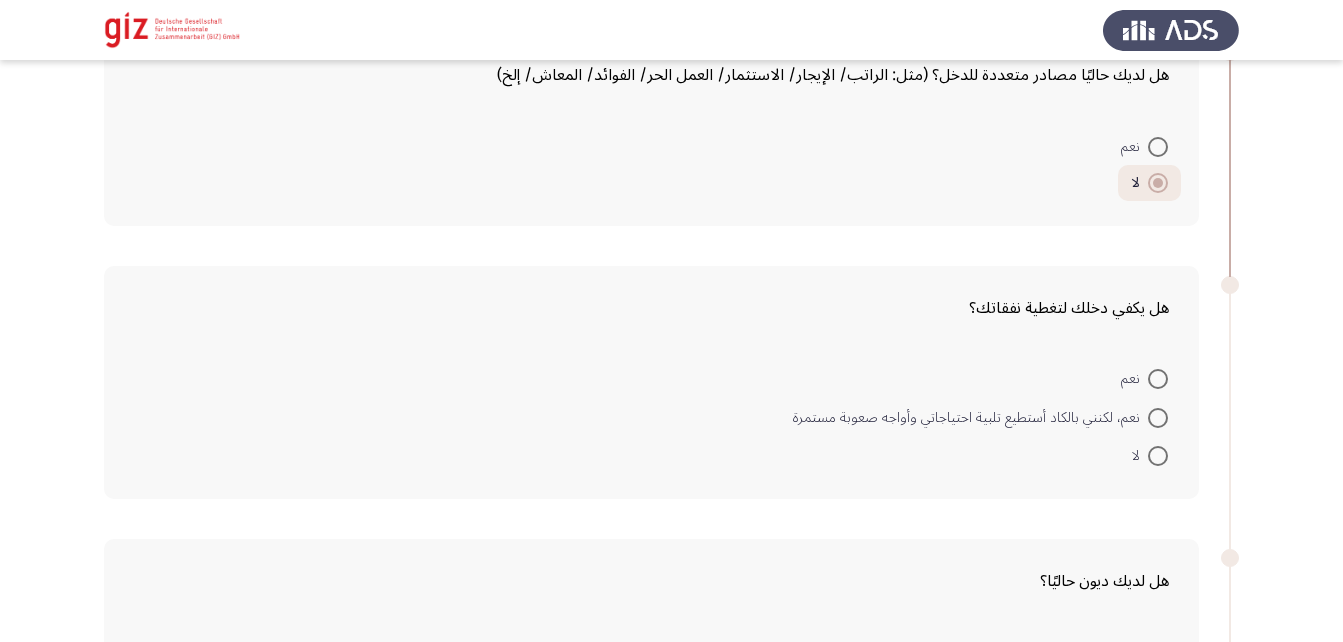 click at bounding box center (1158, 418) 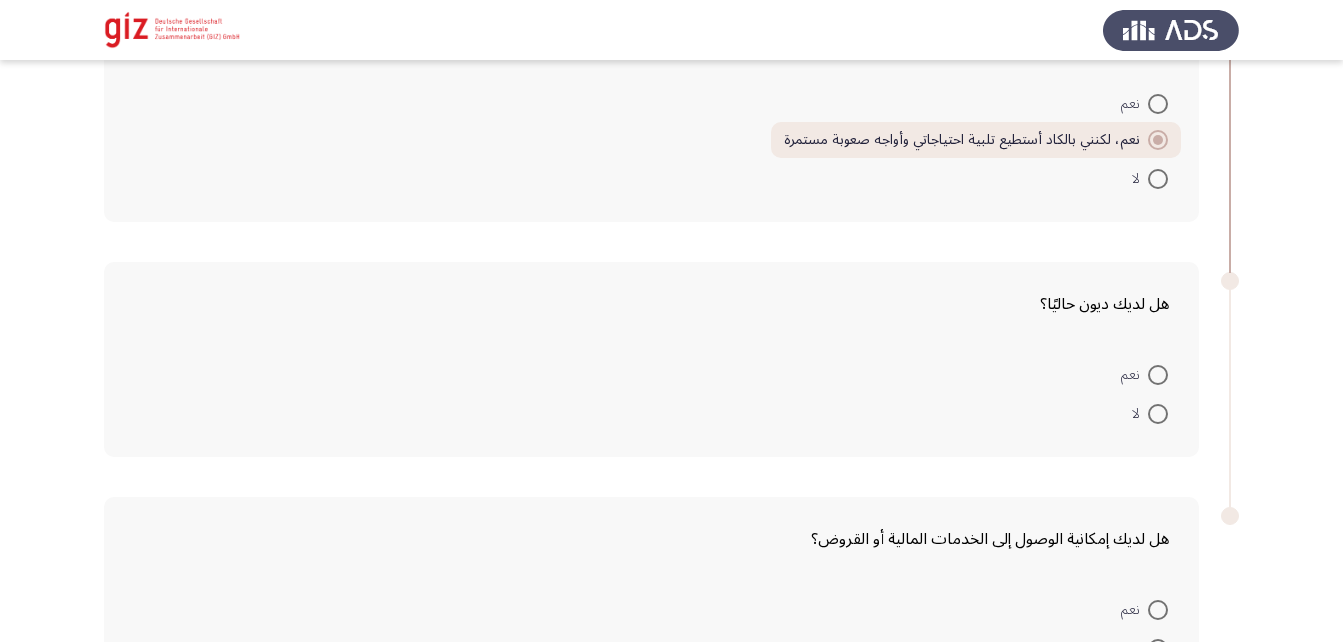 scroll, scrollTop: 2457, scrollLeft: 0, axis: vertical 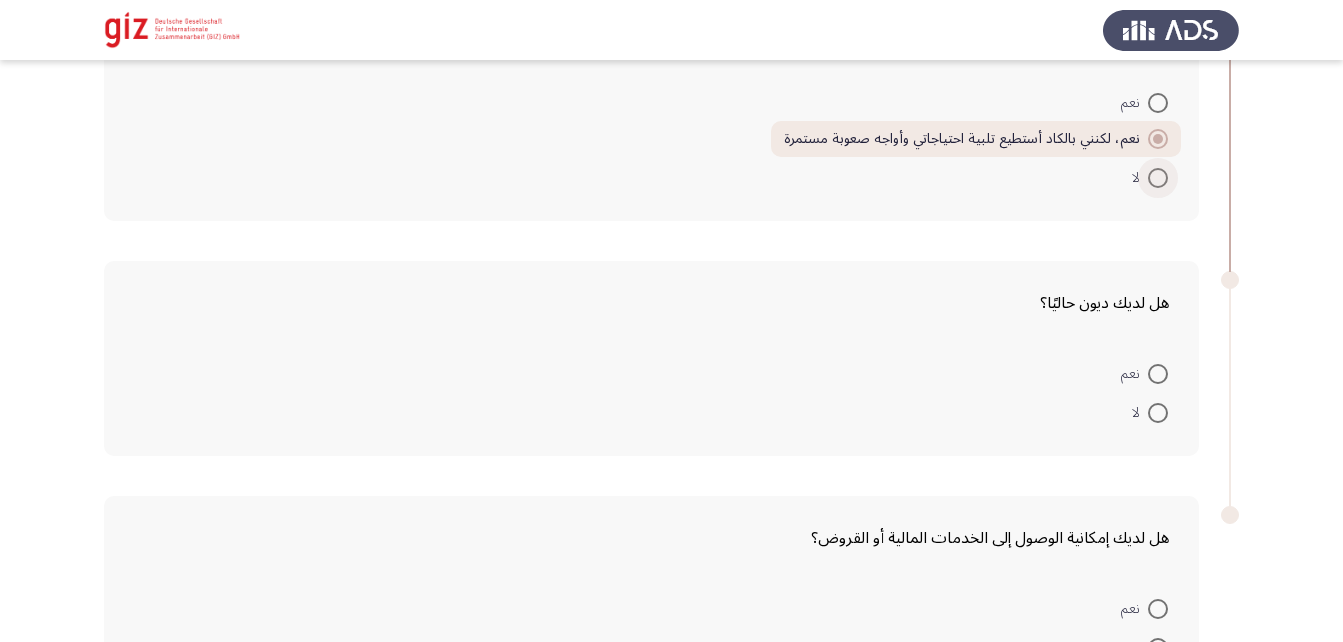 click at bounding box center (1158, 178) 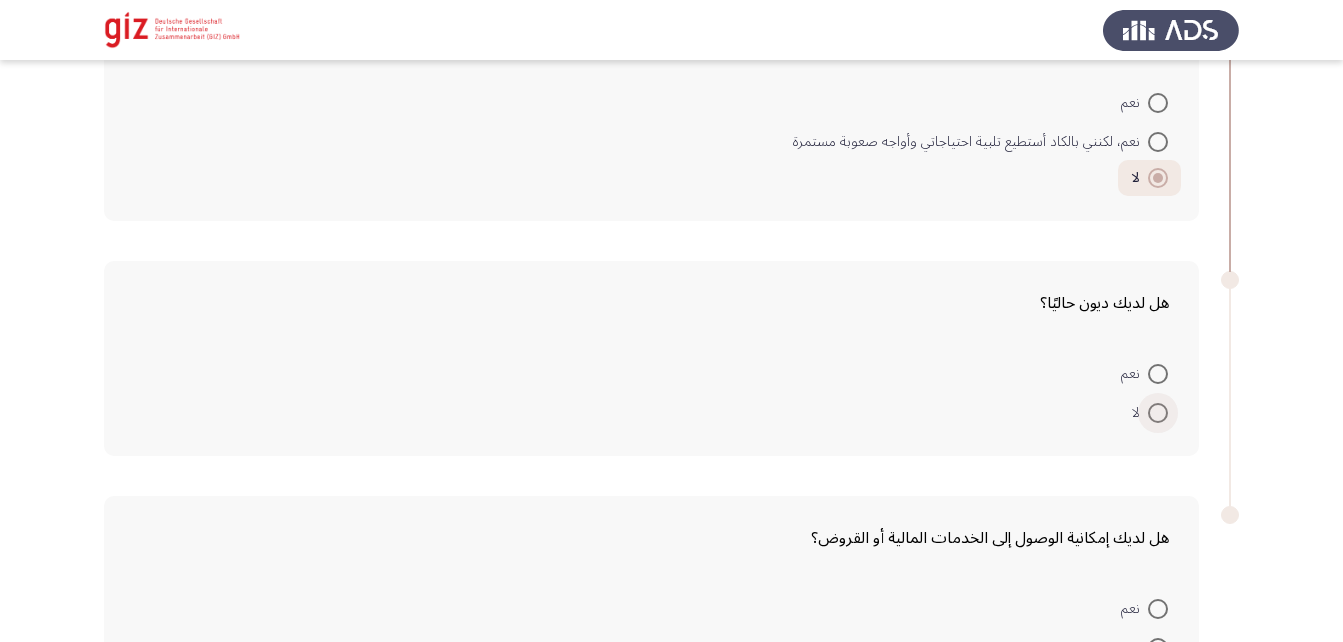 click at bounding box center [1158, 413] 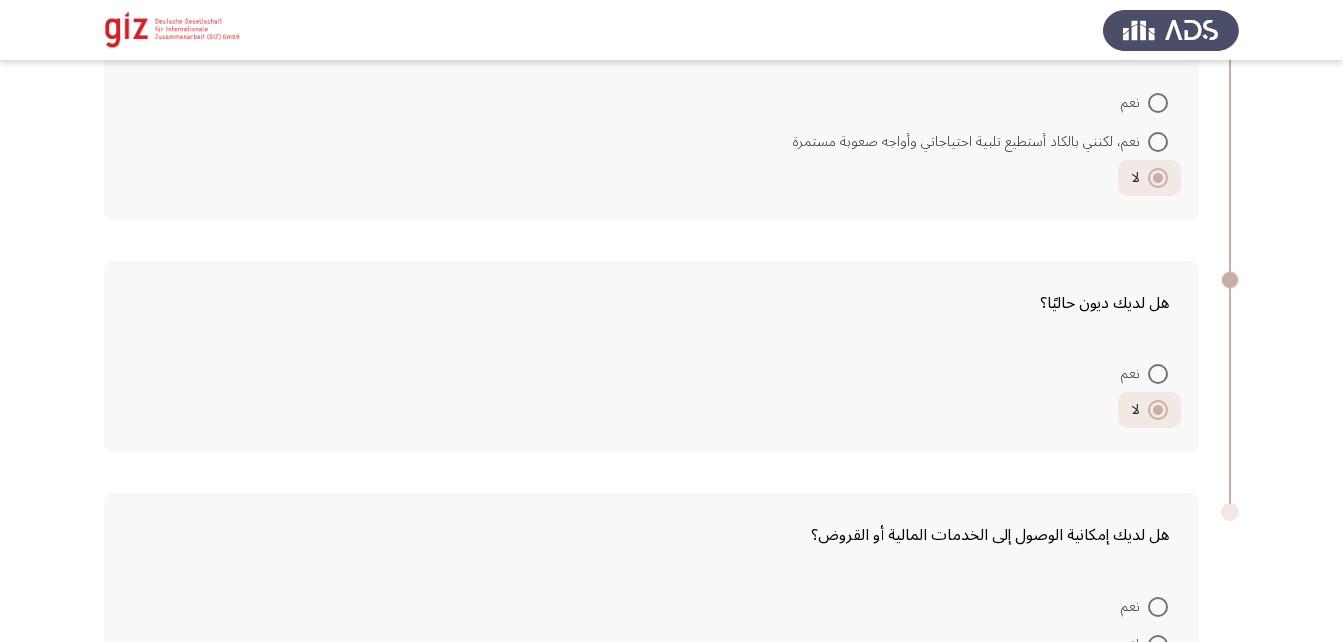 scroll, scrollTop: 2585, scrollLeft: 0, axis: vertical 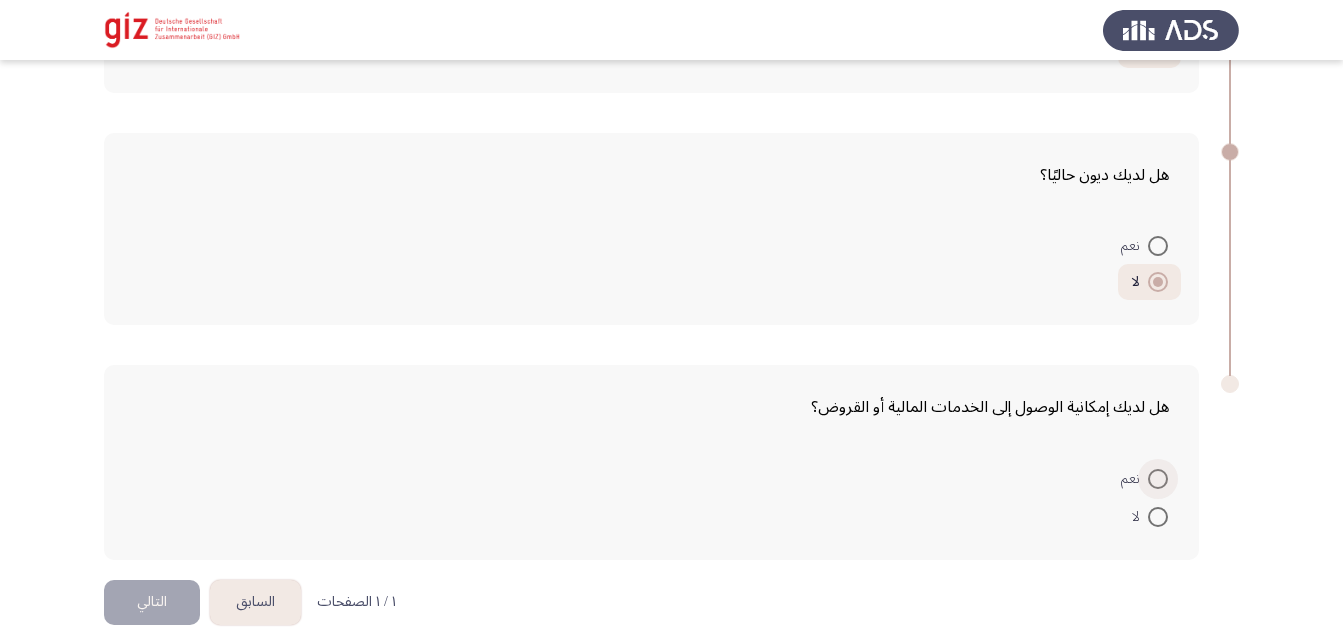 click at bounding box center [1158, 479] 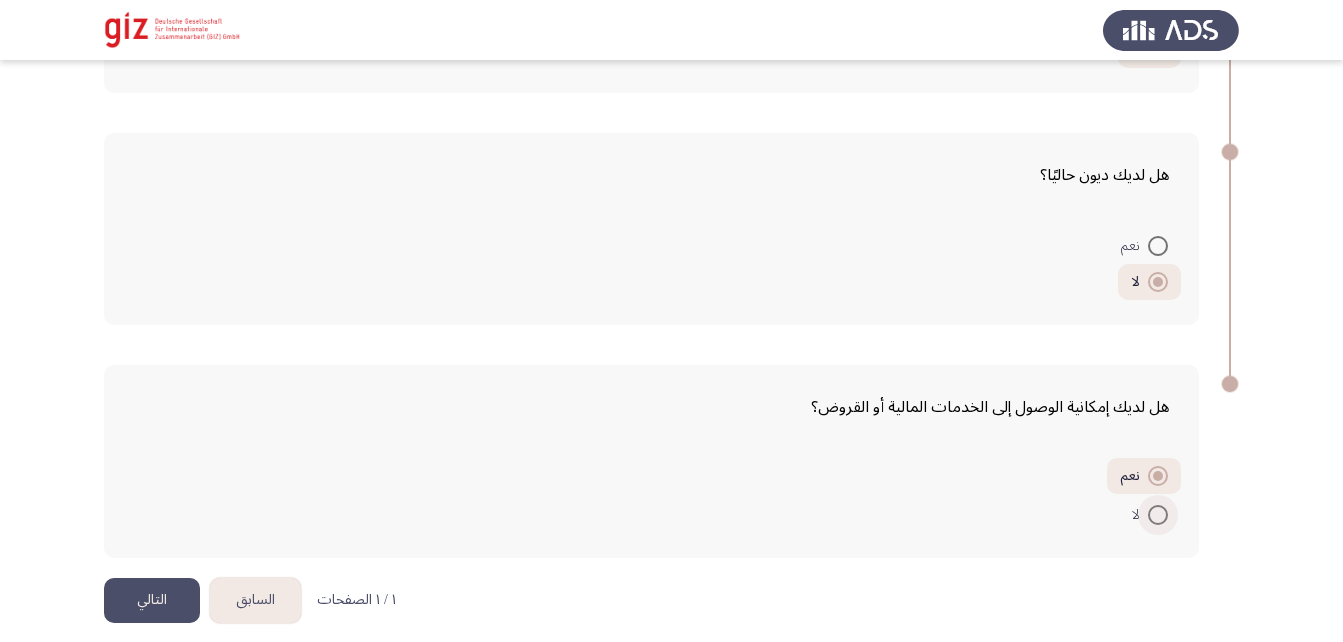 click at bounding box center (1158, 515) 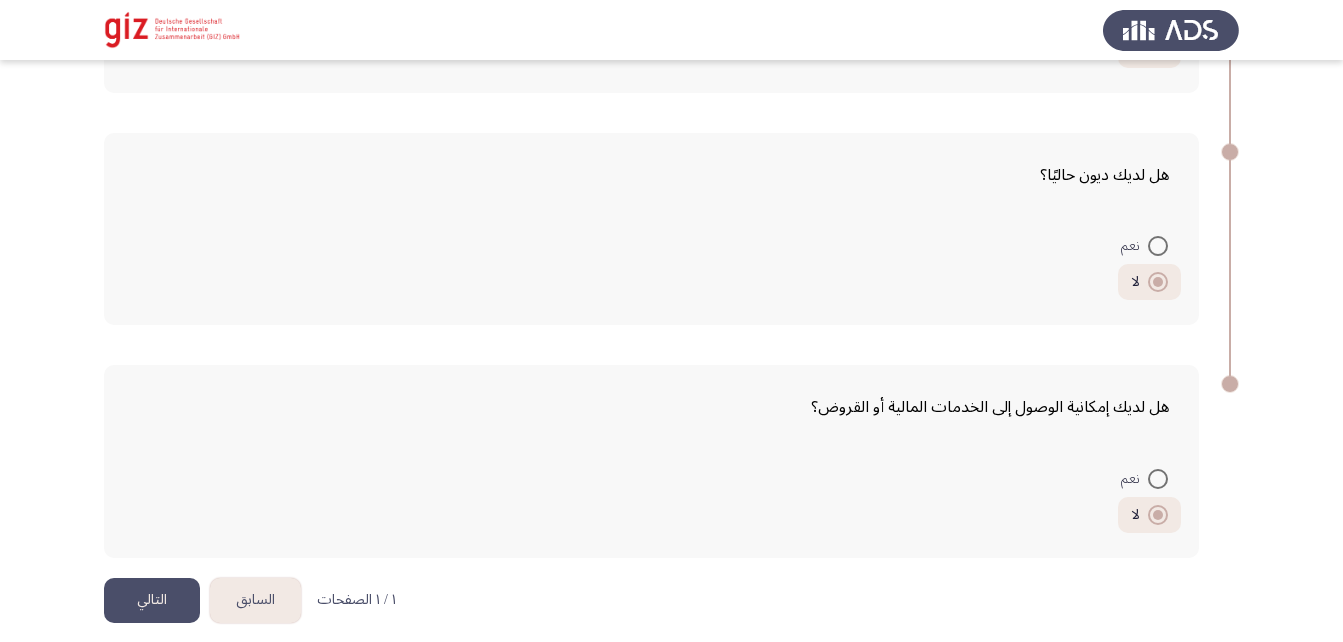 click on "التالي" 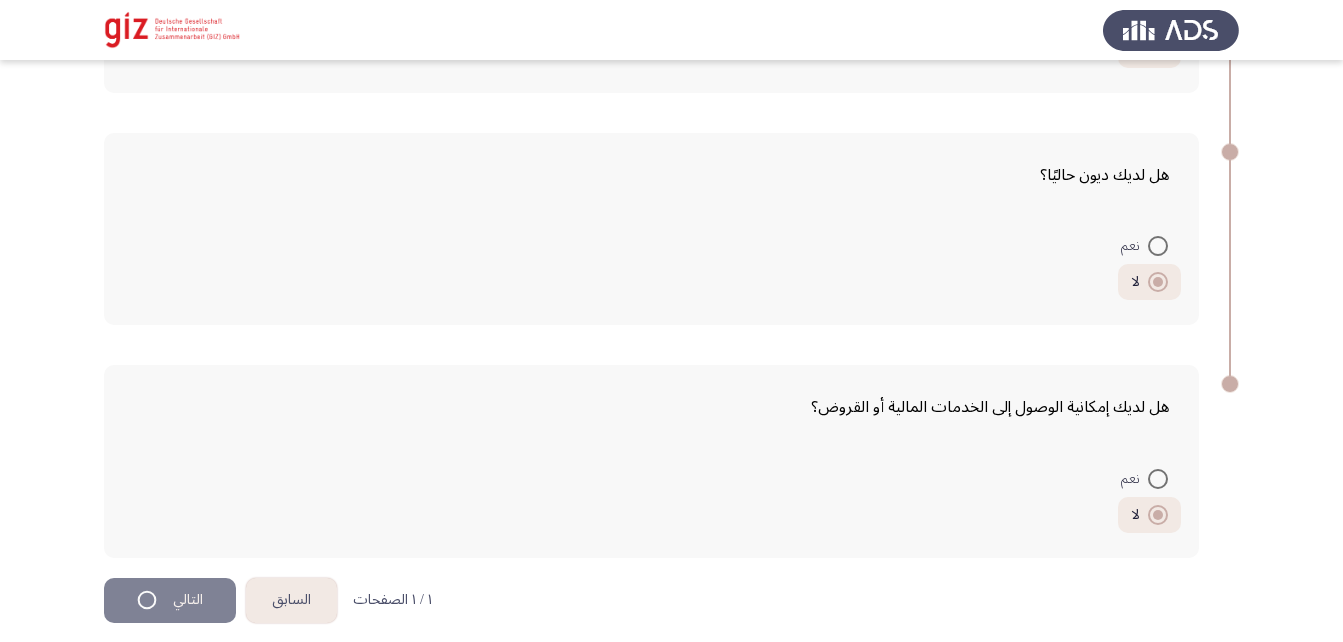 scroll, scrollTop: 0, scrollLeft: 0, axis: both 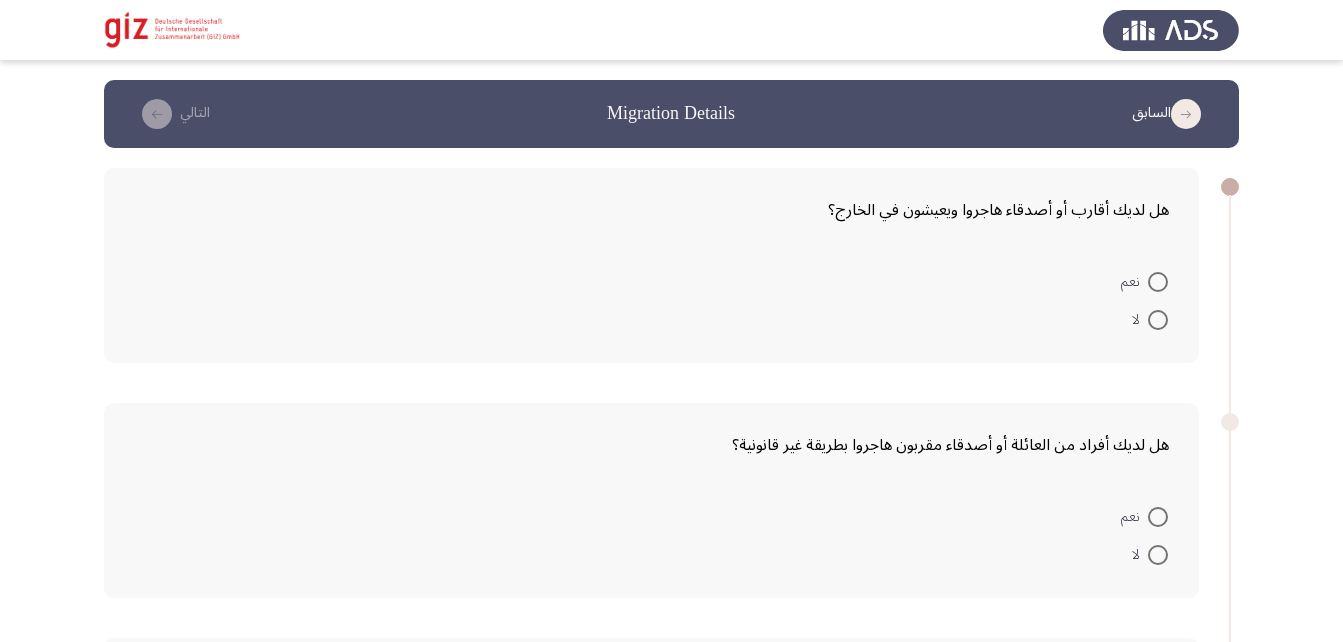 click at bounding box center (1158, 282) 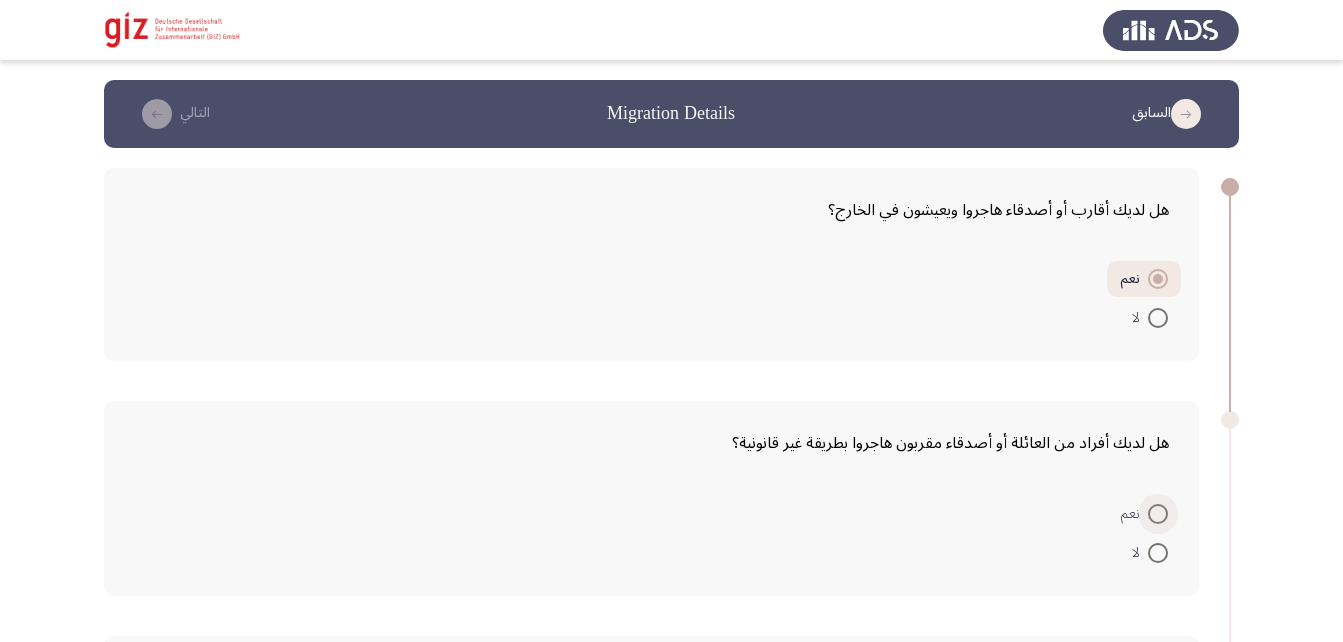 click at bounding box center (1158, 514) 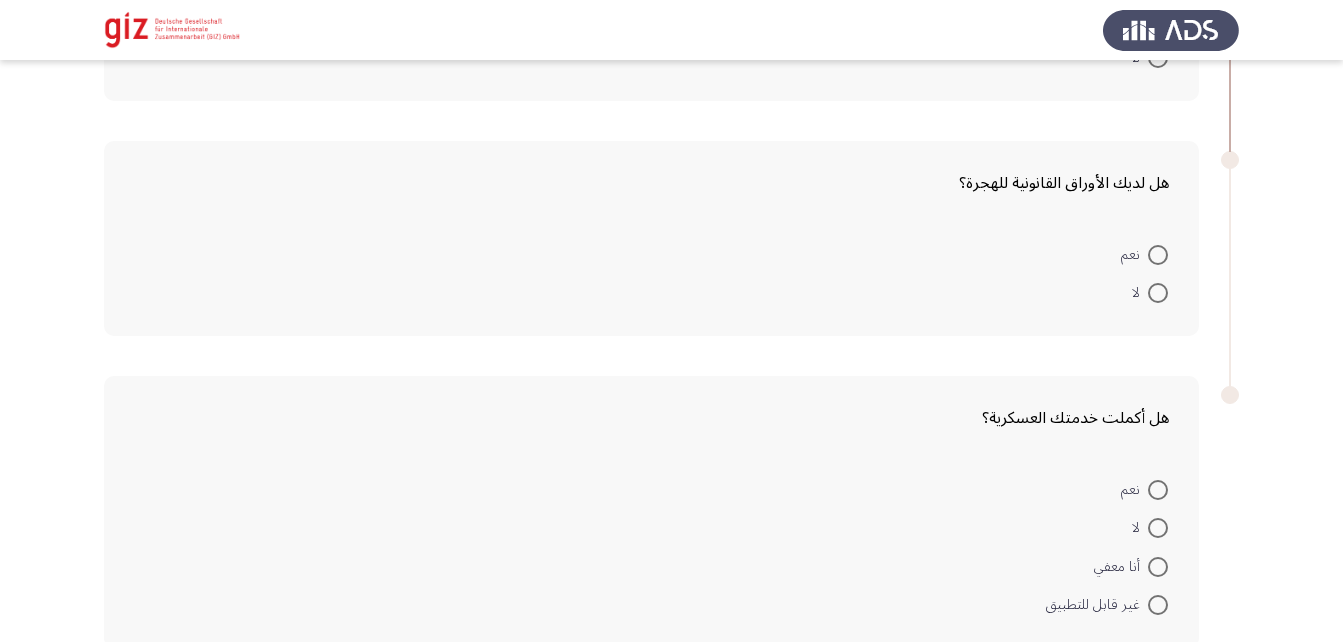 scroll, scrollTop: 494, scrollLeft: 0, axis: vertical 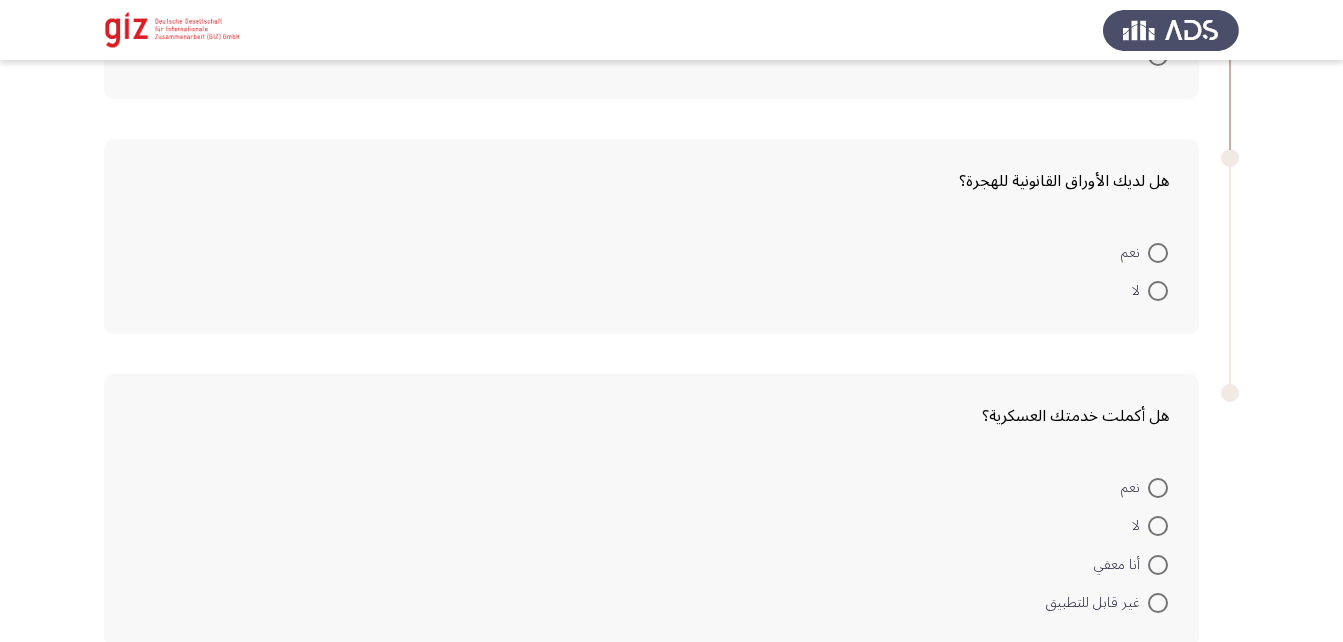 click at bounding box center [1158, 253] 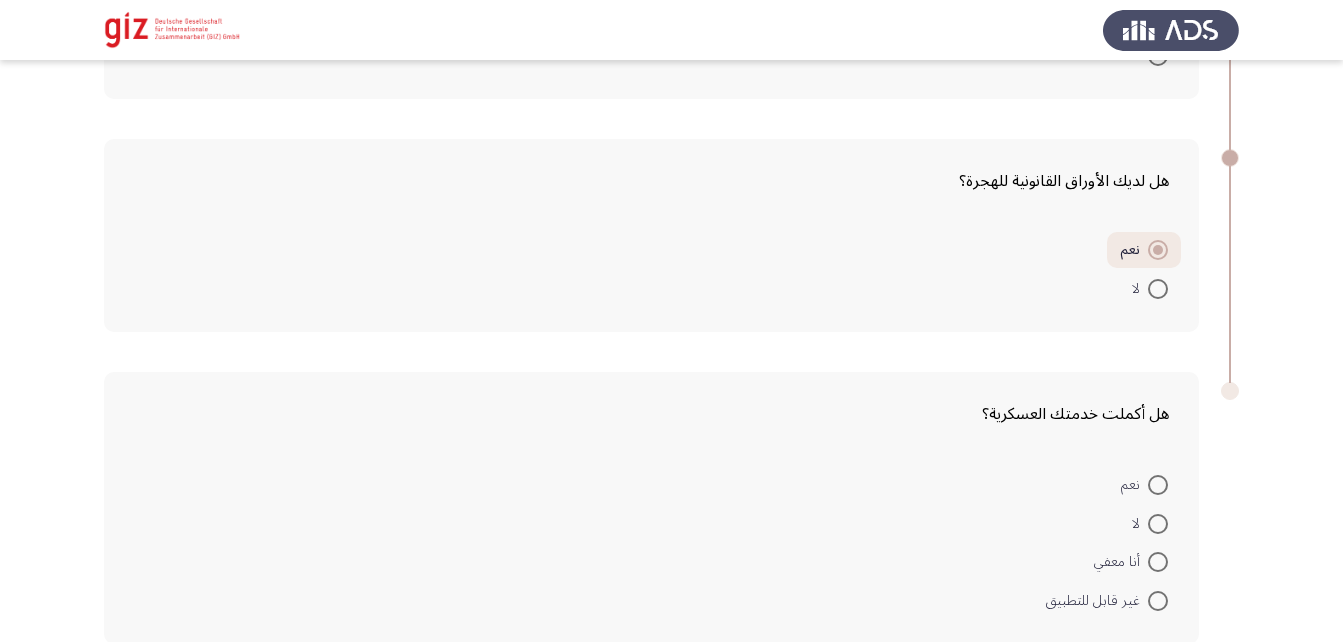 click on "نعم" at bounding box center [1144, 484] 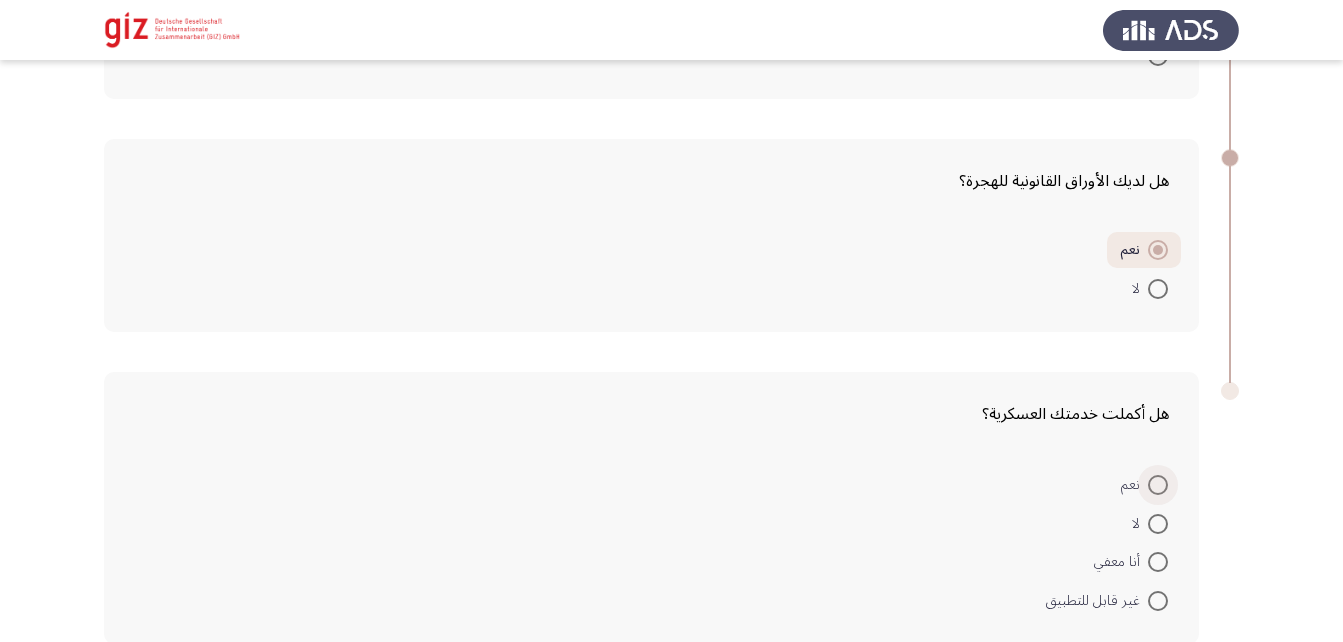 click at bounding box center [1158, 485] 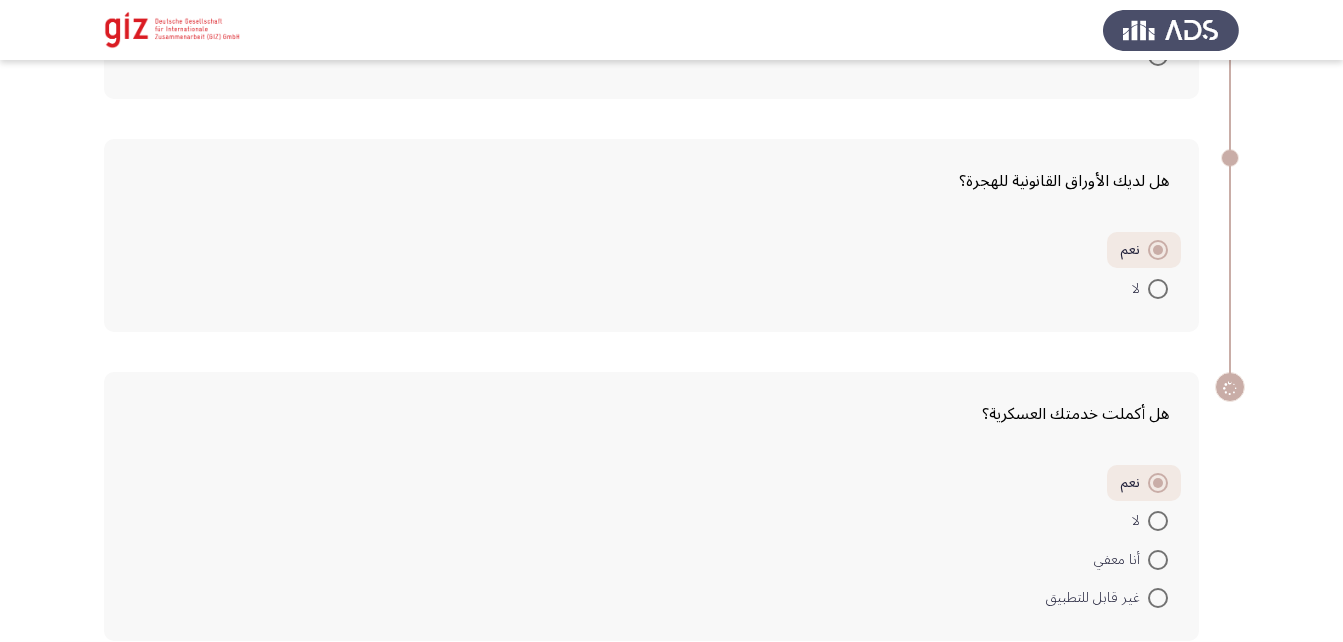 scroll, scrollTop: 593, scrollLeft: 0, axis: vertical 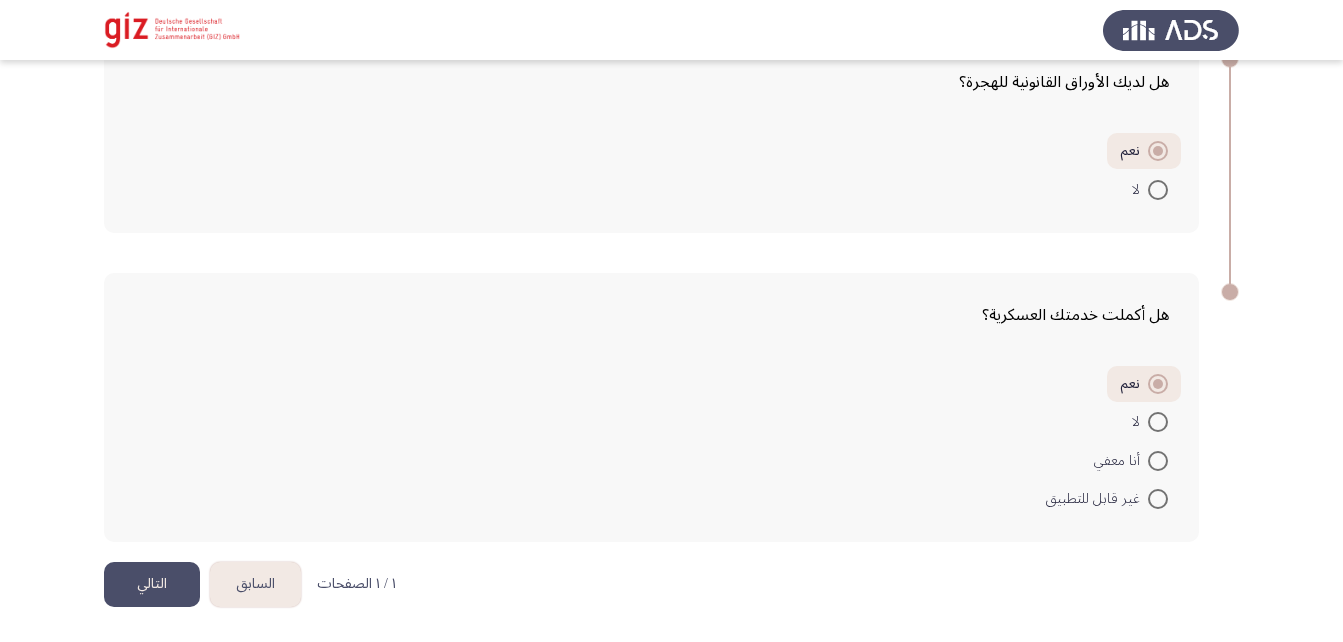 click on "التالي" 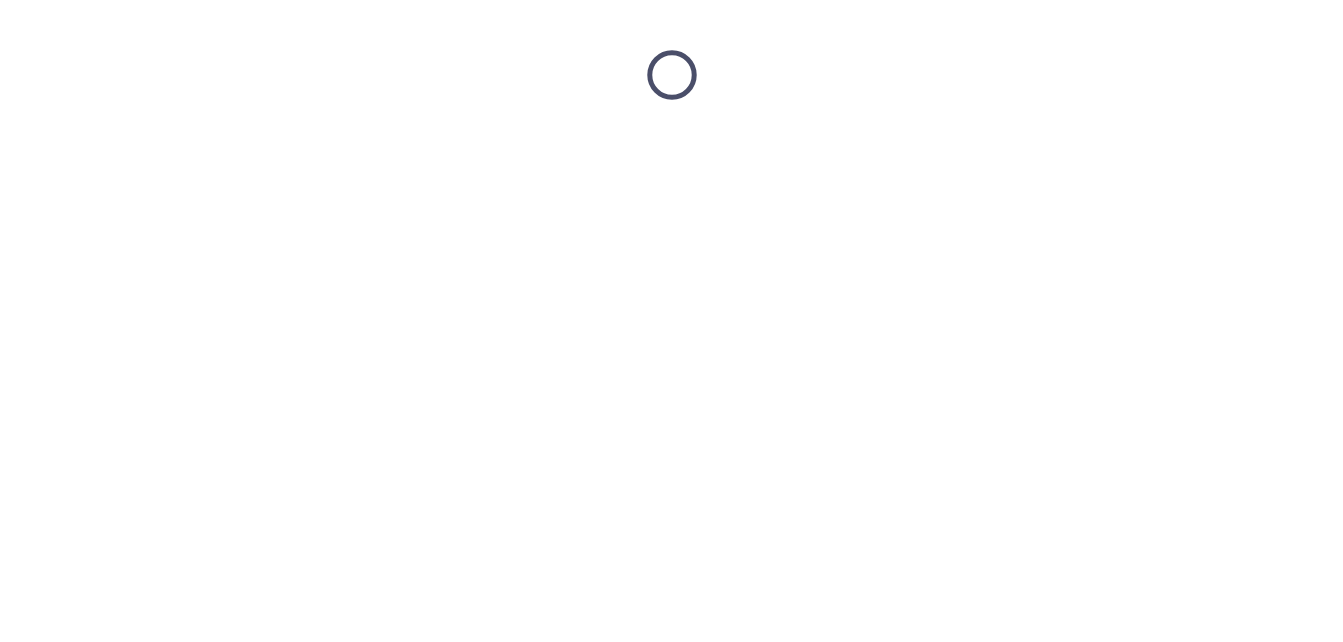 scroll, scrollTop: 0, scrollLeft: 0, axis: both 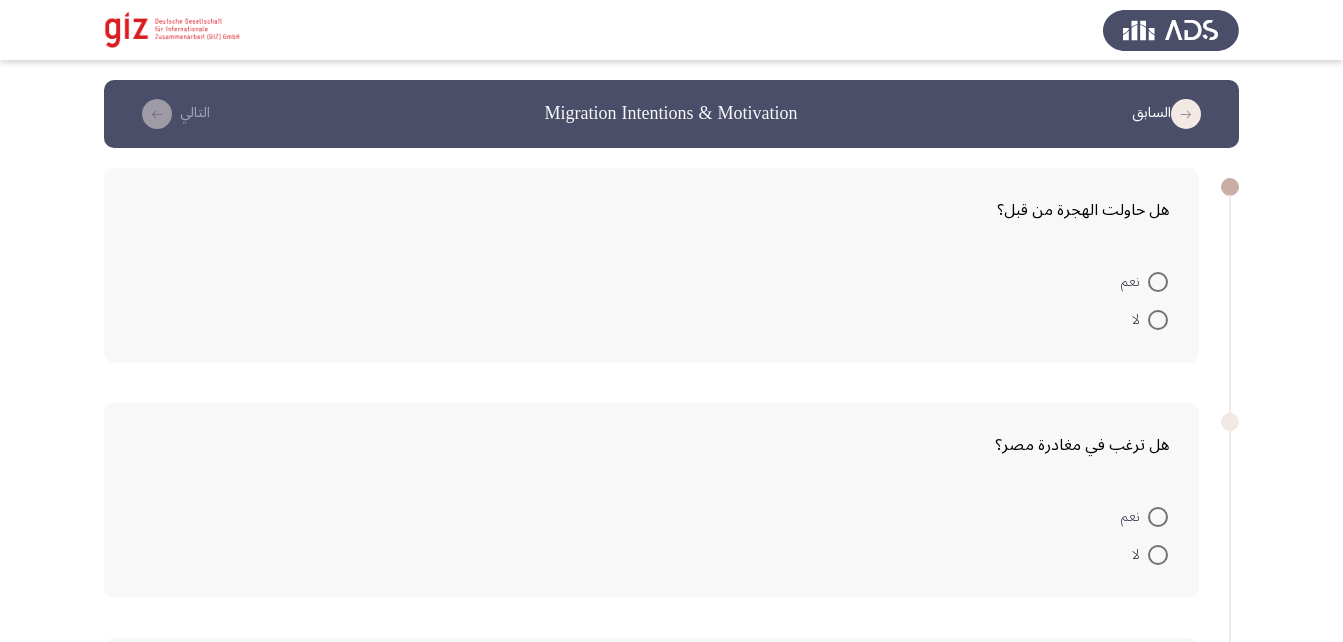 click at bounding box center (1158, 282) 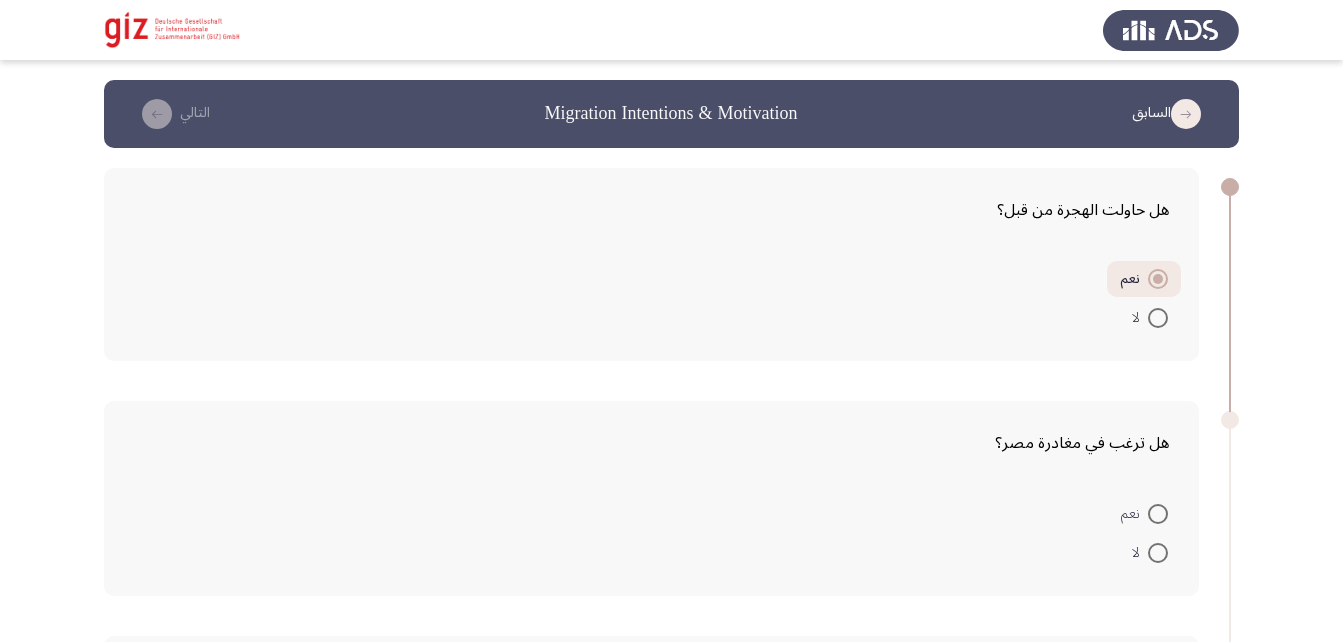 scroll, scrollTop: 125, scrollLeft: 0, axis: vertical 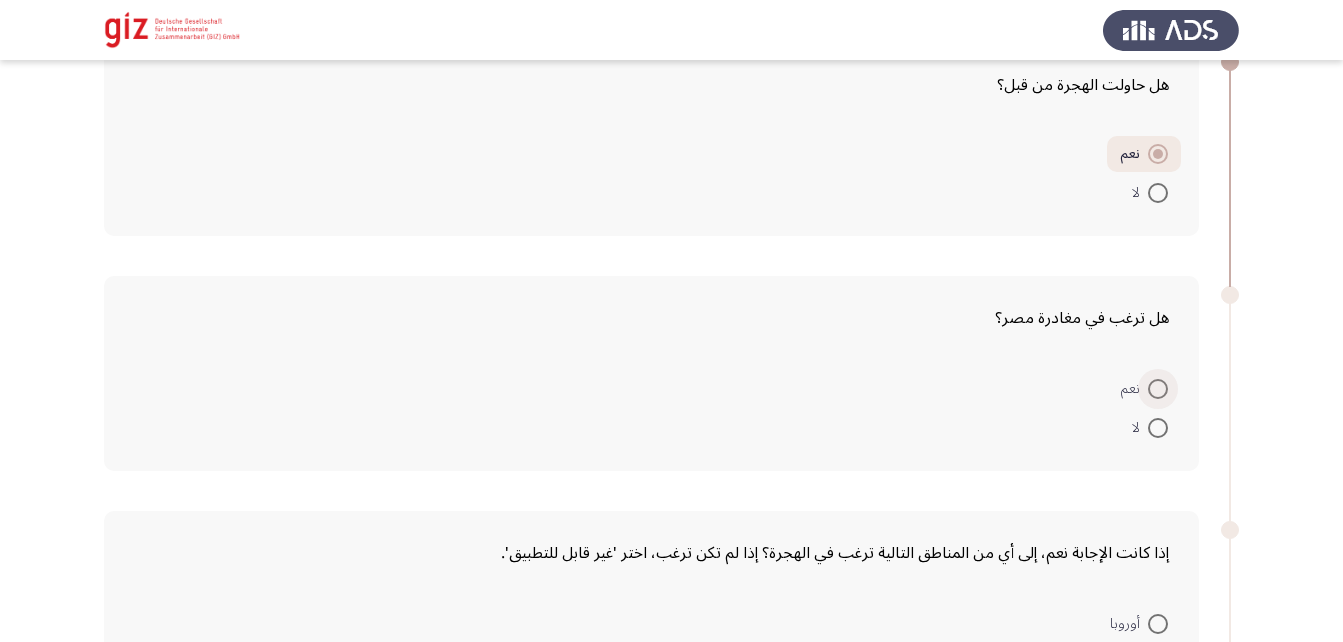 click at bounding box center [1158, 389] 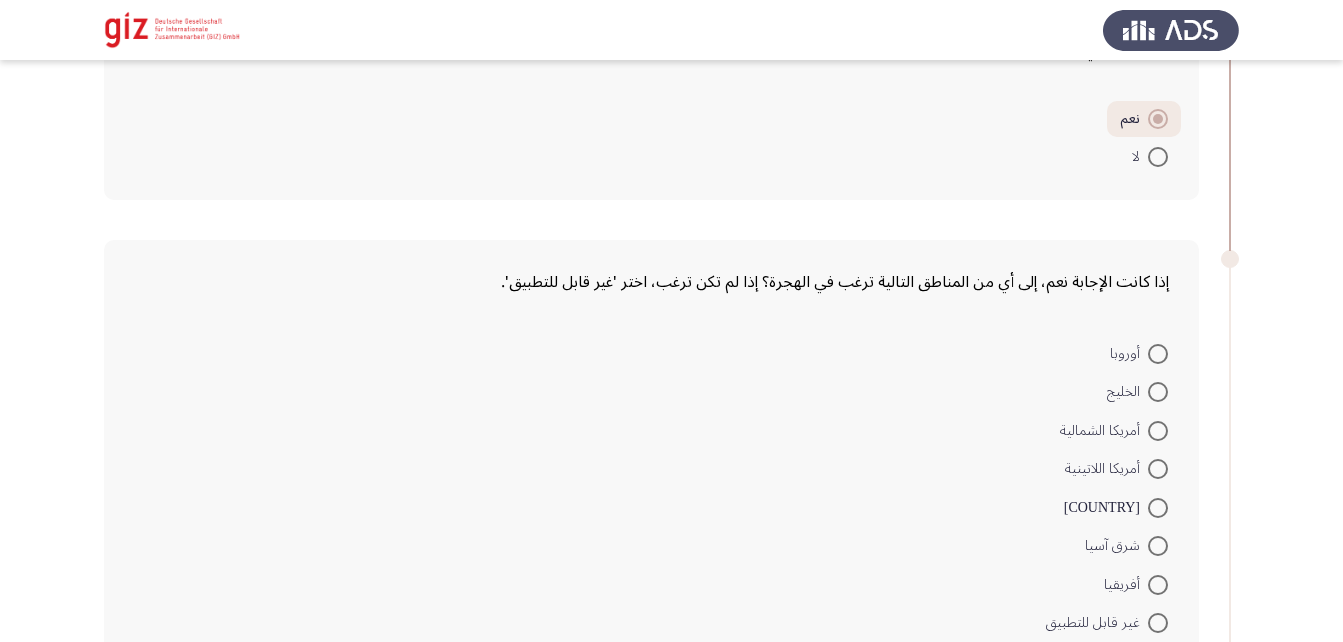 scroll, scrollTop: 396, scrollLeft: 0, axis: vertical 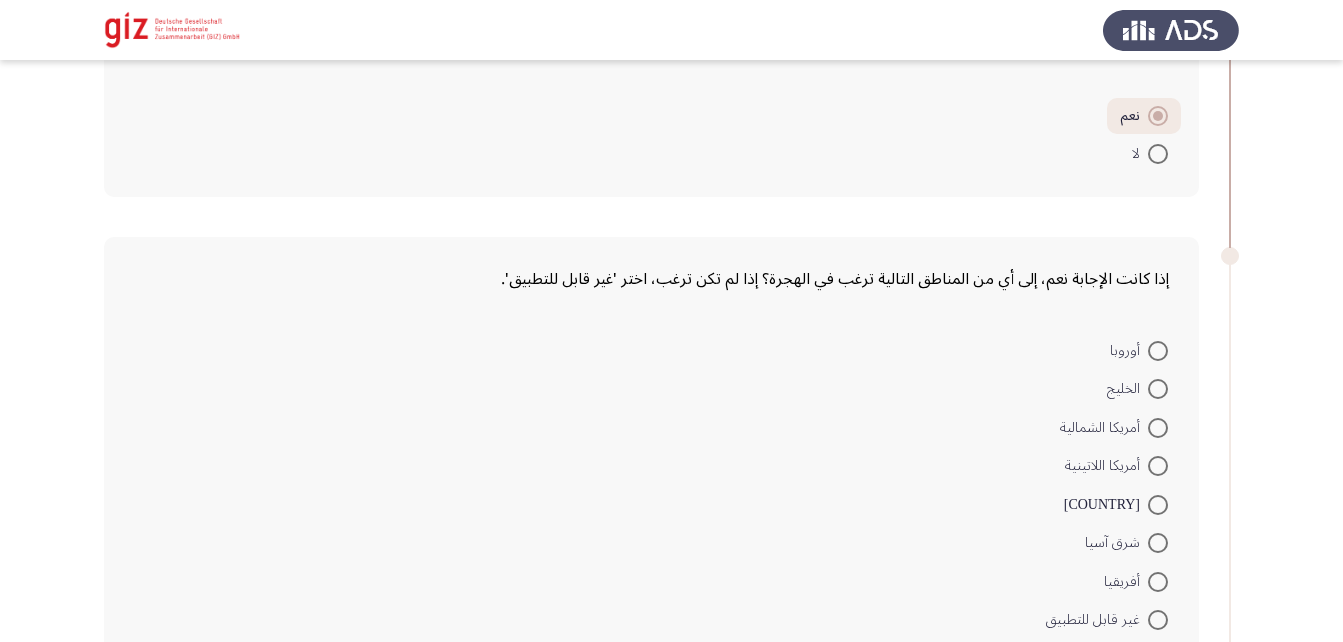 click on "الخليج" at bounding box center (1127, 389) 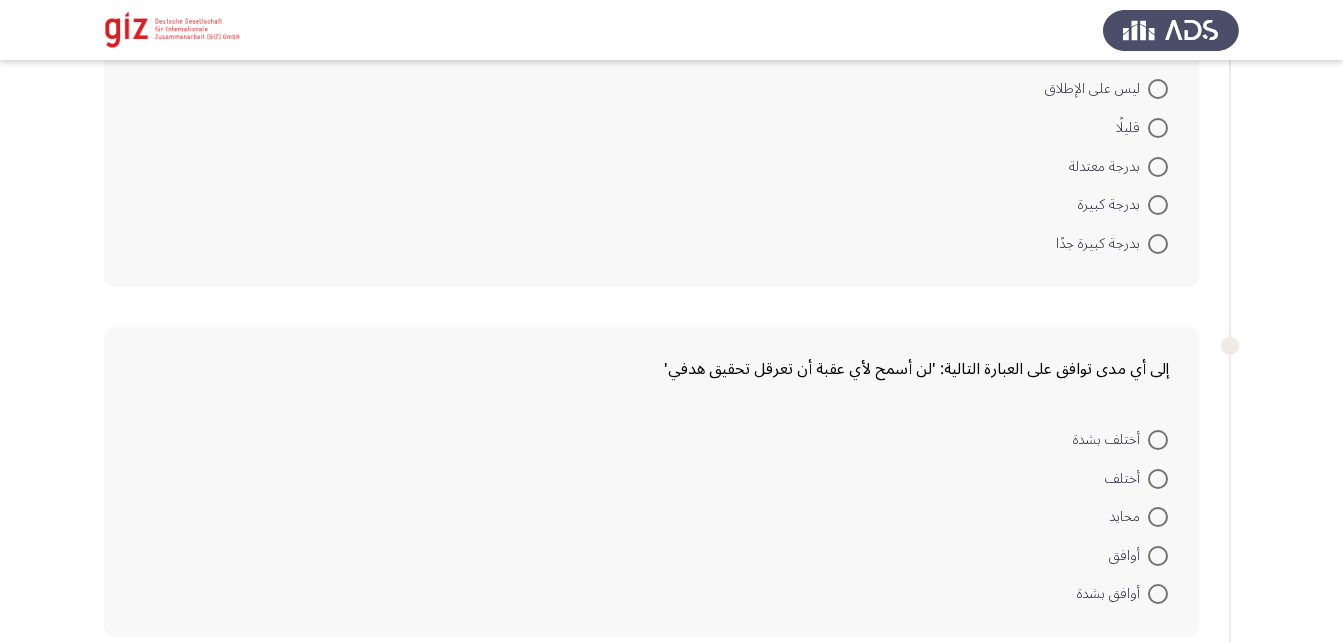 scroll, scrollTop: 1129, scrollLeft: 0, axis: vertical 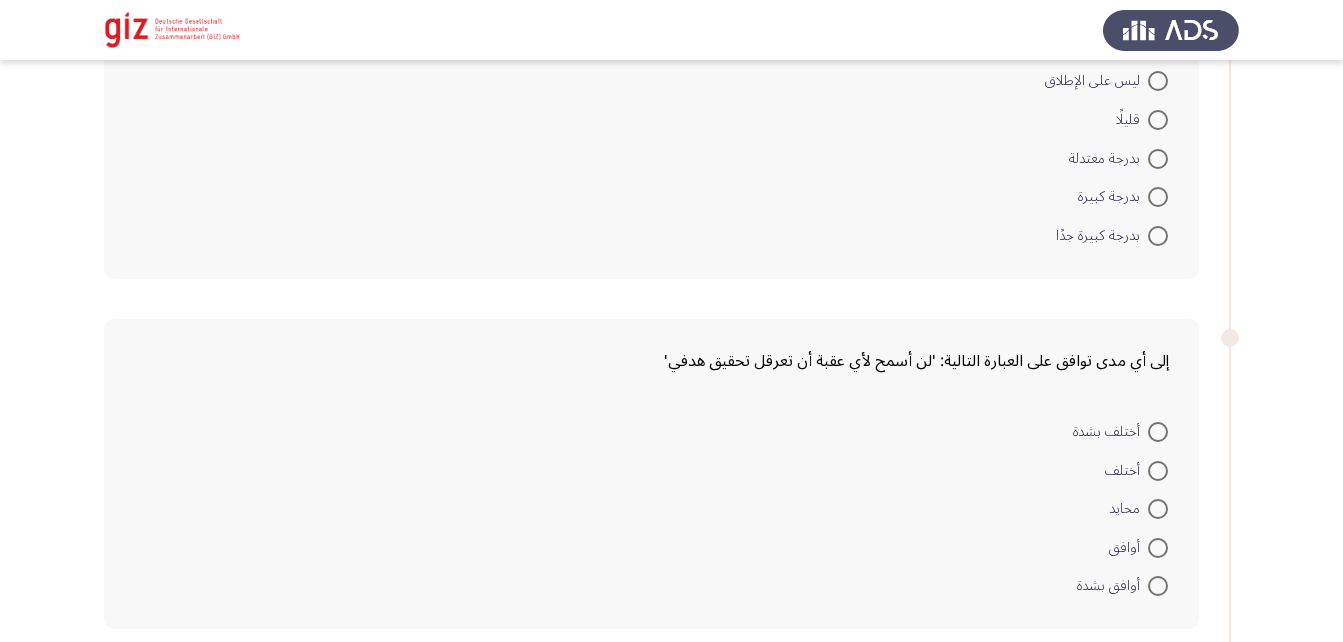 click at bounding box center [1158, 509] 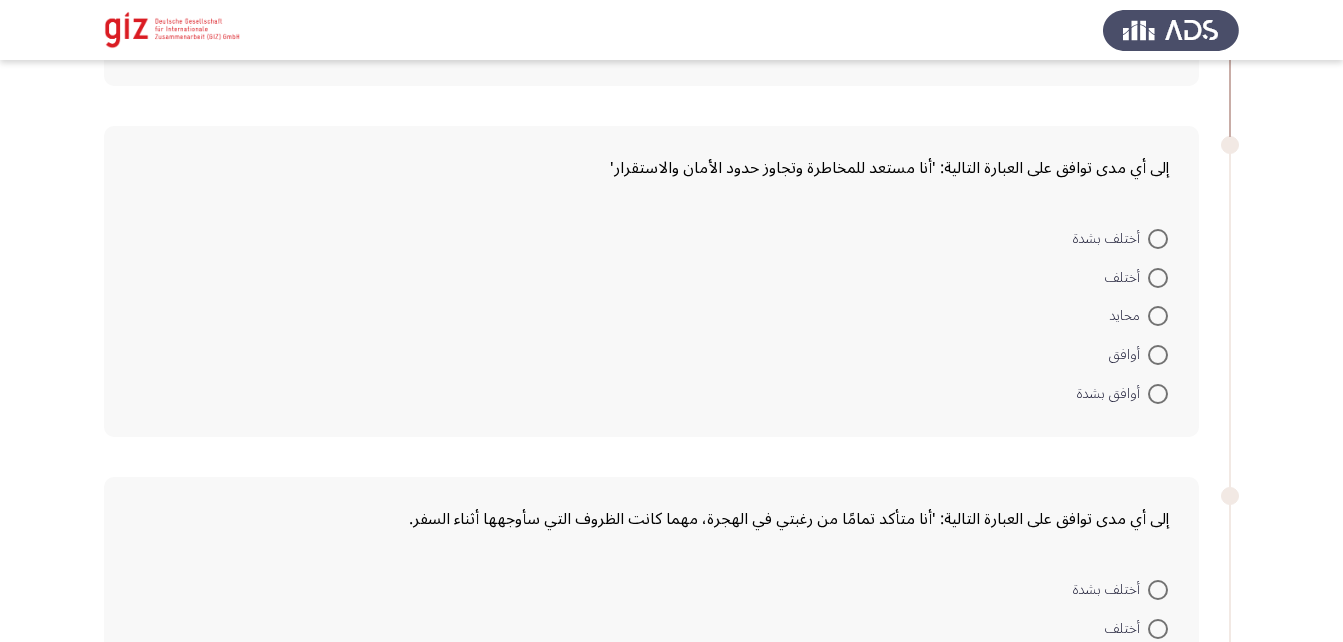 click at bounding box center (1158, 316) 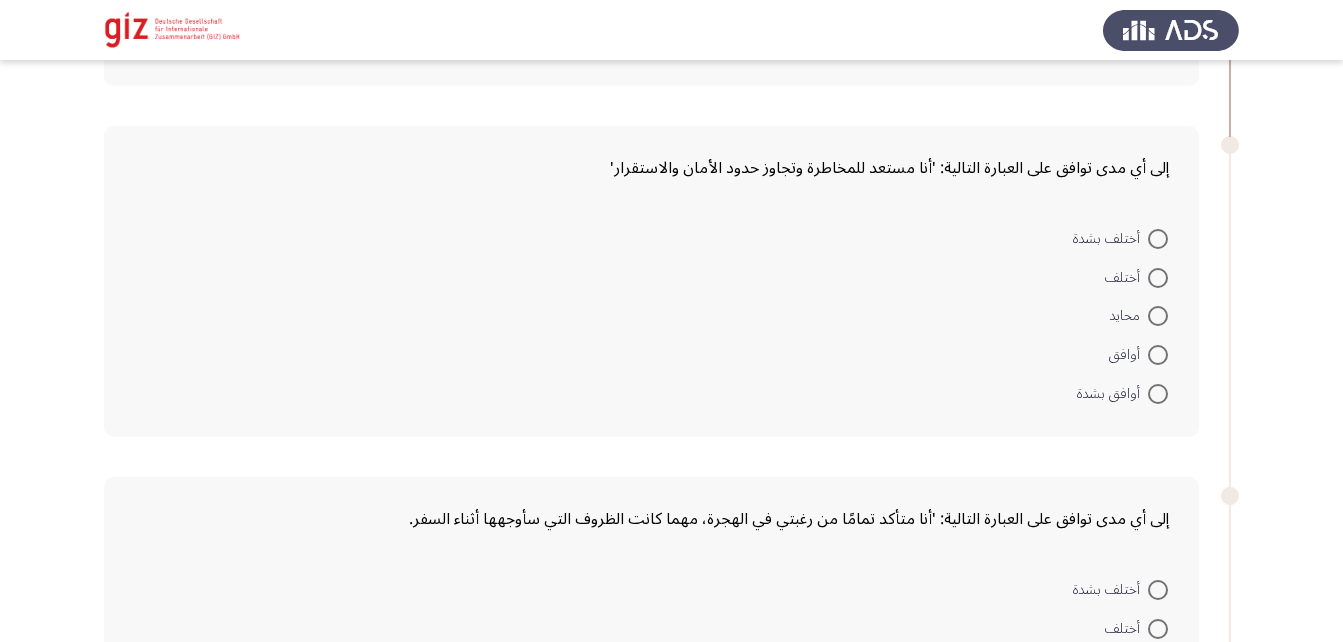 click on "محايد" at bounding box center (1158, 316) 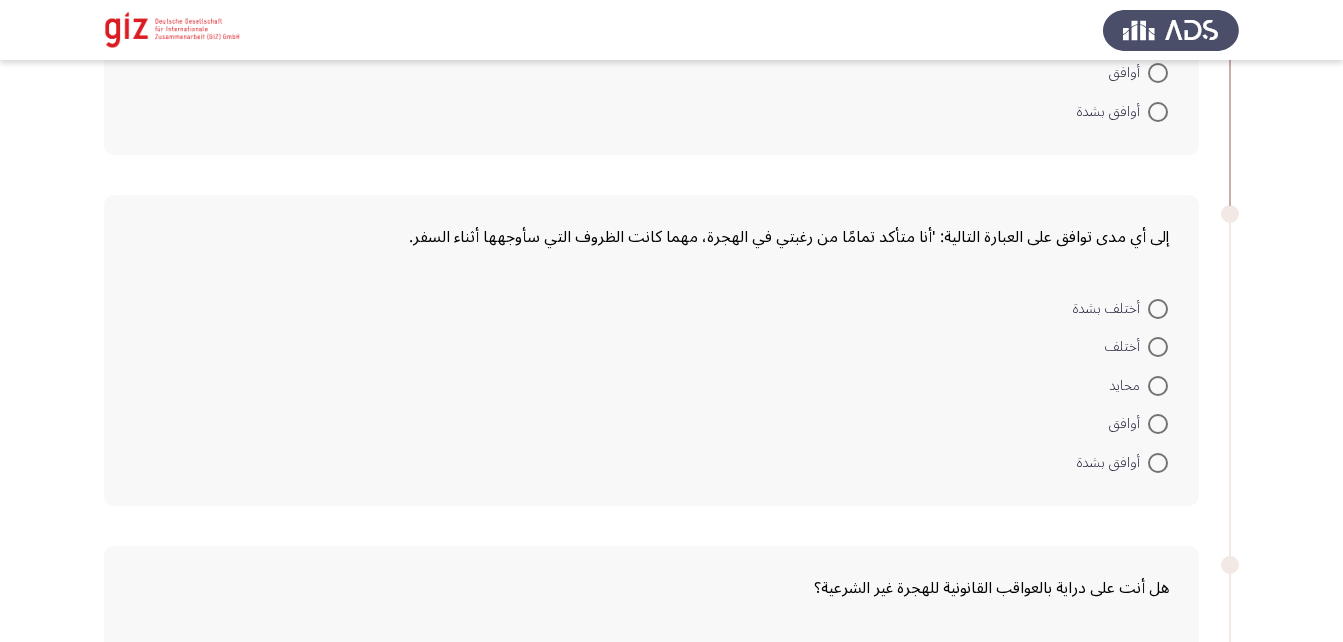 scroll, scrollTop: 1960, scrollLeft: 0, axis: vertical 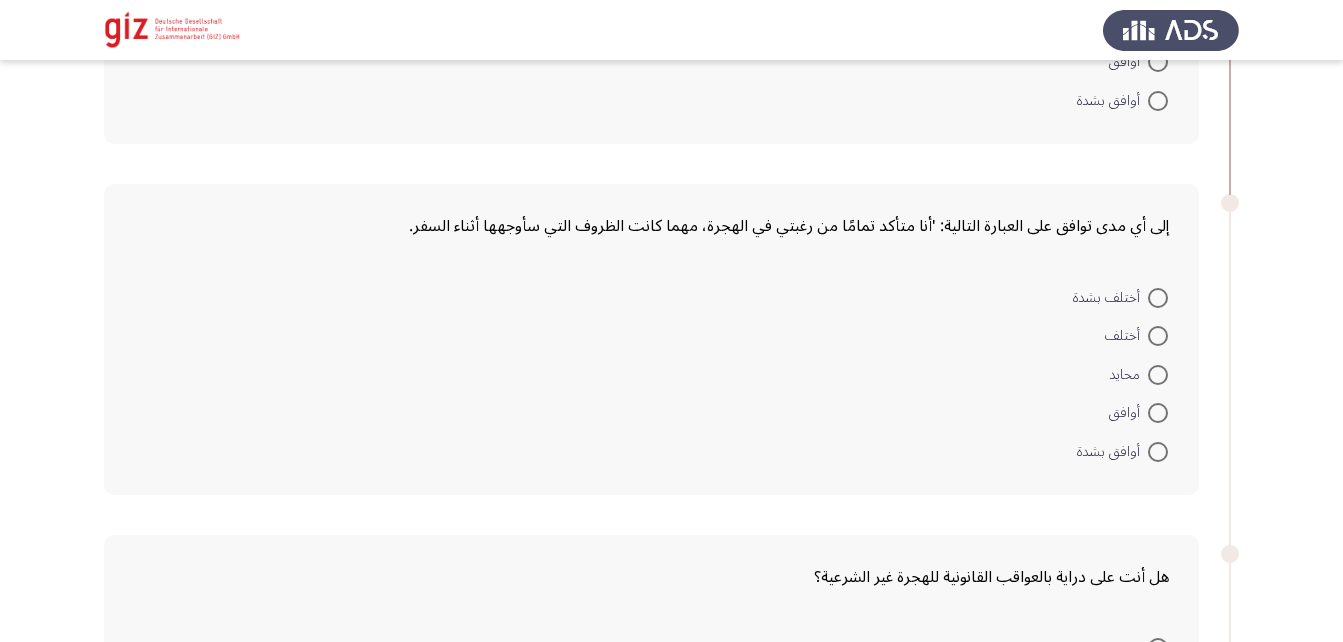click at bounding box center [1158, 375] 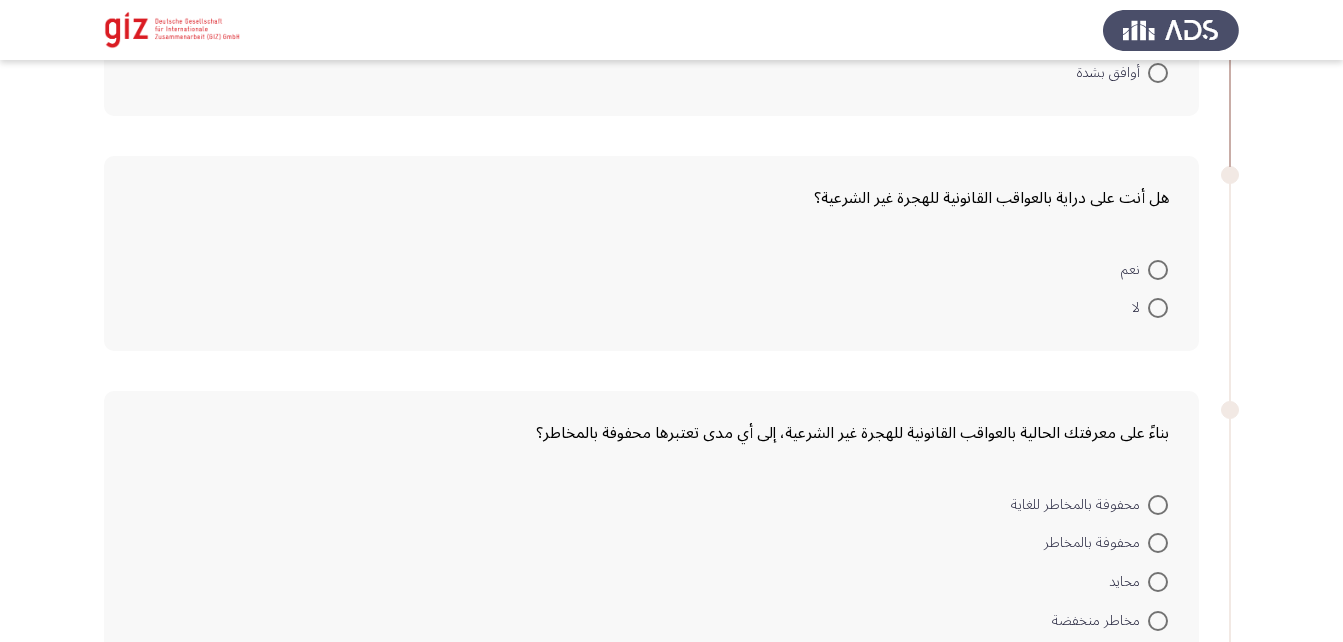 scroll, scrollTop: 2337, scrollLeft: 0, axis: vertical 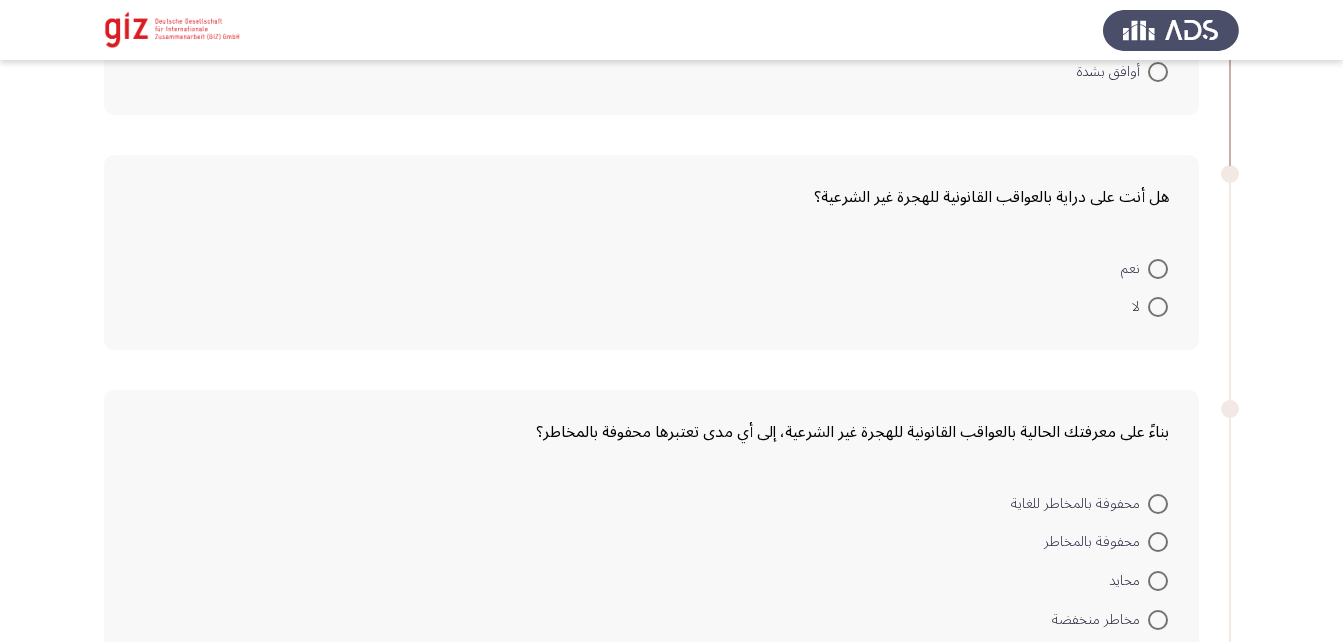 click at bounding box center [1158, 269] 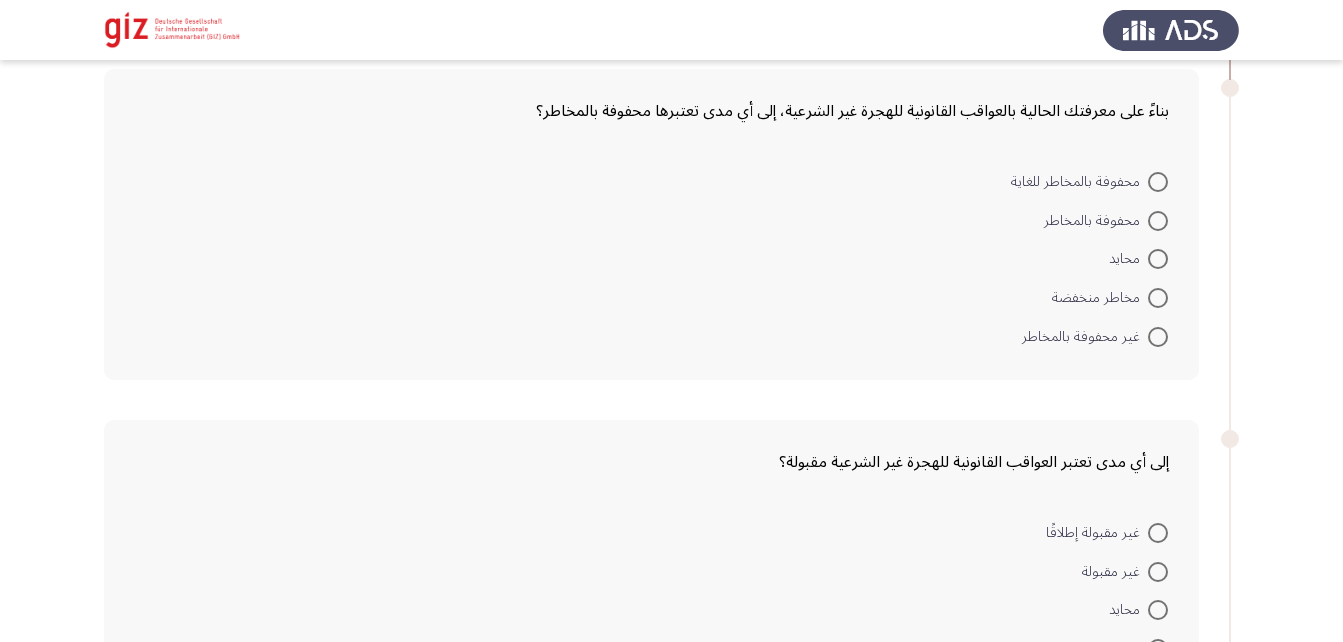 scroll, scrollTop: 2670, scrollLeft: 0, axis: vertical 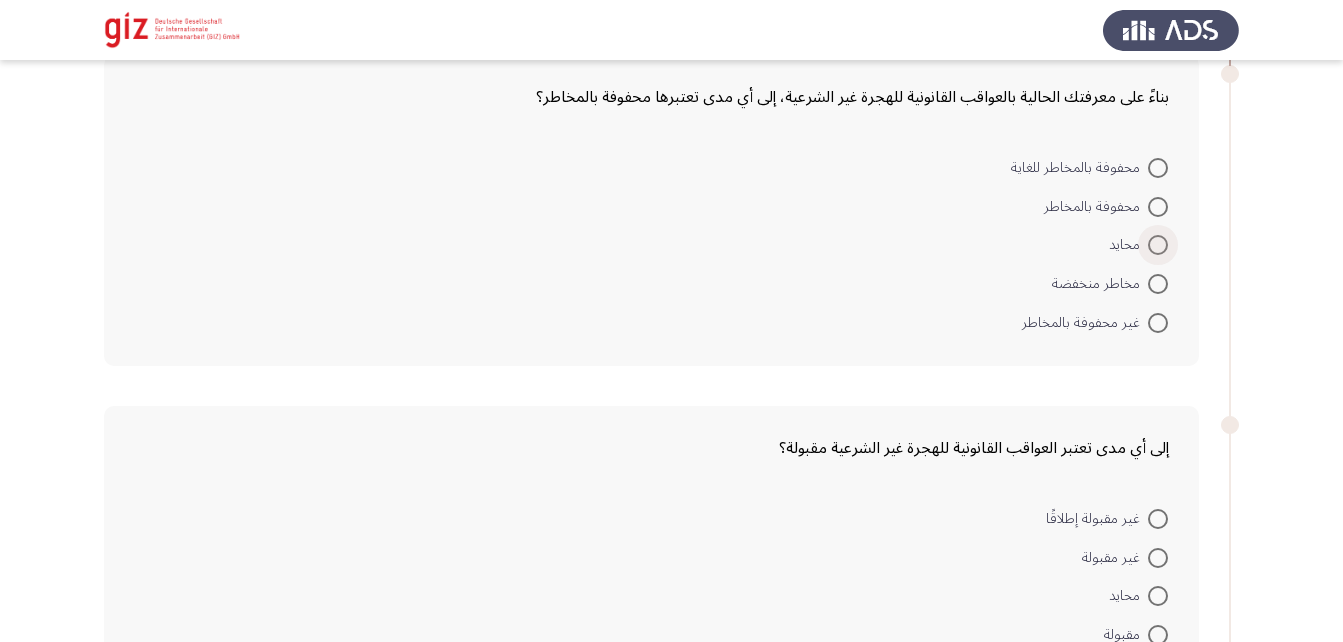click at bounding box center [1158, 245] 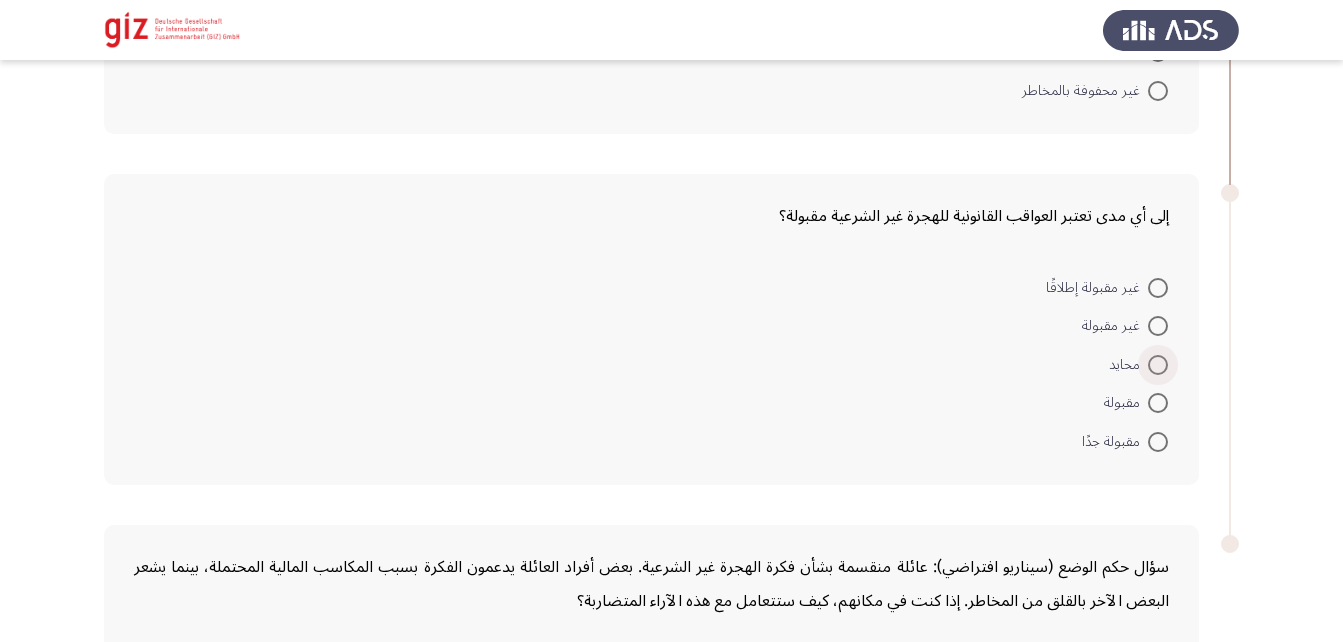 click at bounding box center (1158, 365) 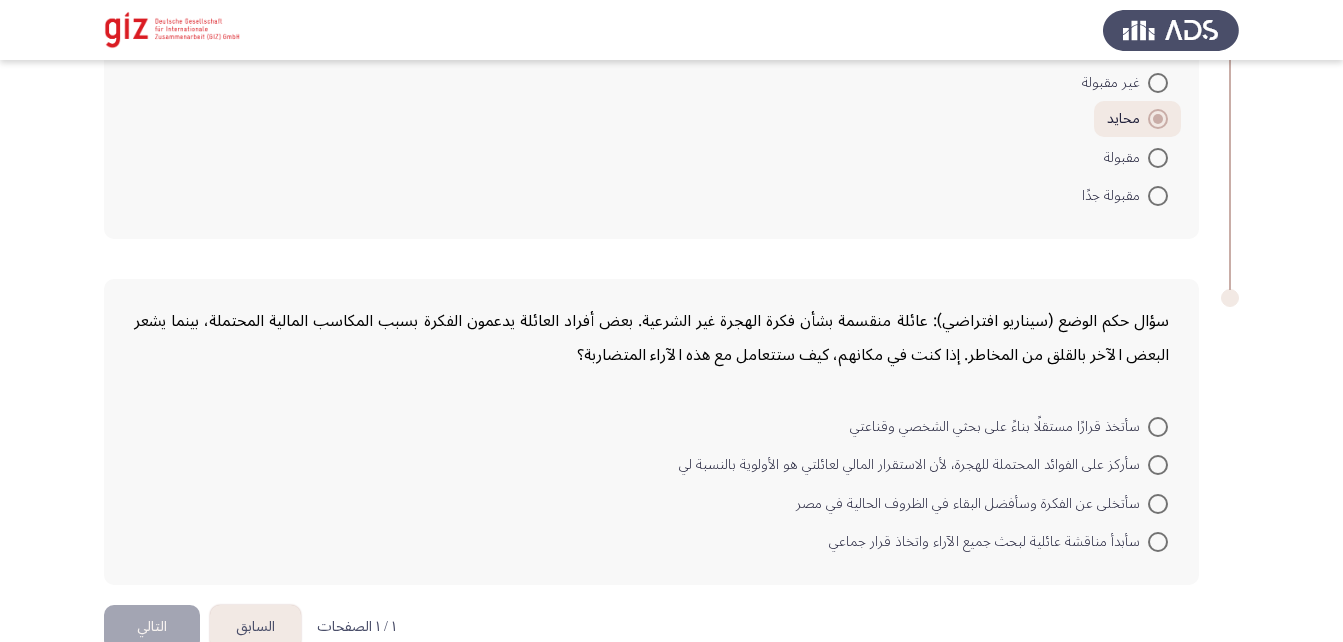 scroll, scrollTop: 3146, scrollLeft: 0, axis: vertical 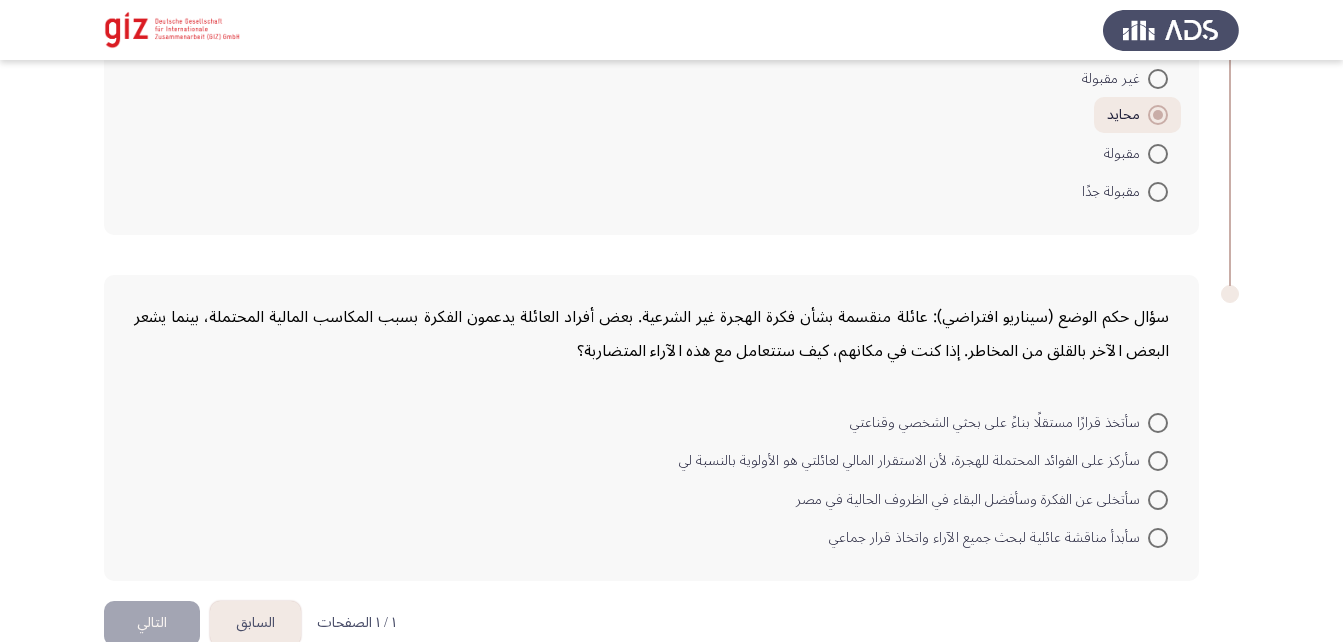 click at bounding box center (1158, 461) 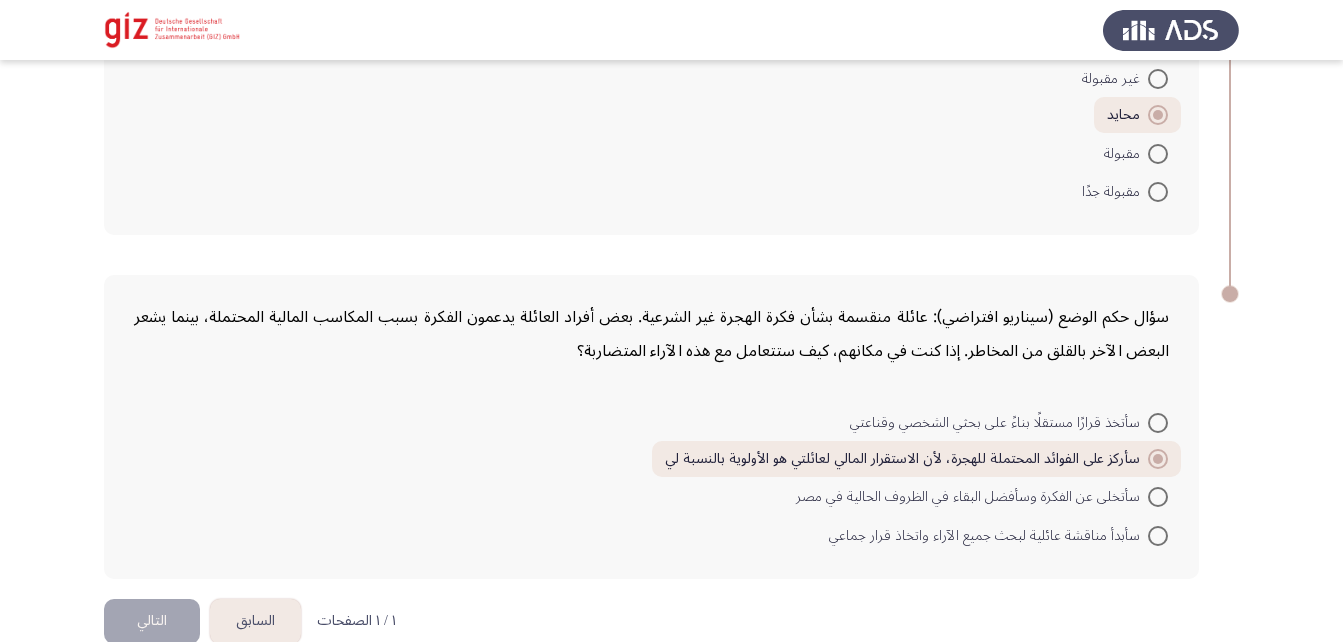 click at bounding box center [1158, 497] 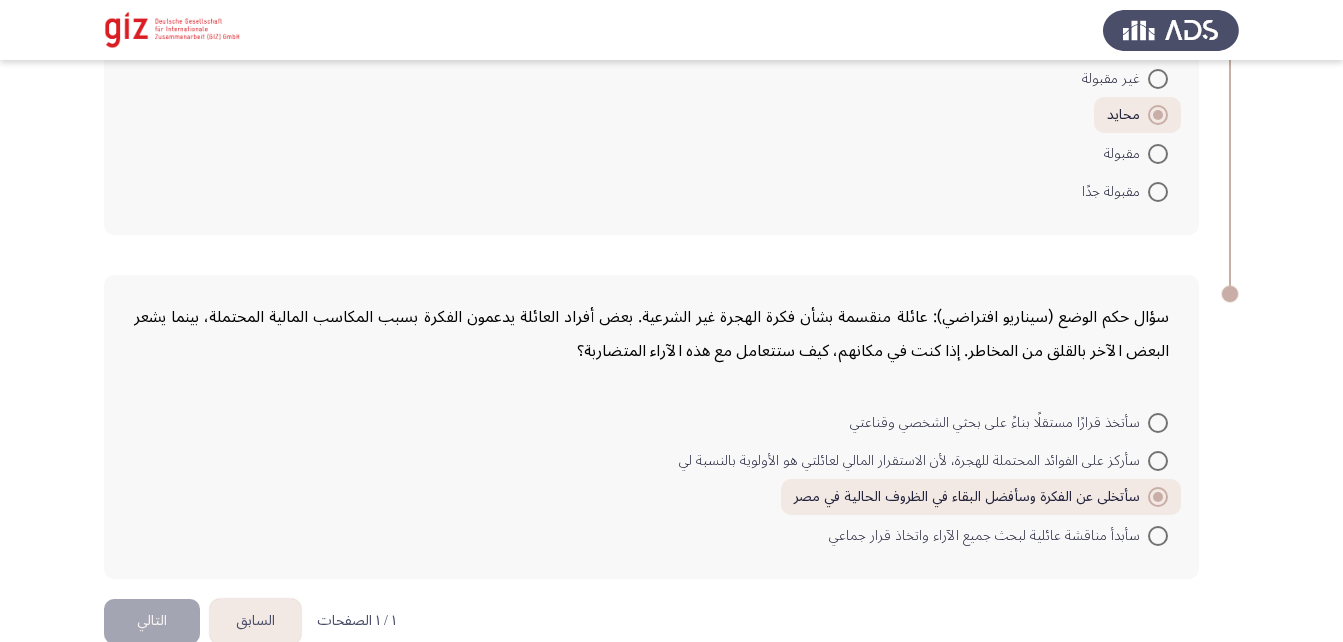 scroll, scrollTop: 3183, scrollLeft: 0, axis: vertical 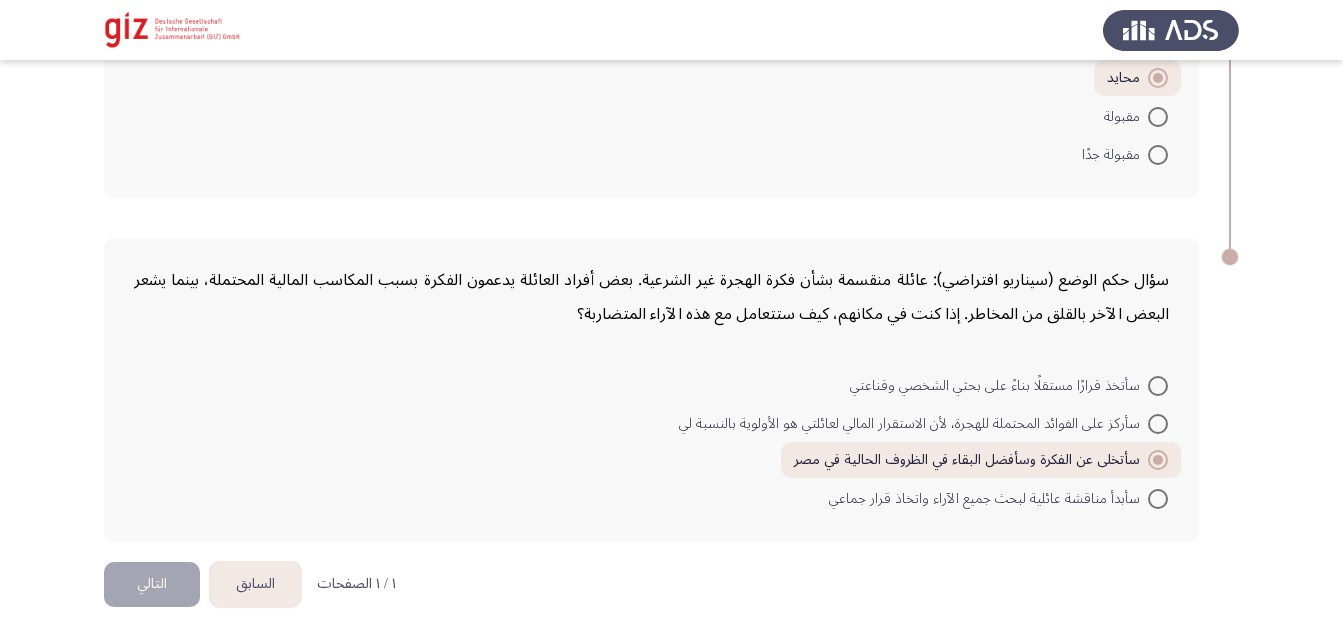 click on "التالي" 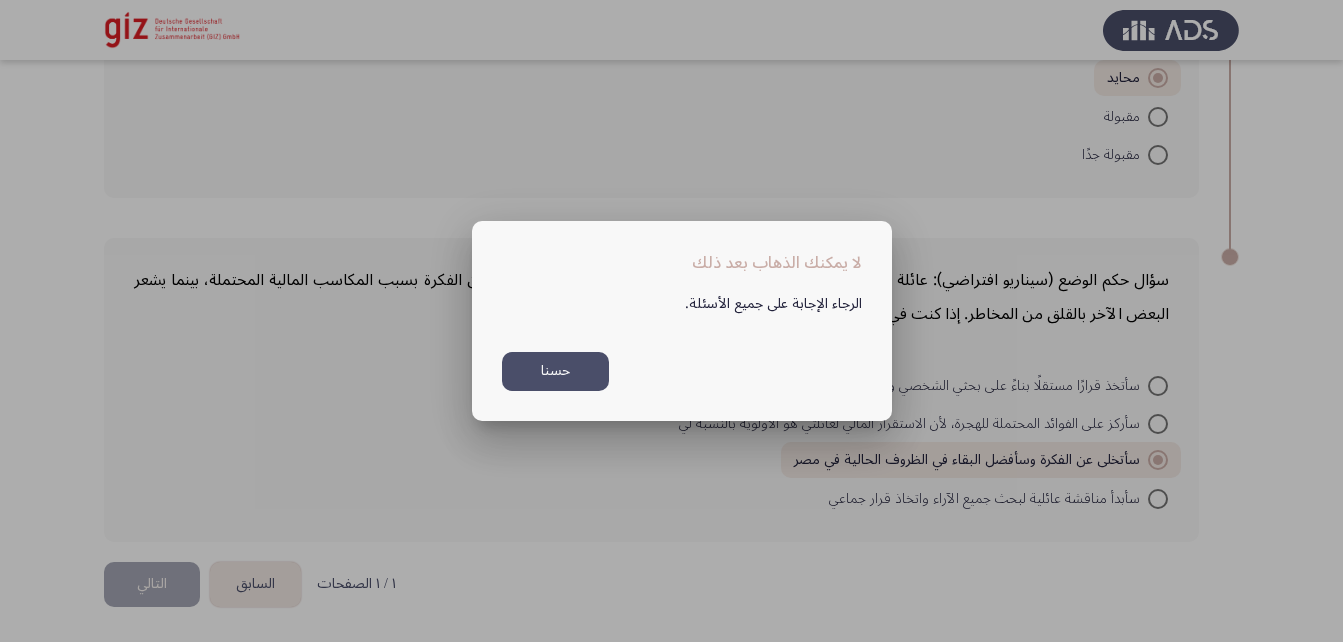 click on "حسنا" at bounding box center (555, 371) 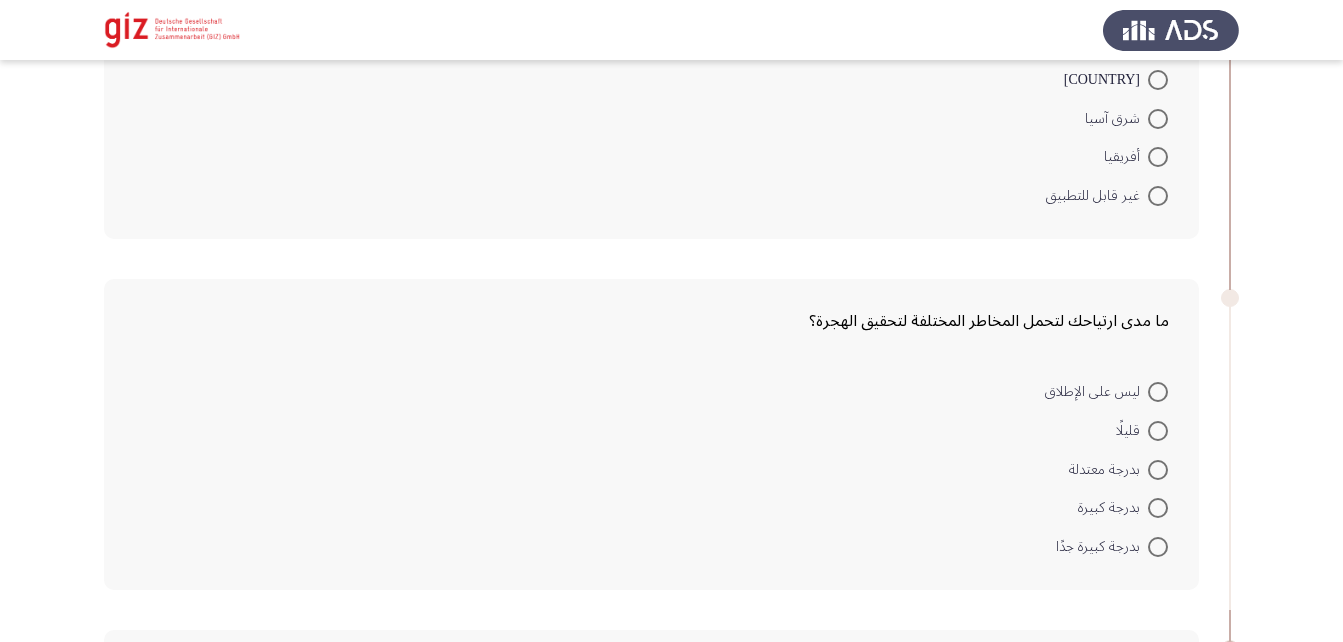 scroll, scrollTop: 817, scrollLeft: 0, axis: vertical 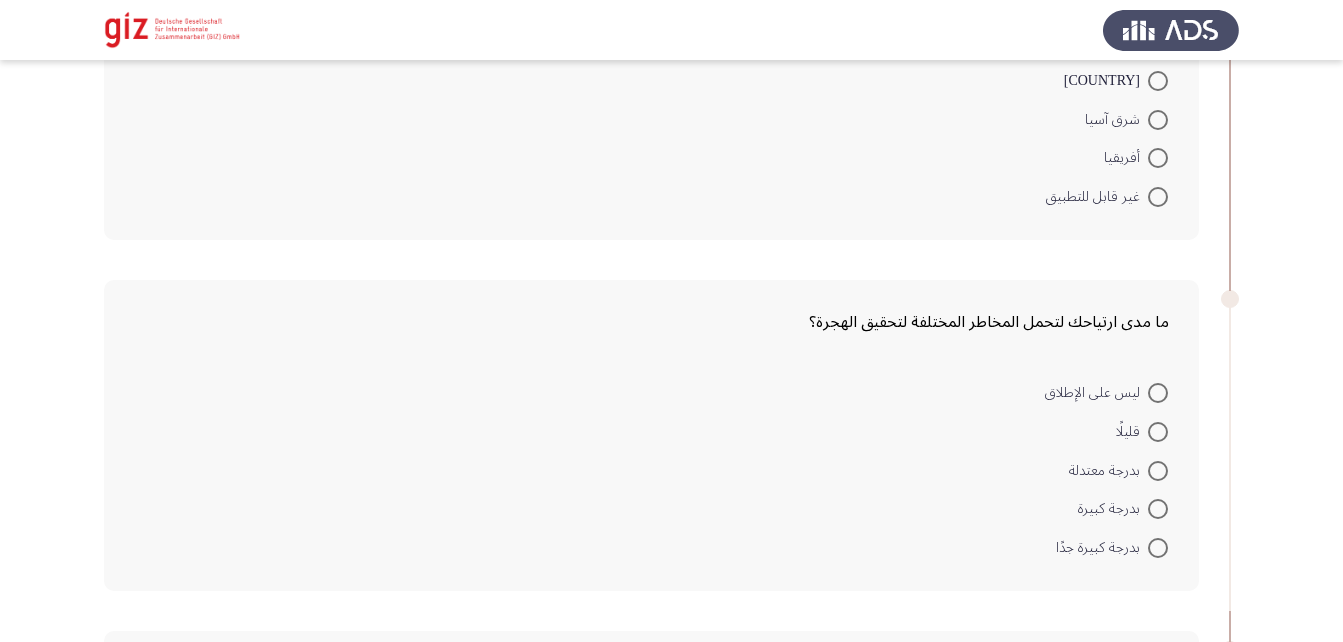 click at bounding box center (1158, 471) 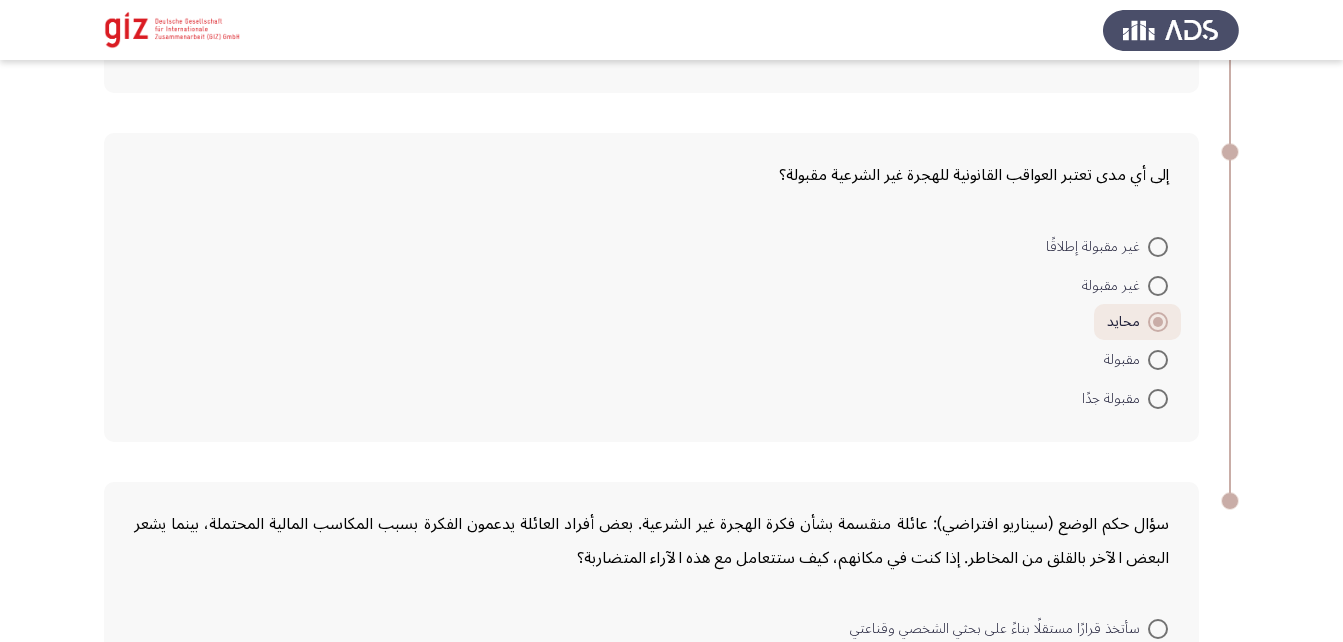 scroll, scrollTop: 3180, scrollLeft: 0, axis: vertical 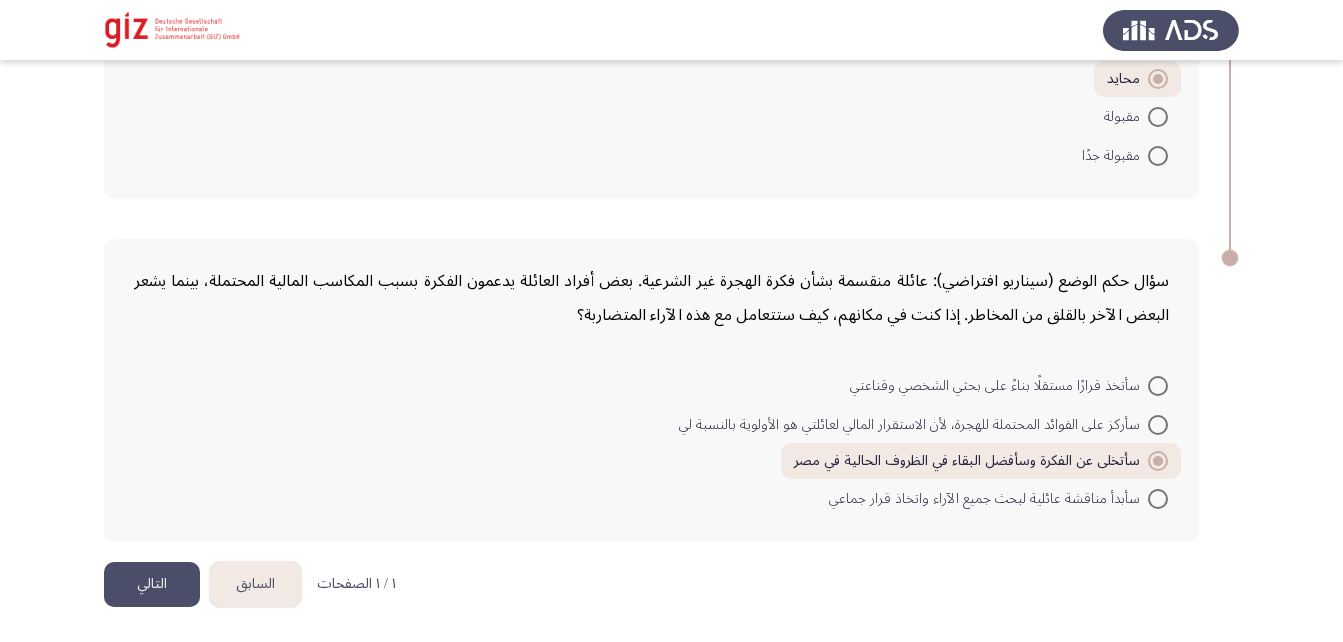 click on "التالي" 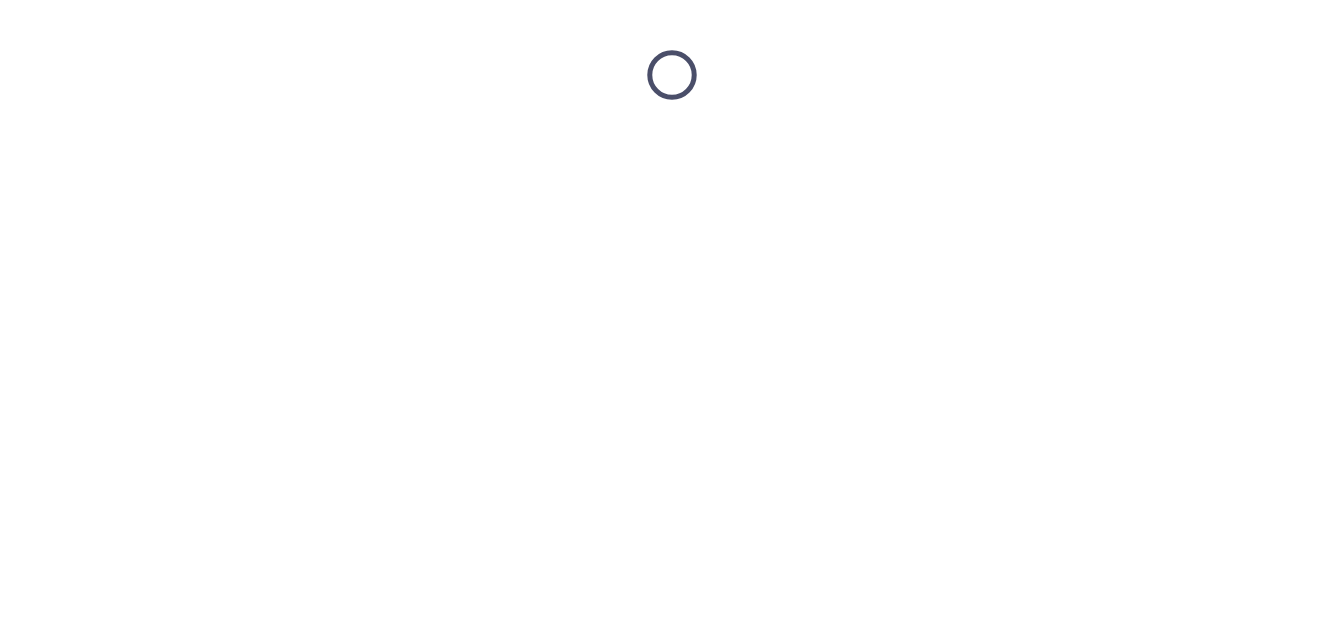 scroll, scrollTop: 0, scrollLeft: 0, axis: both 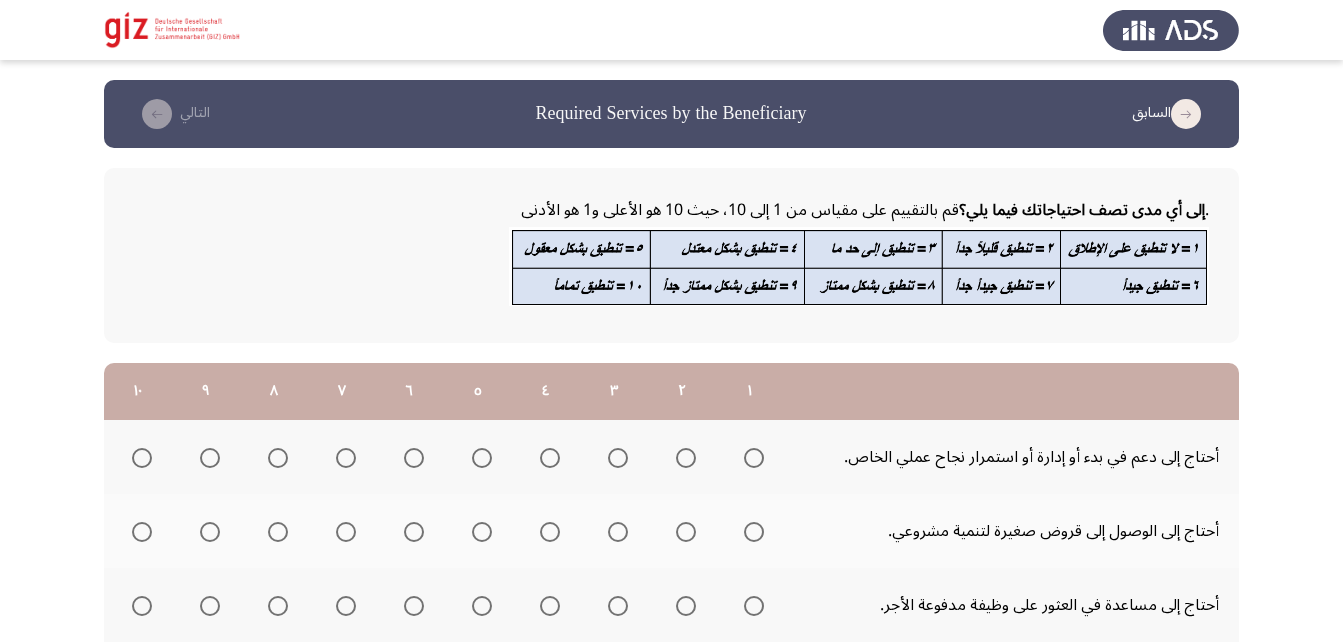 click at bounding box center [754, 458] 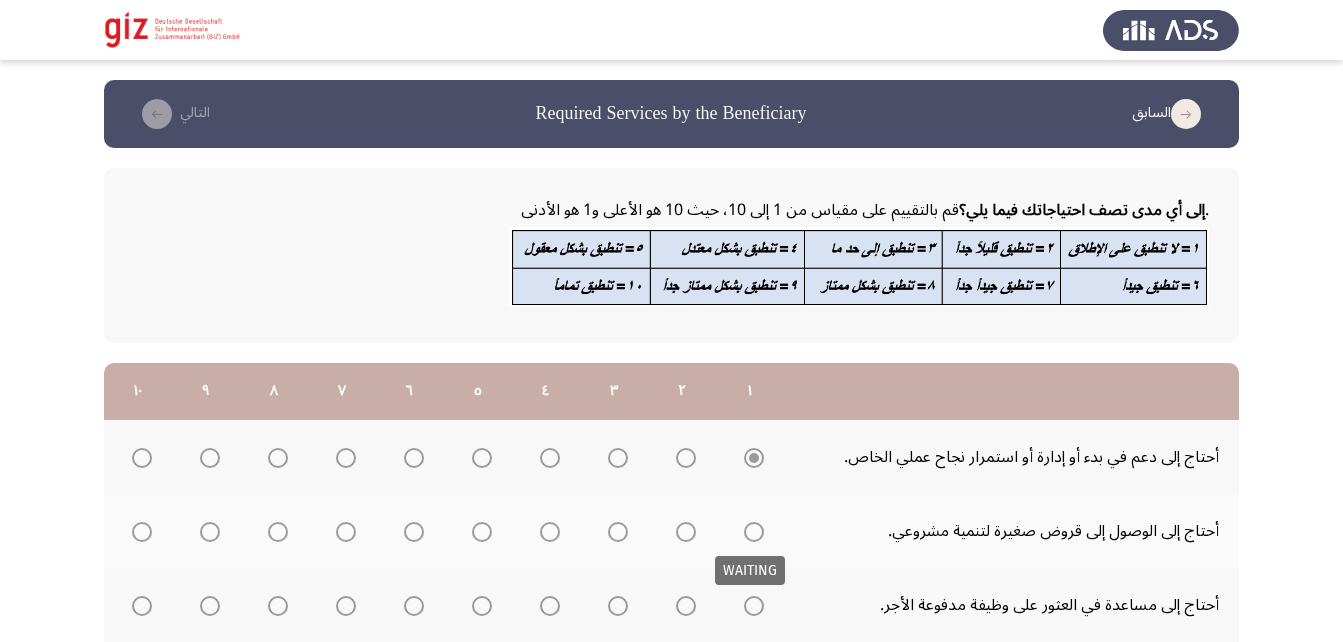 click at bounding box center [754, 532] 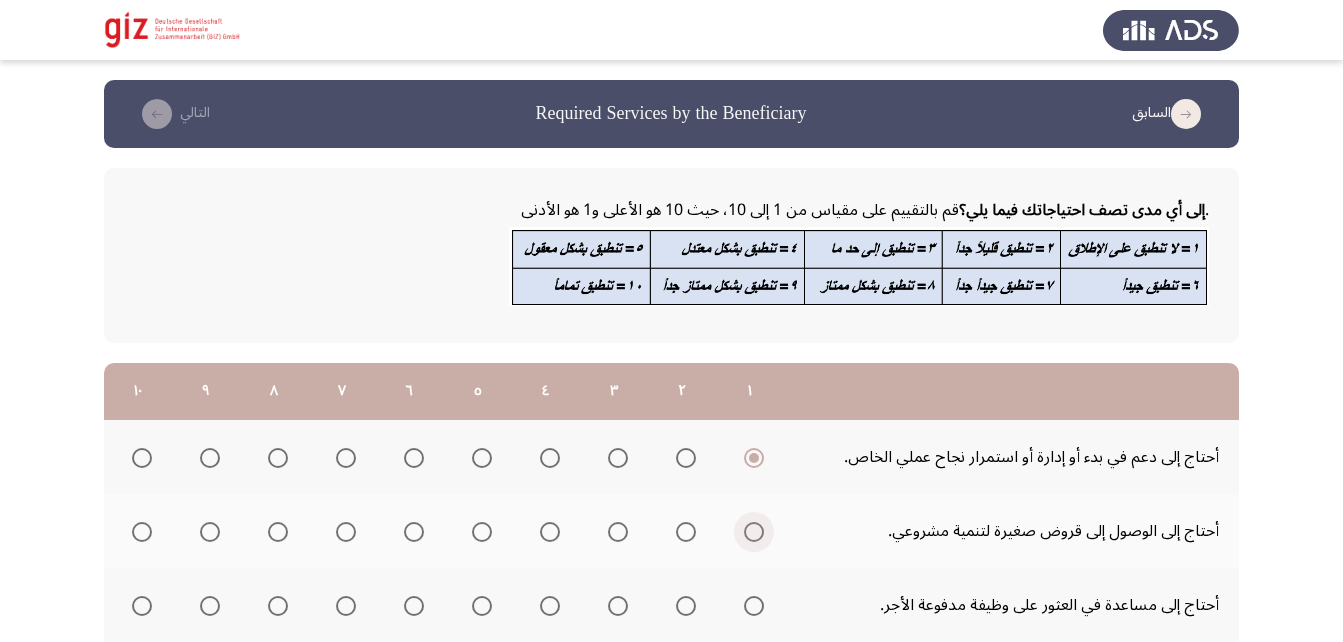 click at bounding box center (754, 532) 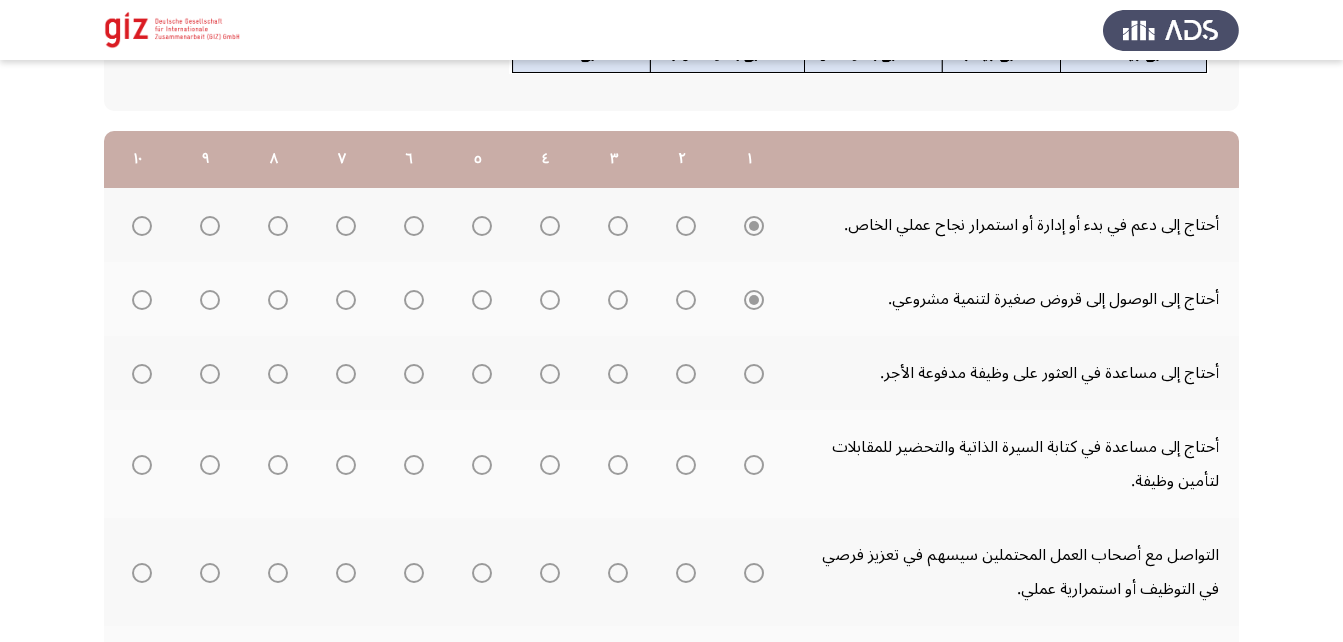 scroll, scrollTop: 233, scrollLeft: 0, axis: vertical 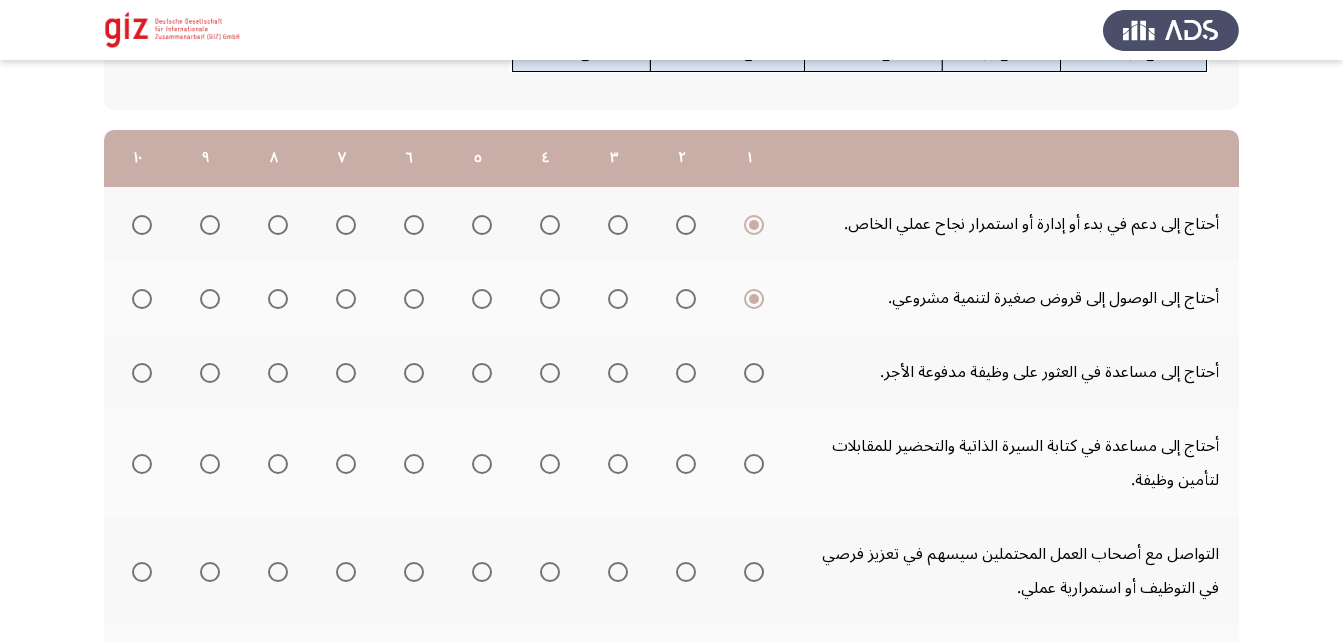 click at bounding box center [142, 373] 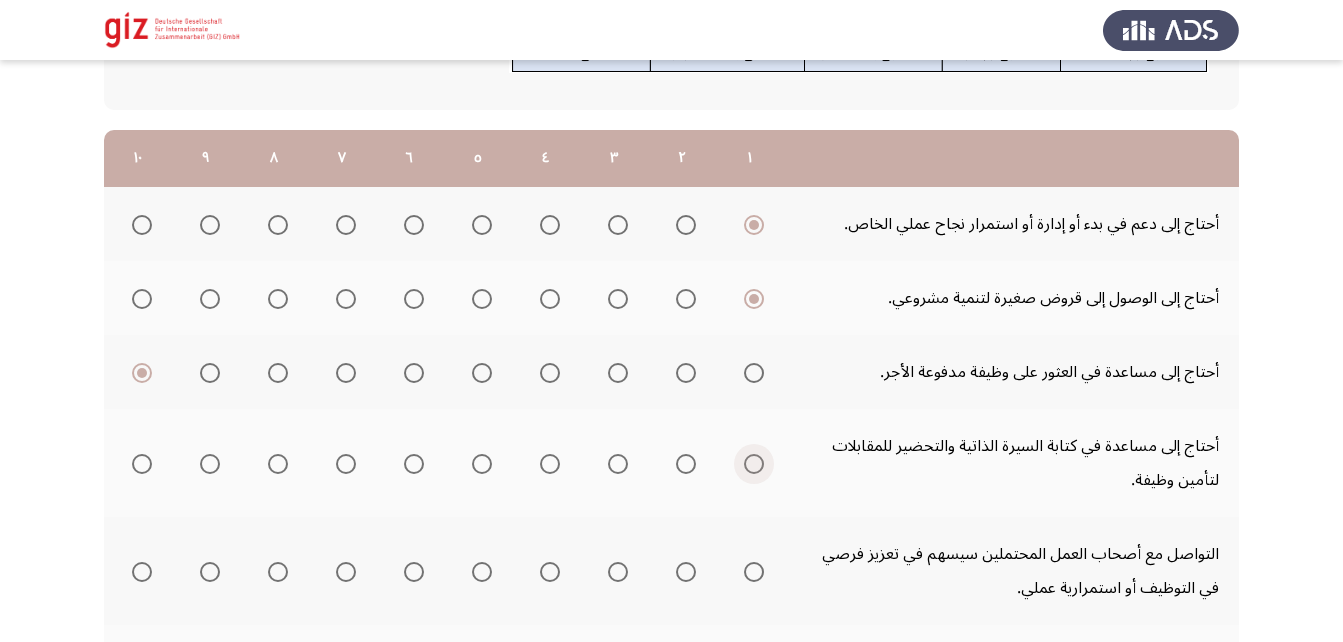 click at bounding box center [754, 464] 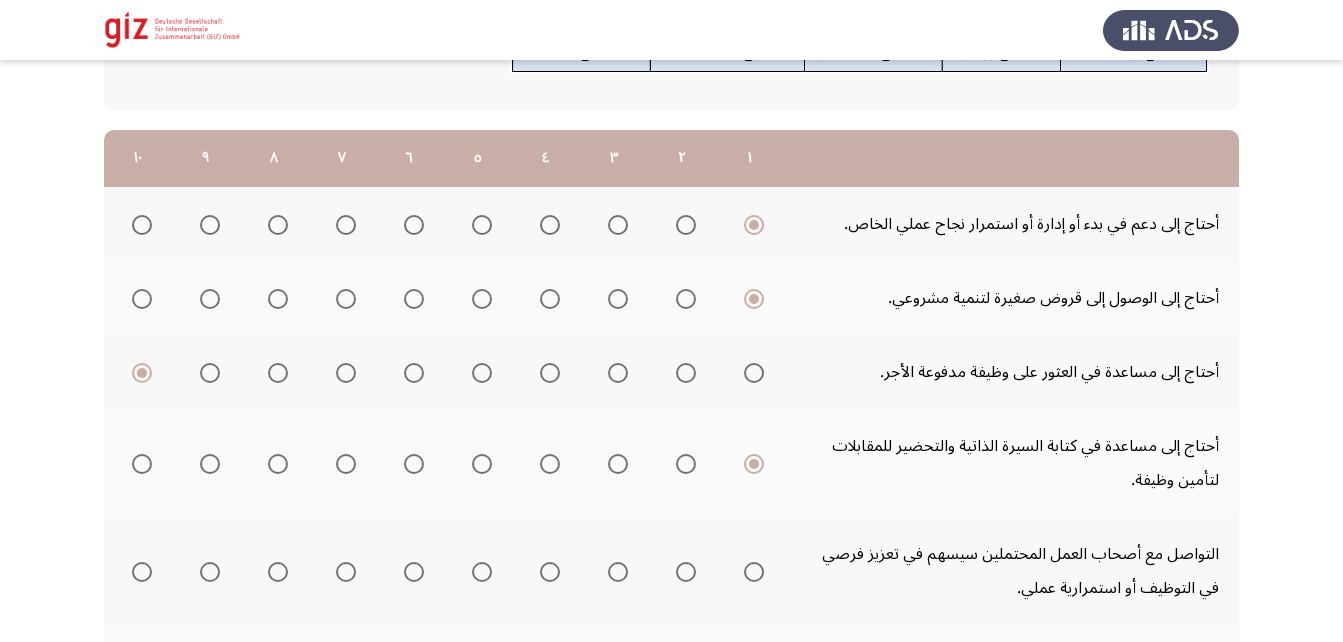 click at bounding box center (138, 464) 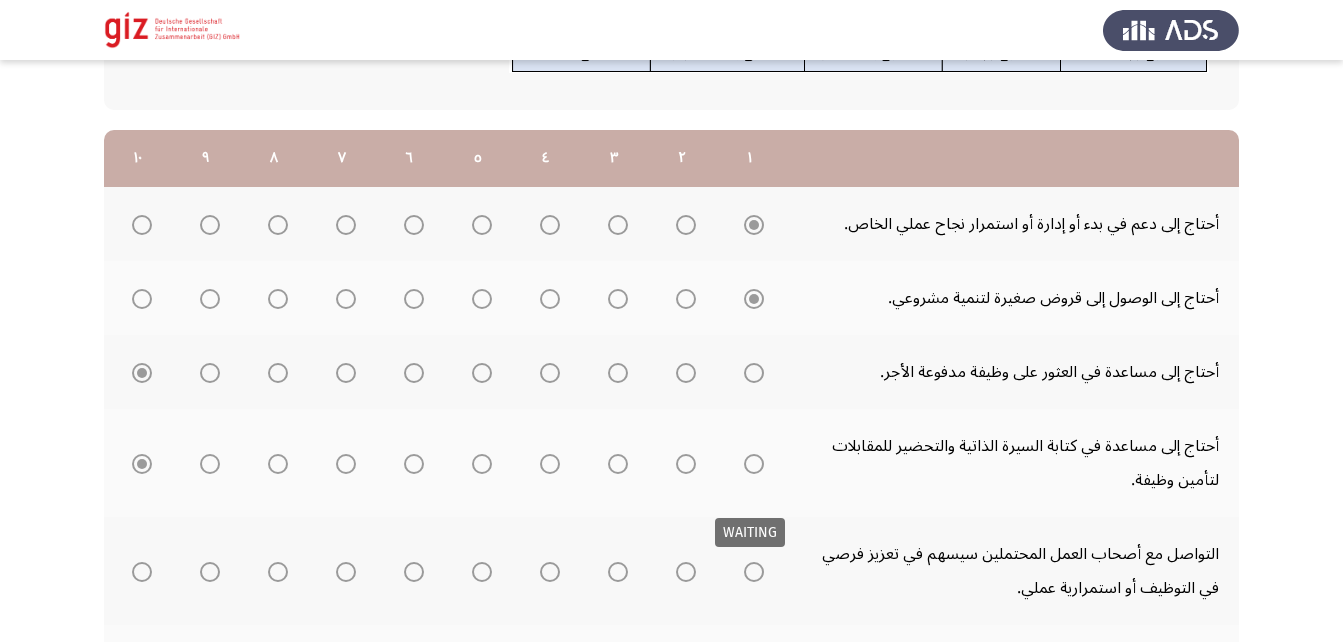 click at bounding box center [750, 572] 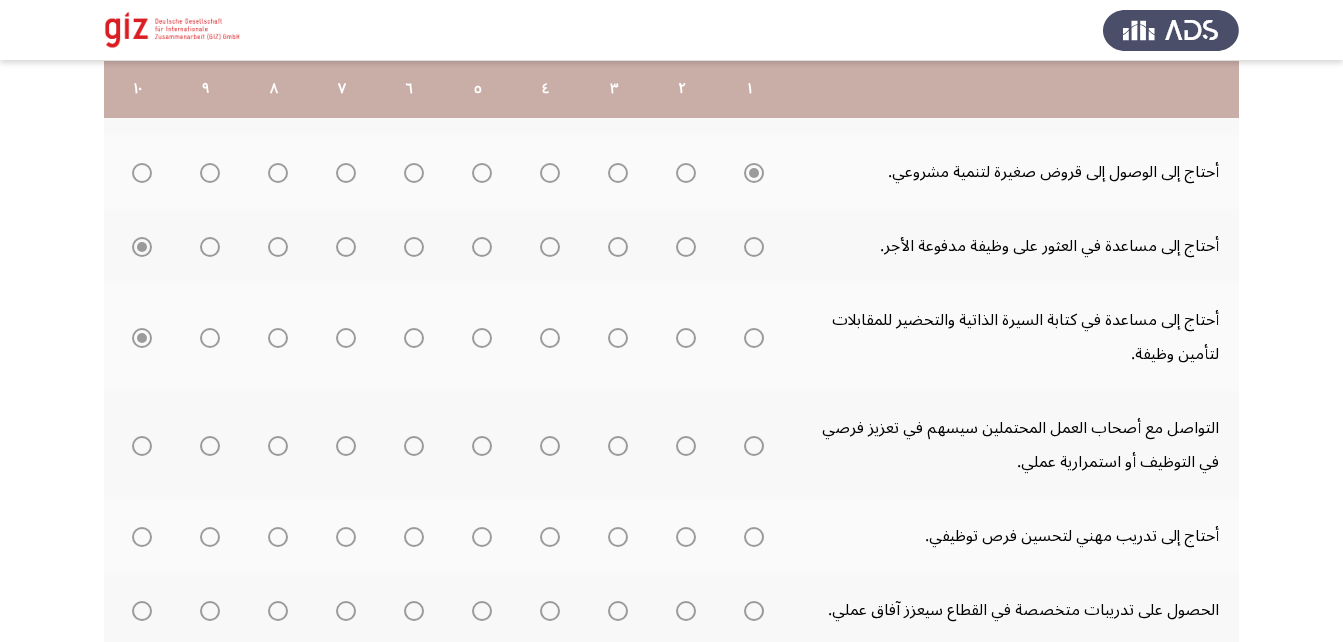 scroll, scrollTop: 360, scrollLeft: 0, axis: vertical 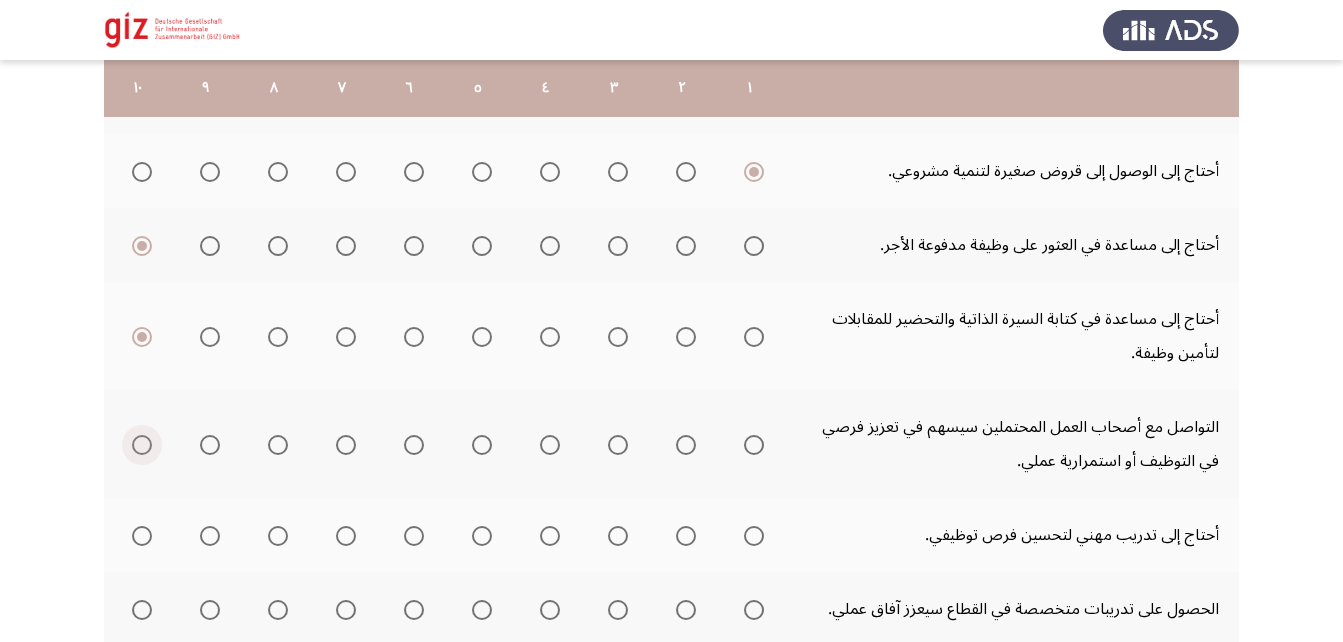 click at bounding box center (142, 445) 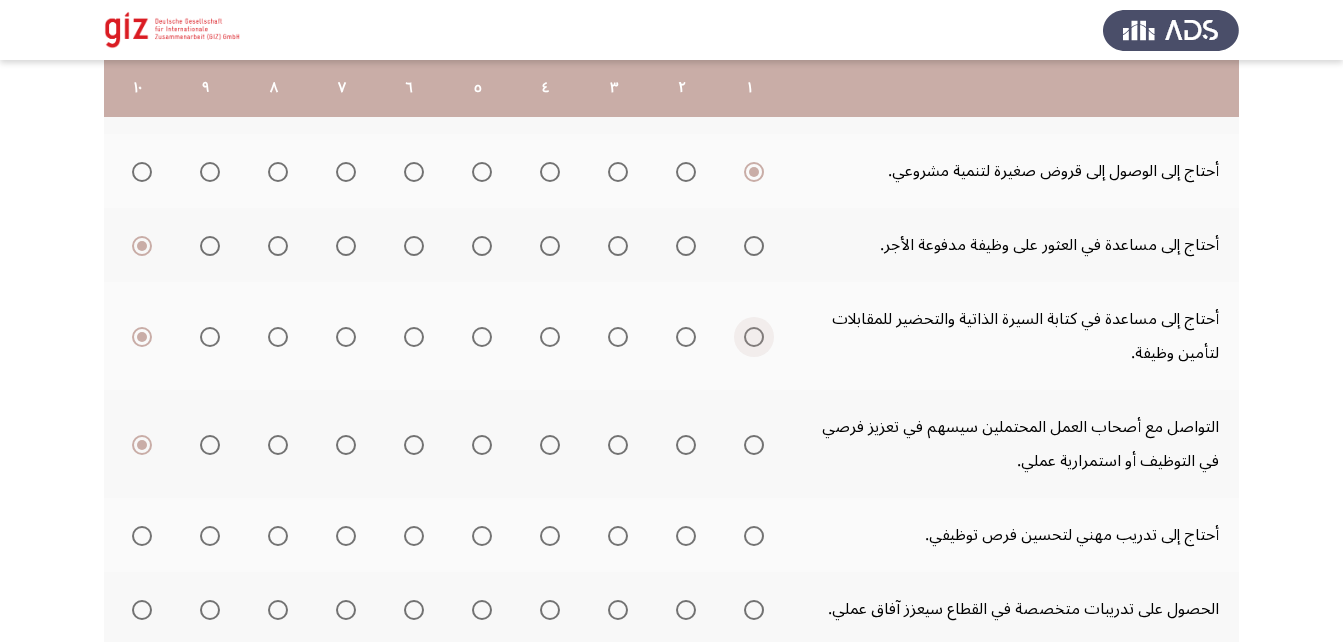 click at bounding box center (754, 337) 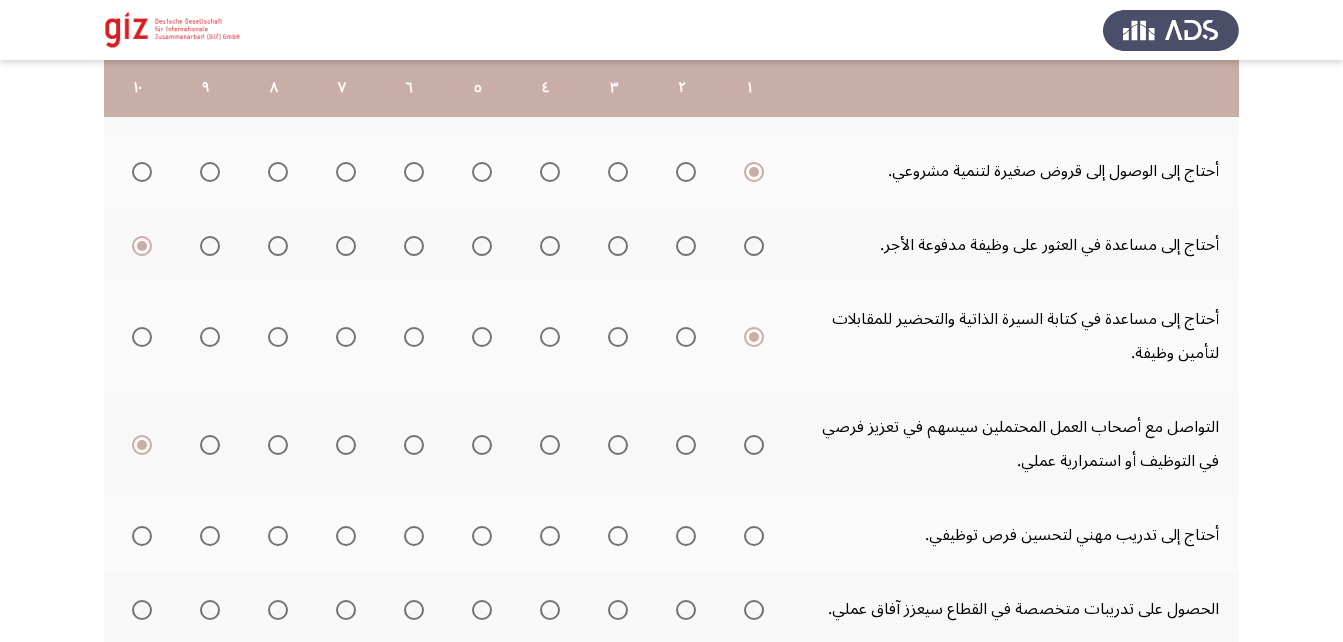 click at bounding box center [754, 536] 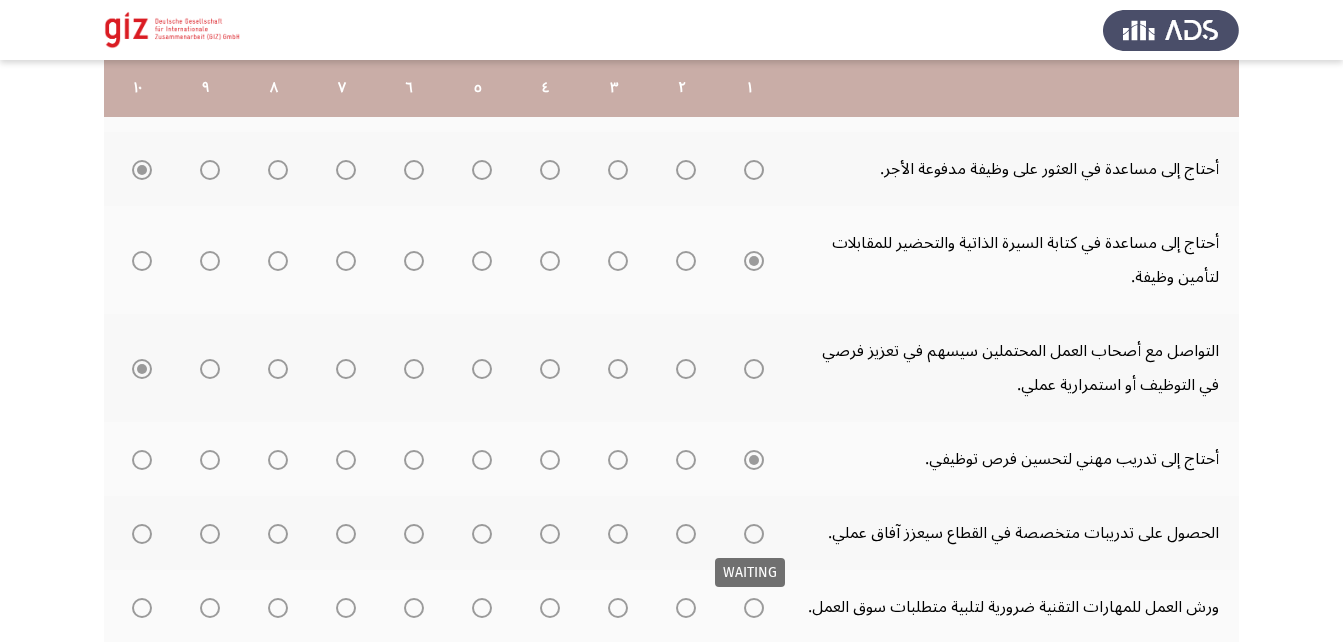 scroll, scrollTop: 437, scrollLeft: 0, axis: vertical 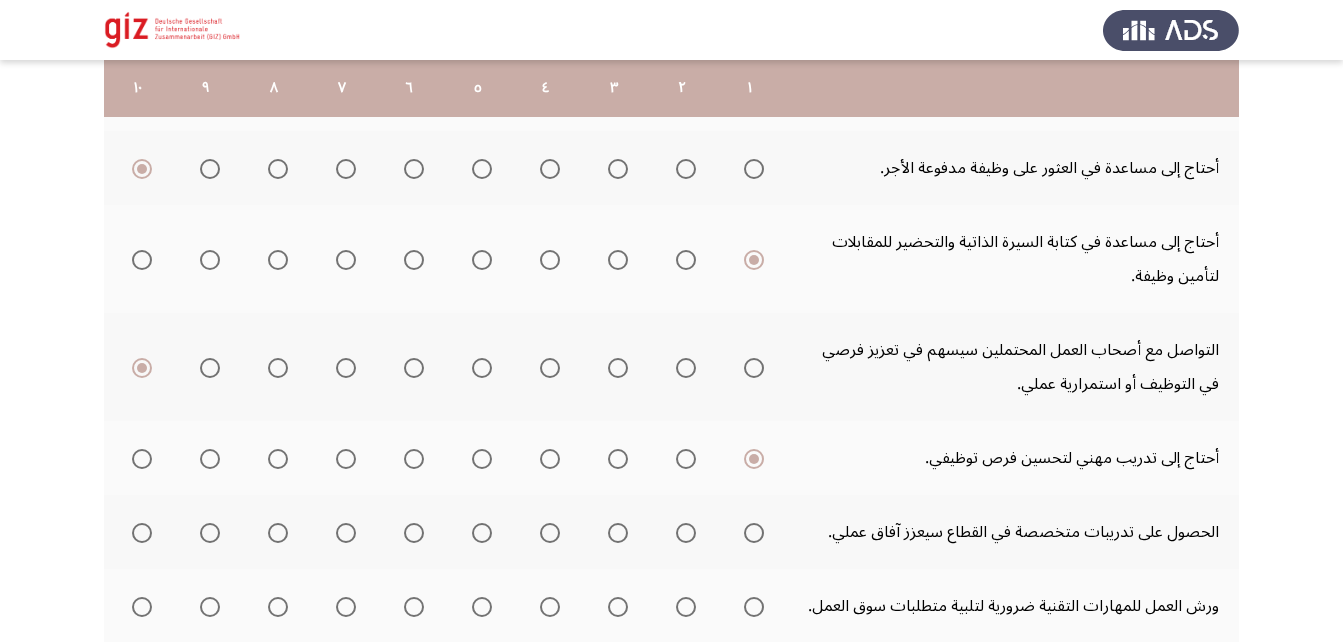 click at bounding box center (754, 533) 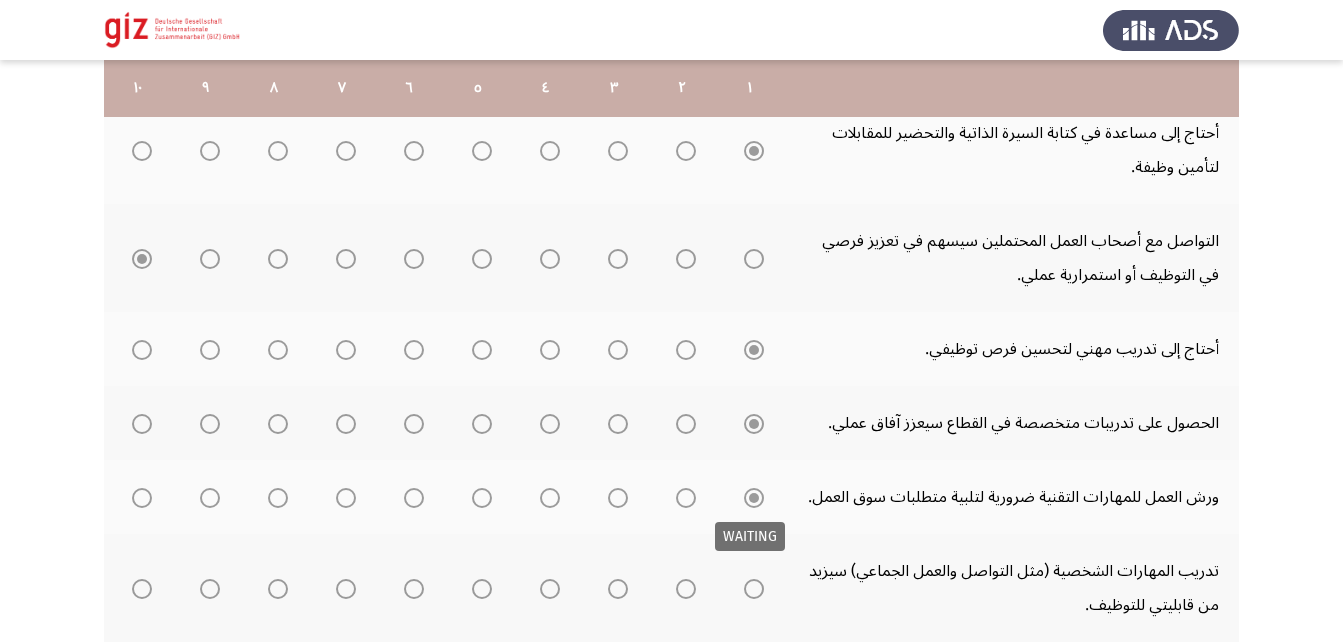 scroll, scrollTop: 673, scrollLeft: 0, axis: vertical 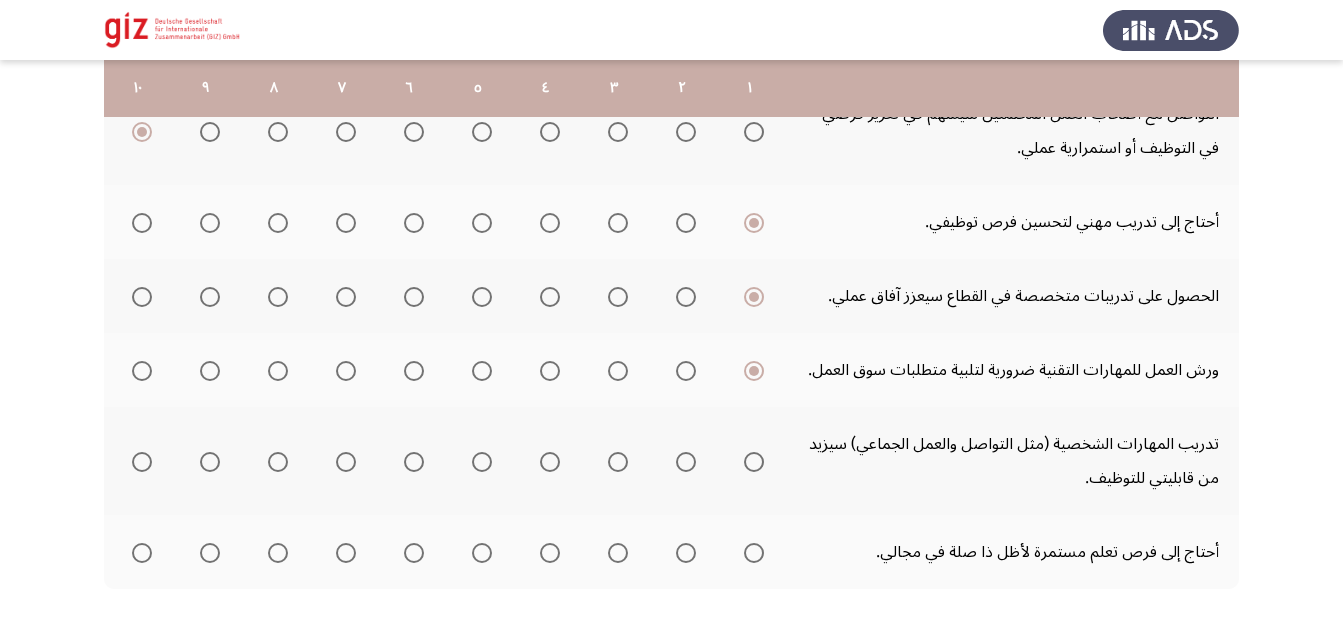 click at bounding box center (754, 462) 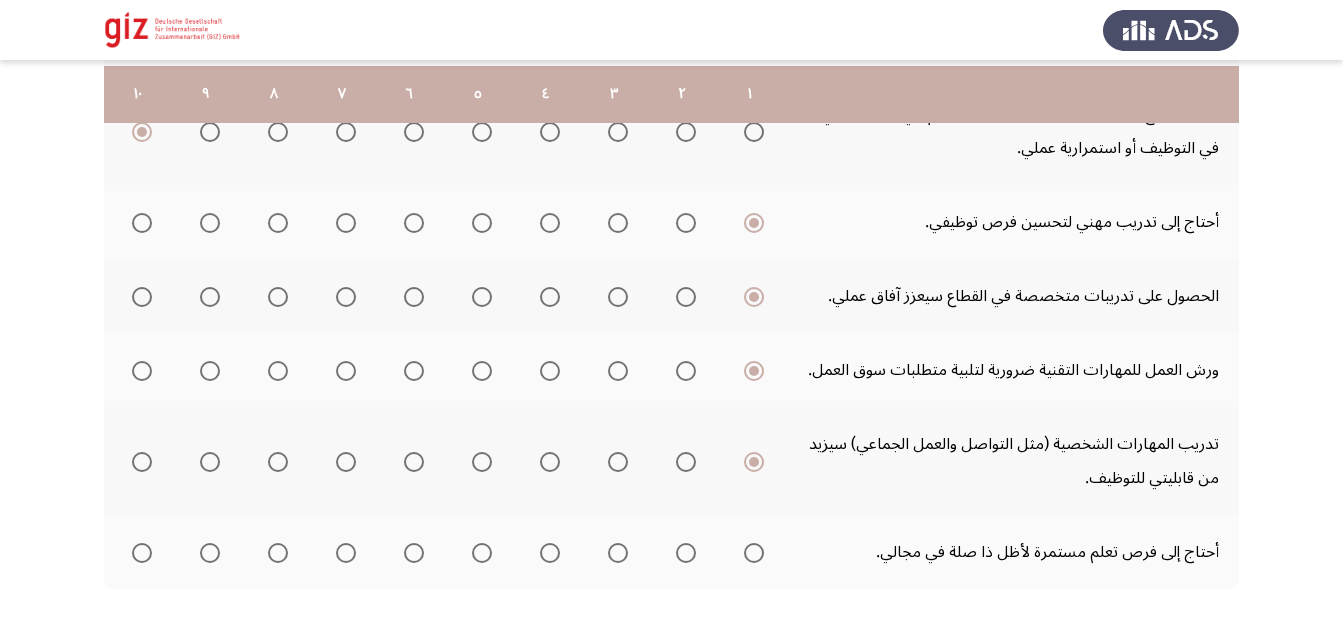 scroll, scrollTop: 750, scrollLeft: 0, axis: vertical 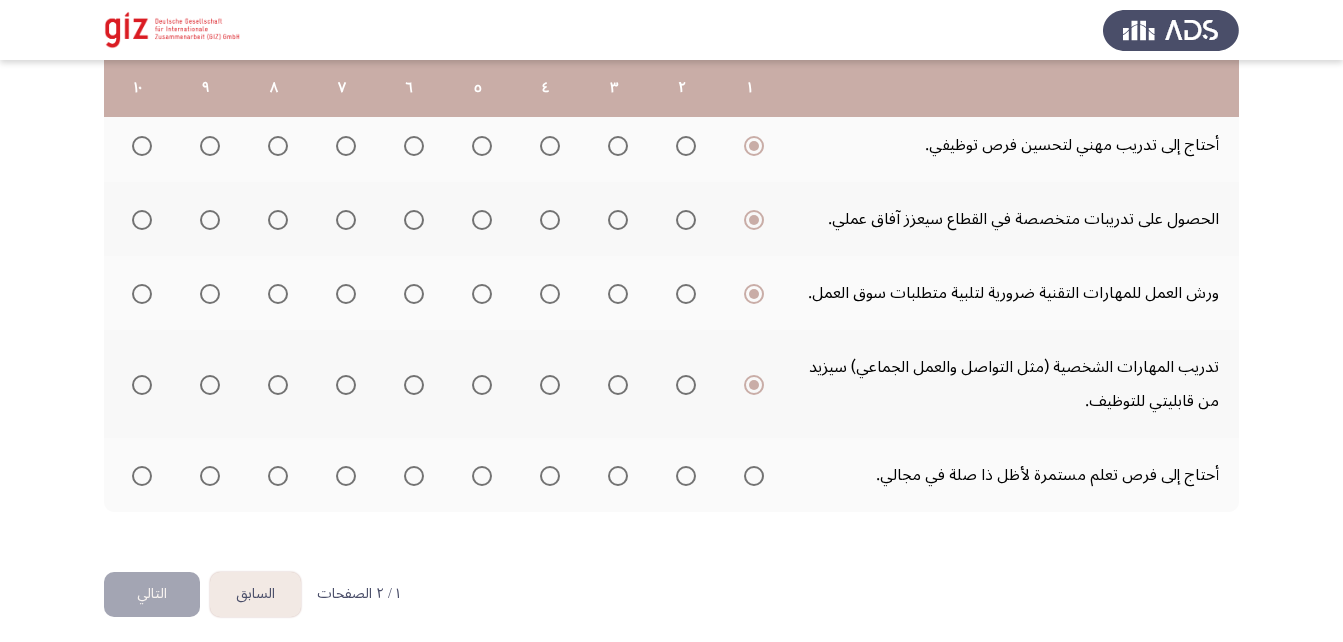 click at bounding box center (754, 476) 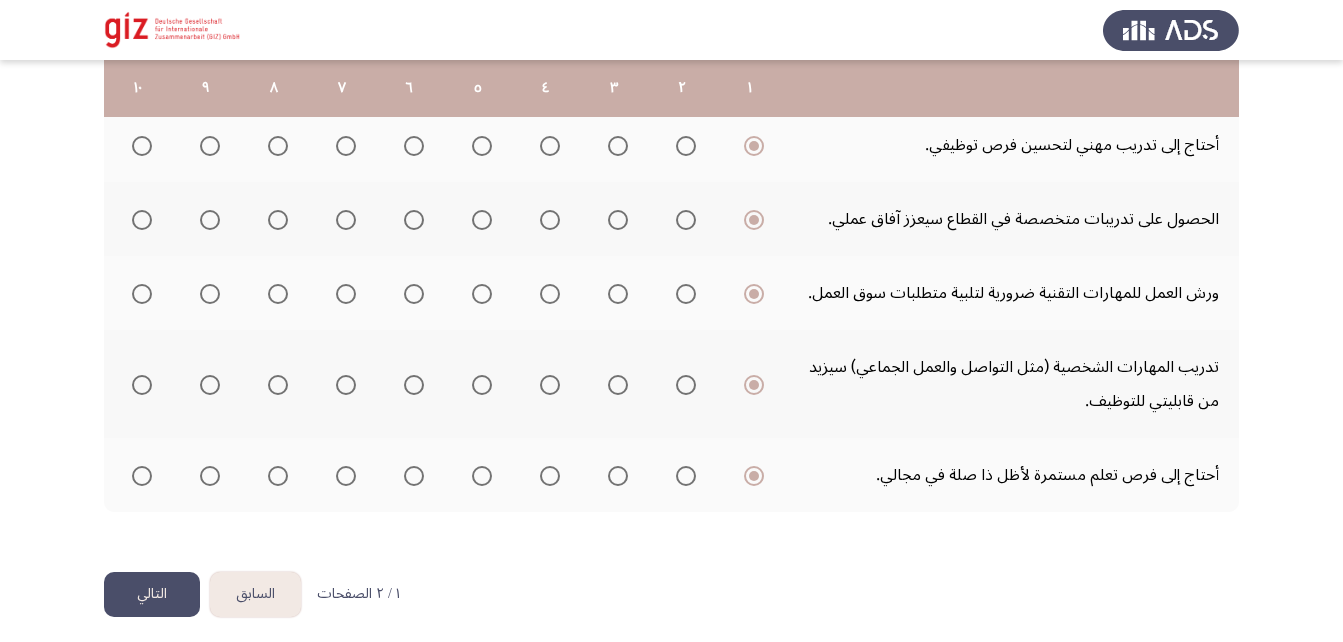 click on "التالي" 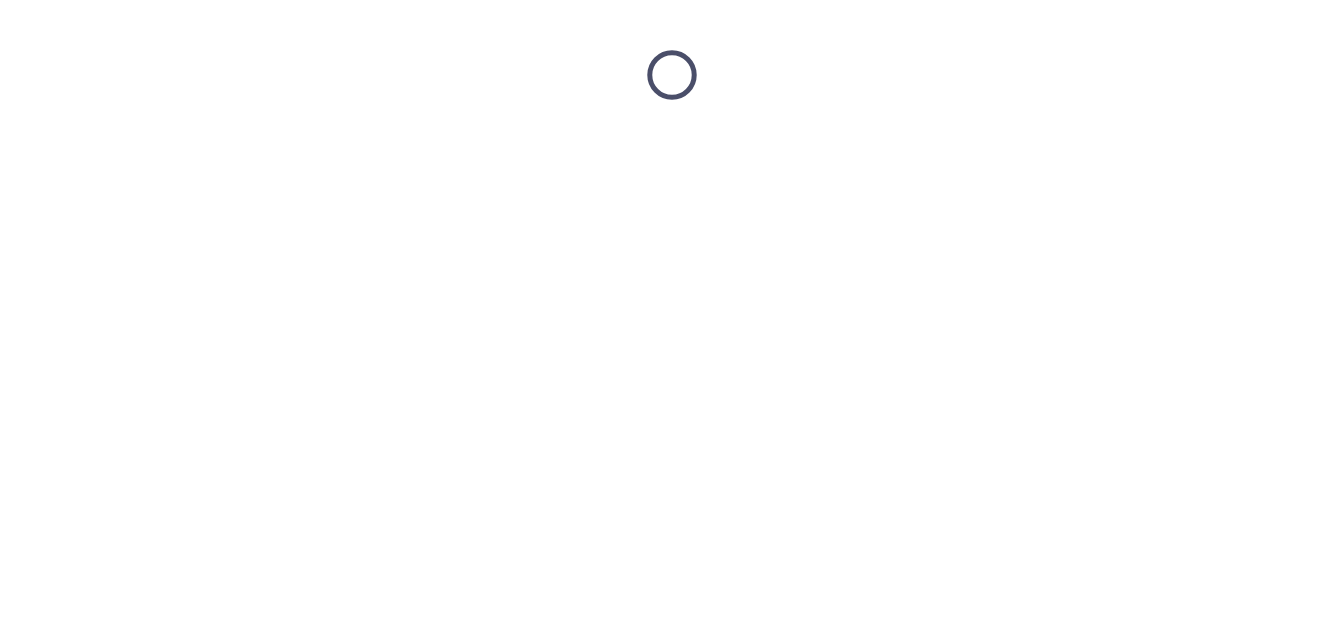 scroll, scrollTop: 0, scrollLeft: 0, axis: both 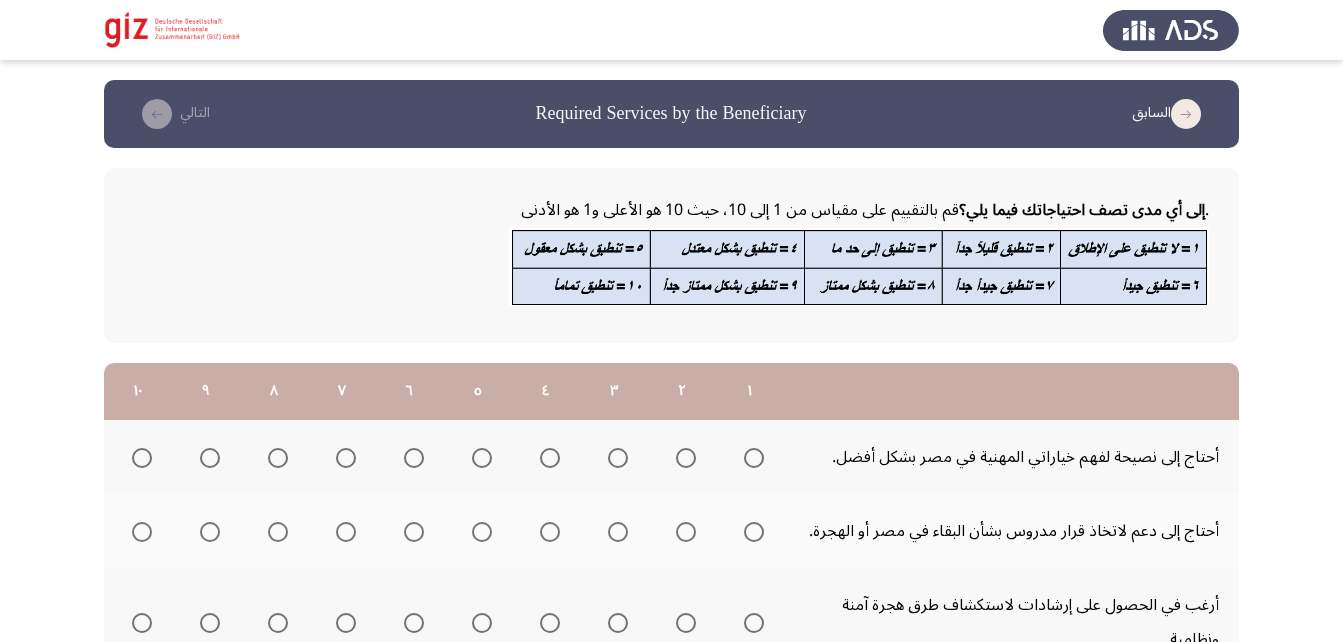 click at bounding box center (754, 458) 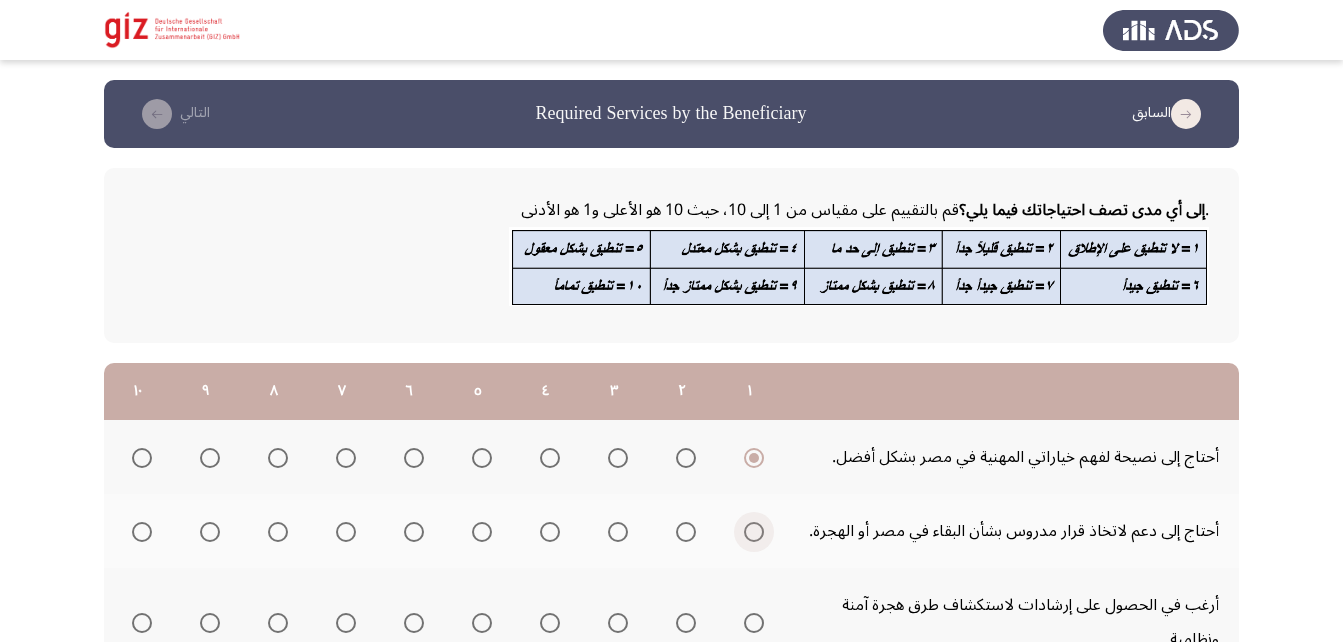 click at bounding box center [754, 532] 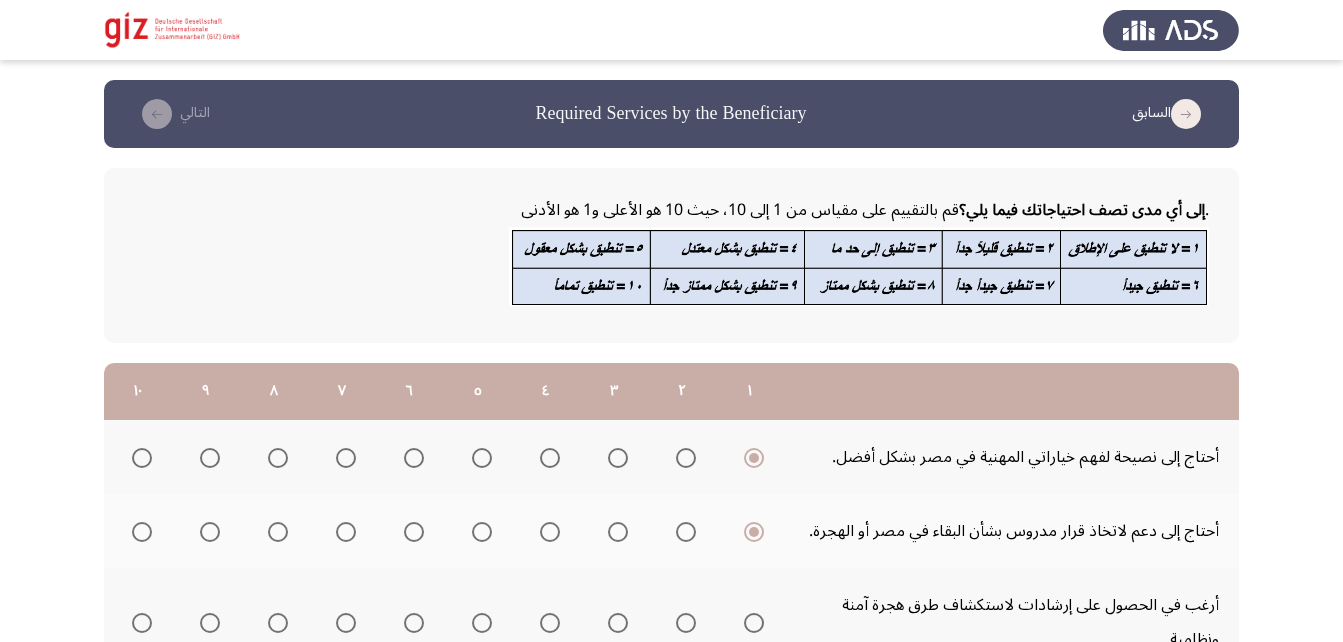 scroll, scrollTop: 205, scrollLeft: 0, axis: vertical 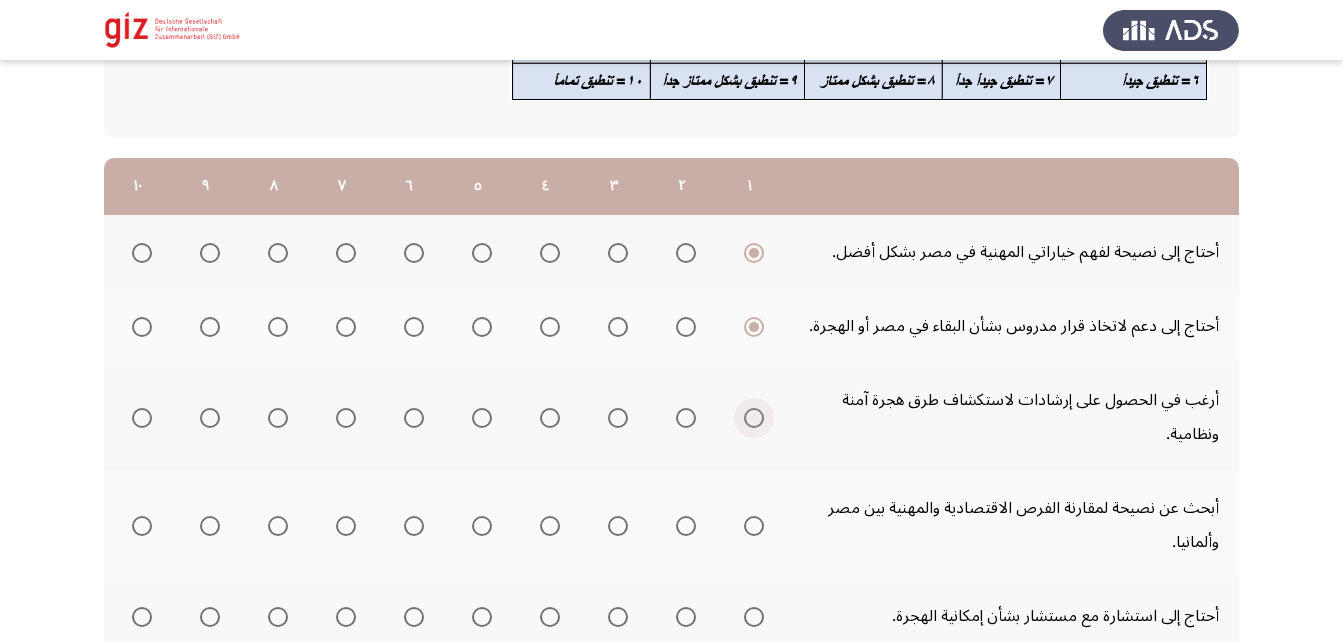 click at bounding box center (754, 418) 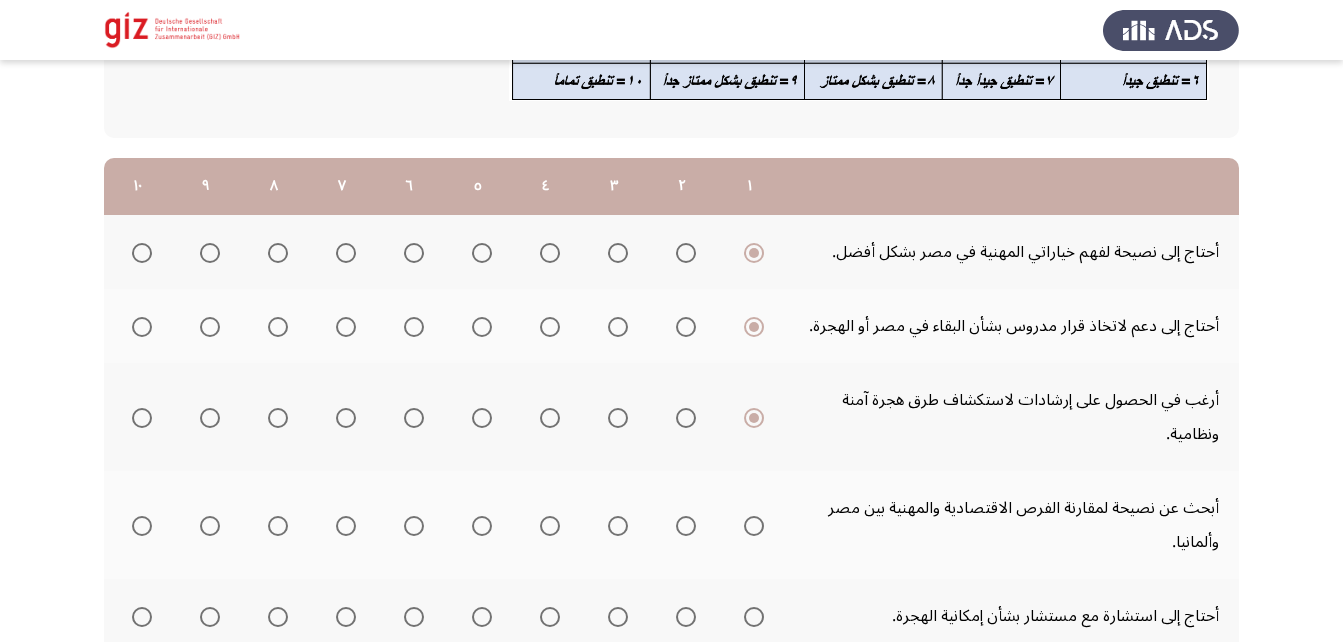 click at bounding box center (754, 526) 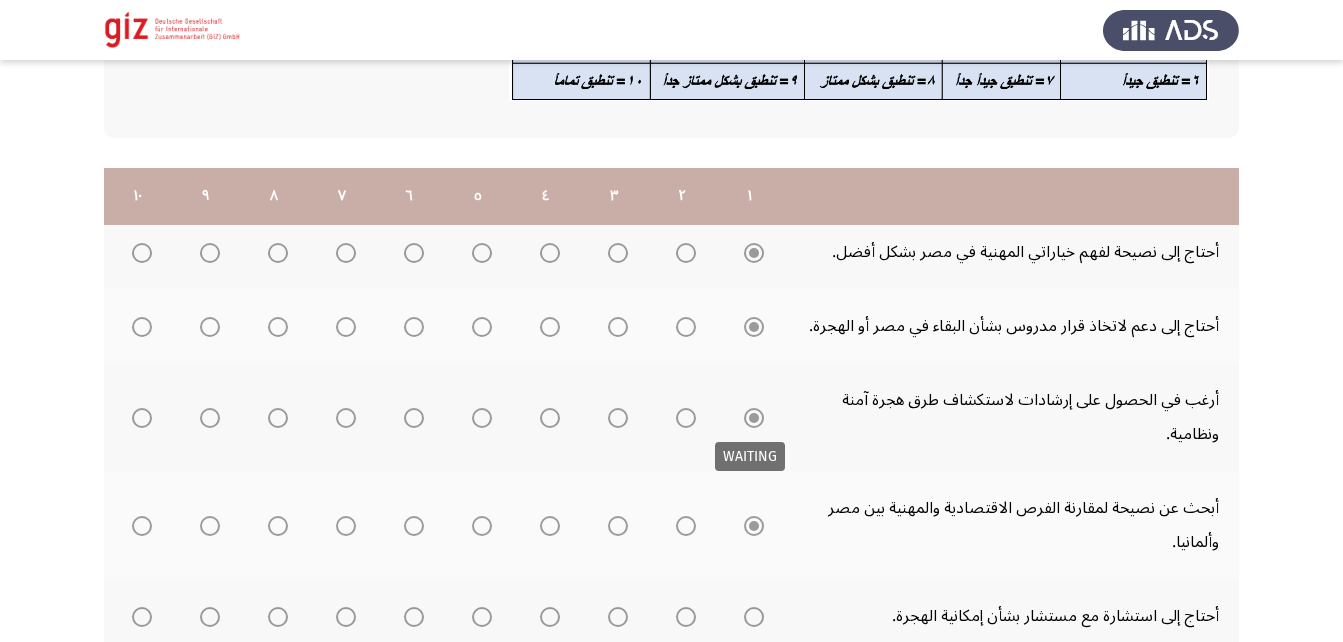 scroll, scrollTop: 335, scrollLeft: 0, axis: vertical 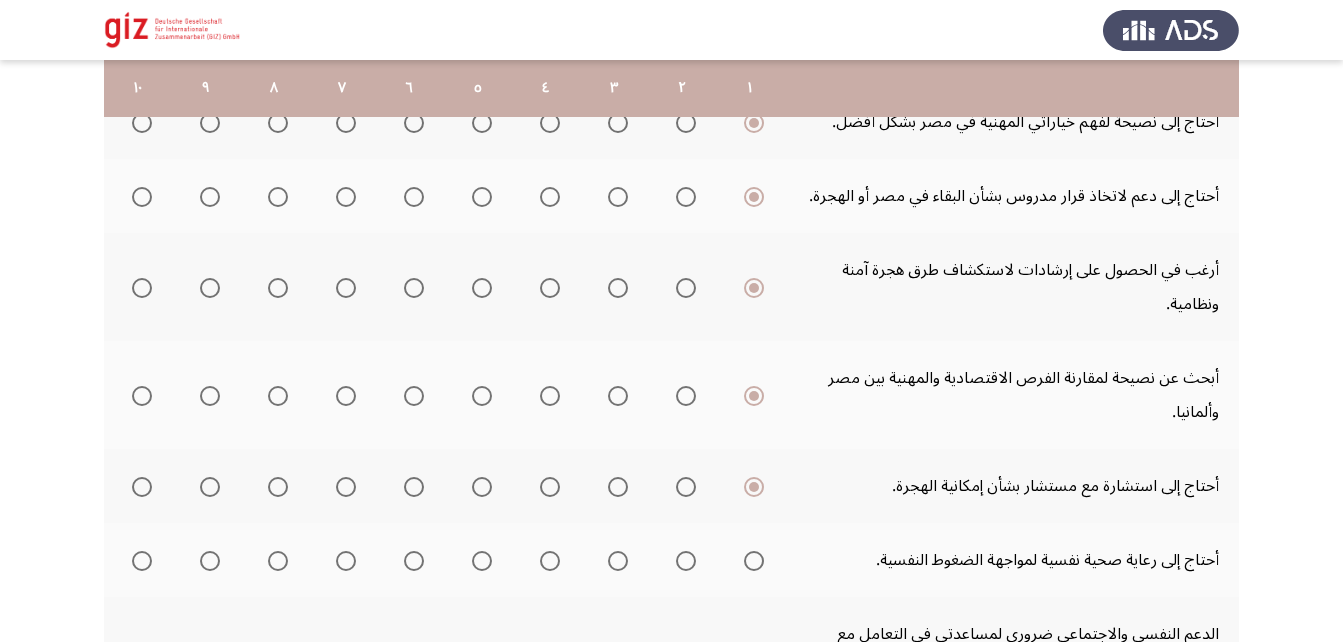click 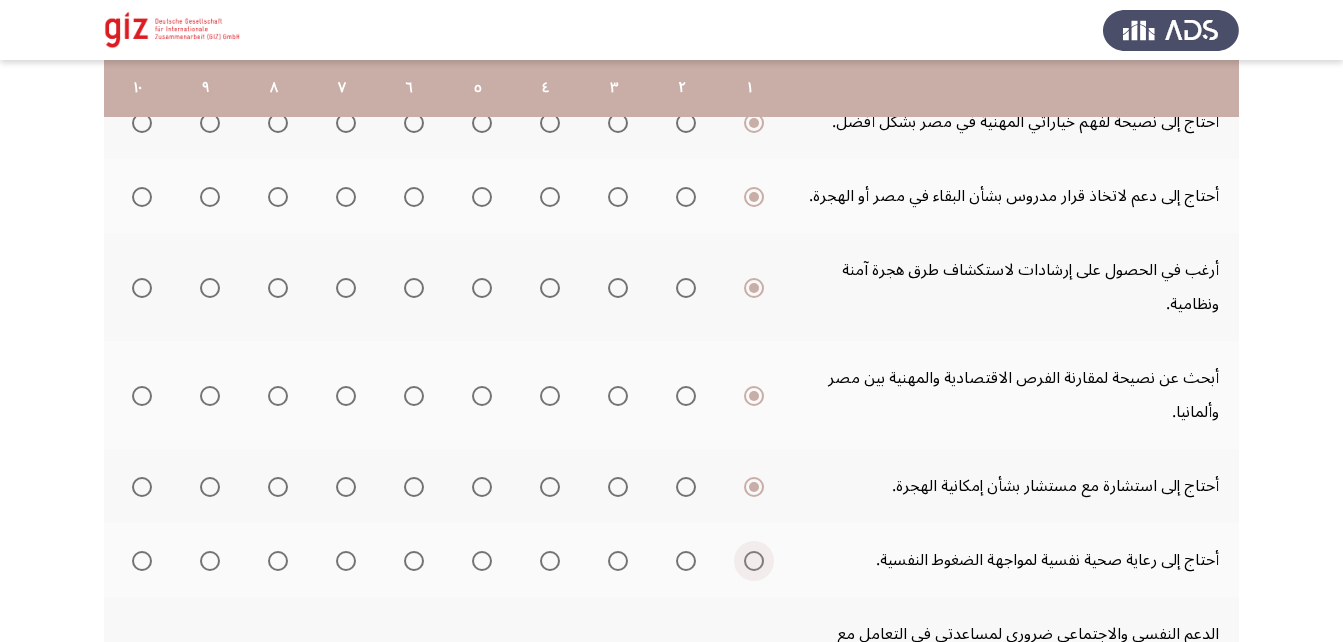 click at bounding box center [754, 561] 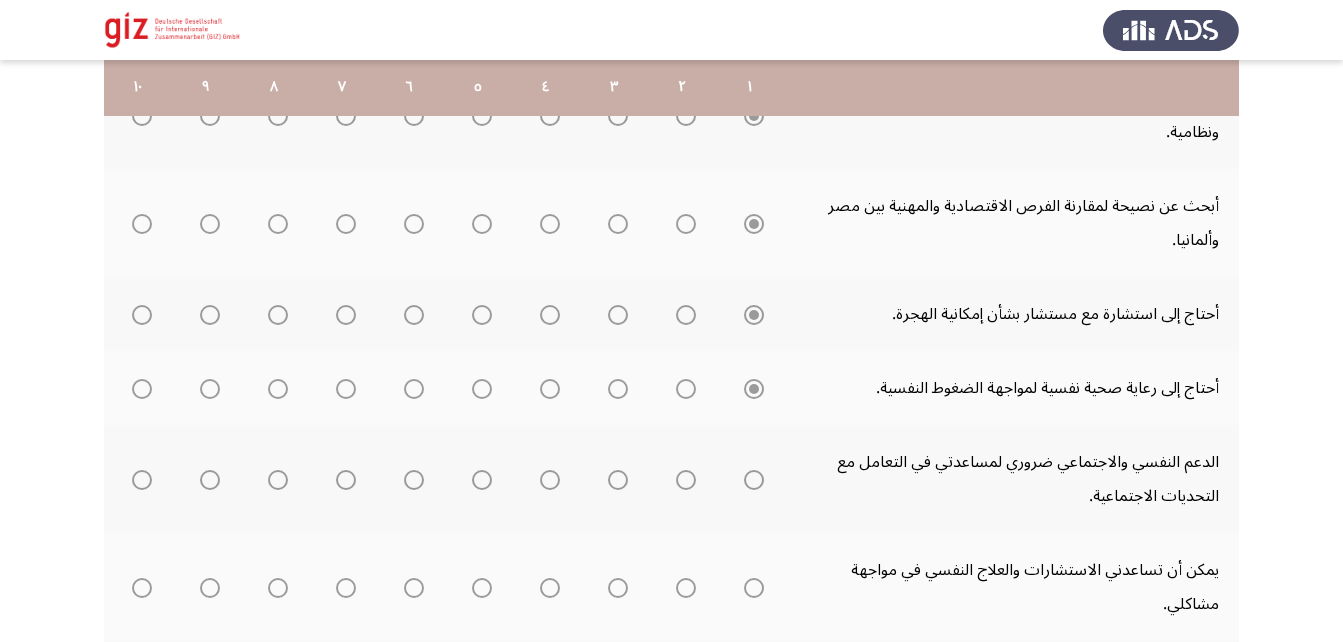 scroll, scrollTop: 508, scrollLeft: 0, axis: vertical 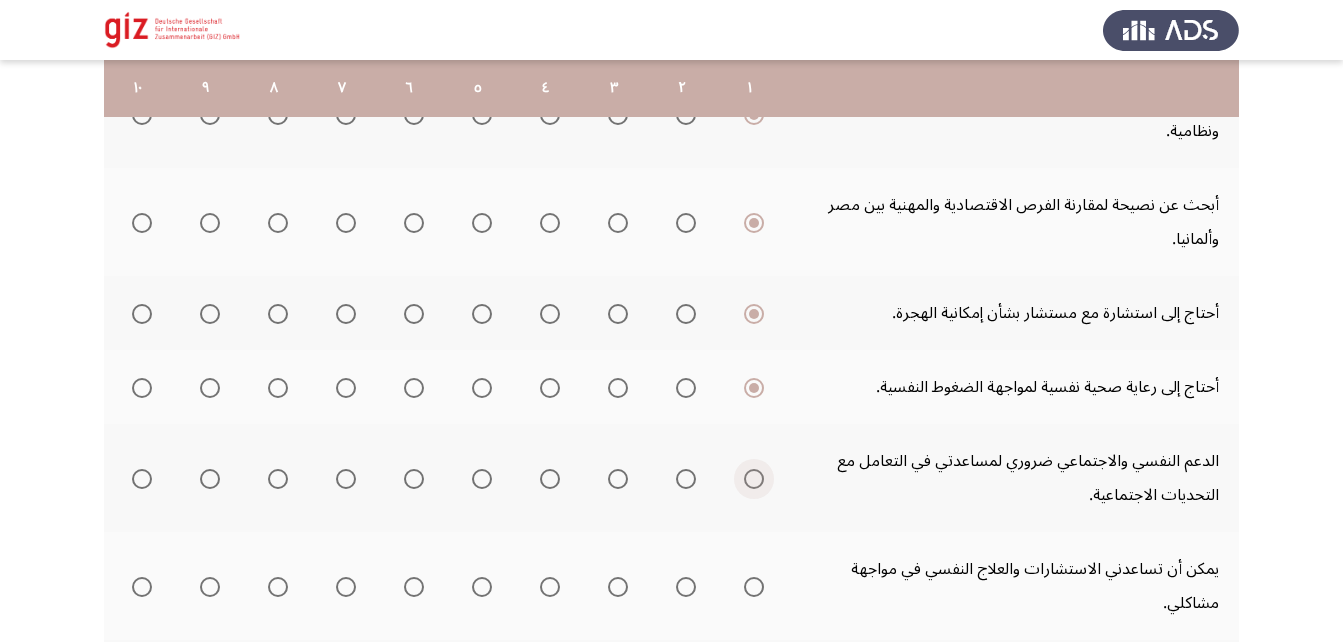 click at bounding box center (754, 479) 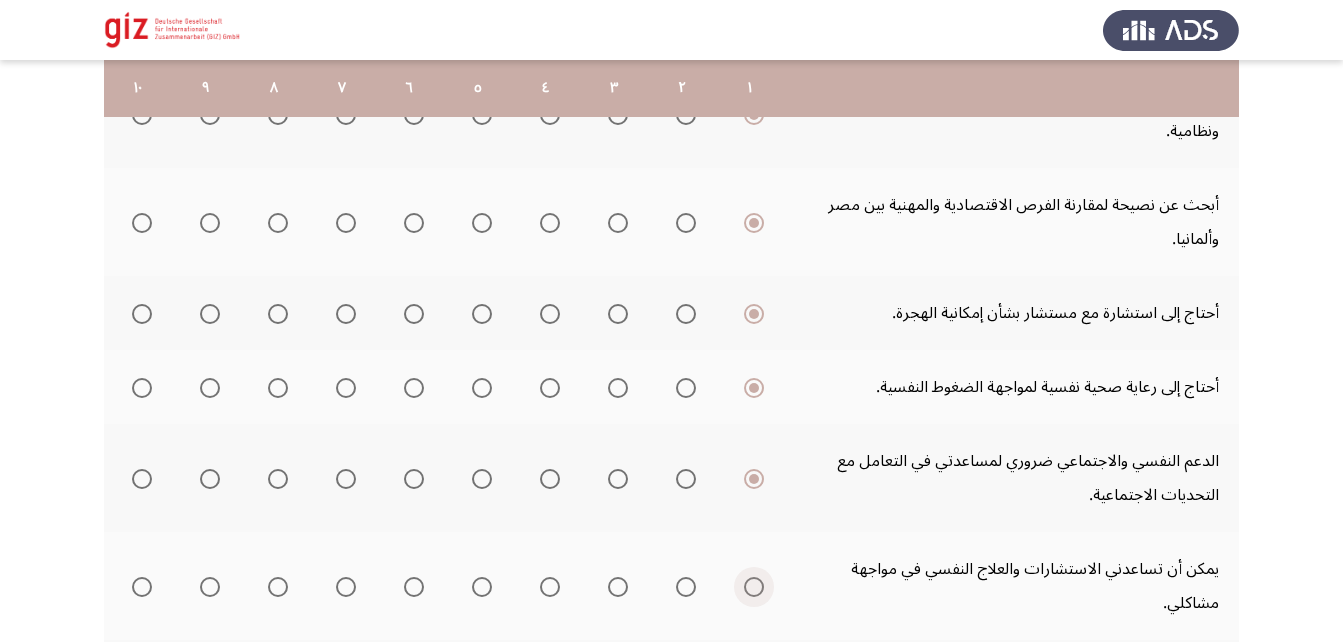 click at bounding box center (754, 587) 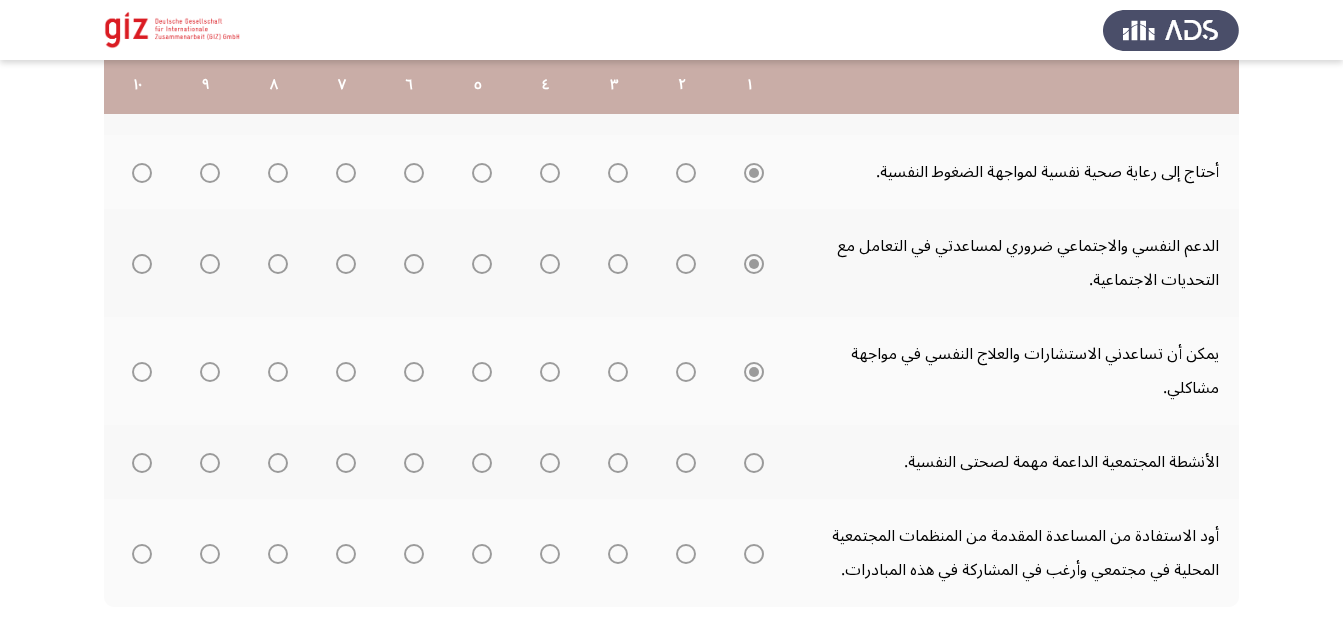 scroll, scrollTop: 732, scrollLeft: 0, axis: vertical 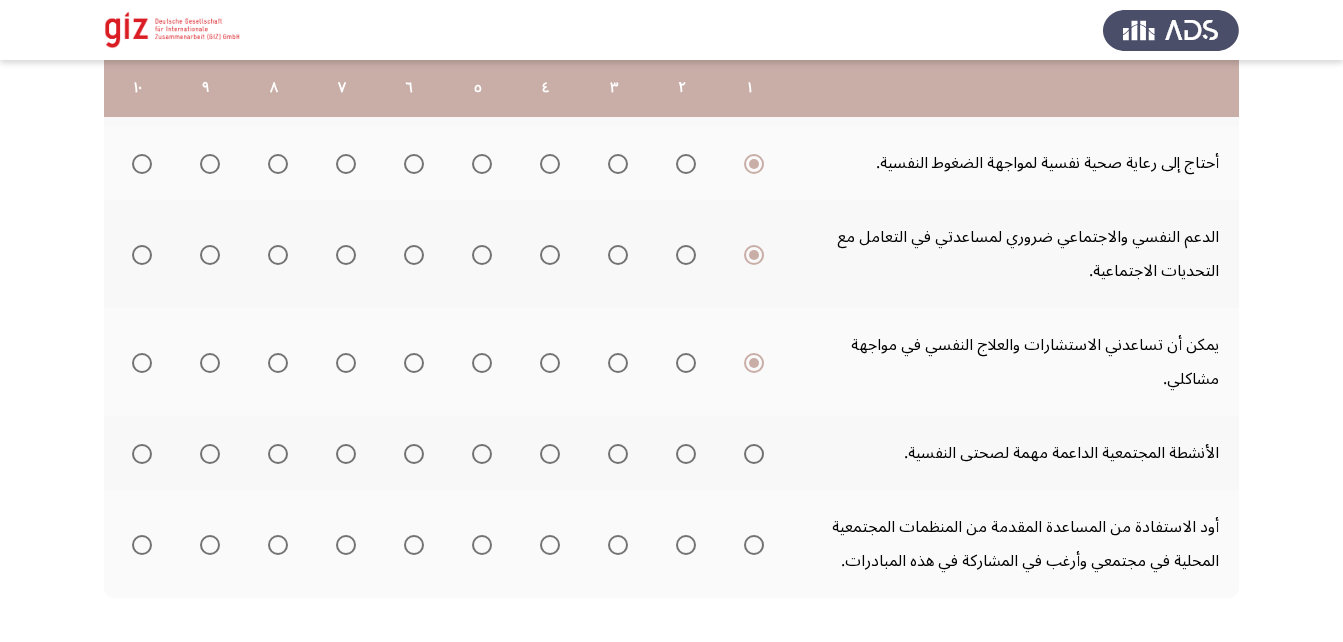 click at bounding box center [754, 454] 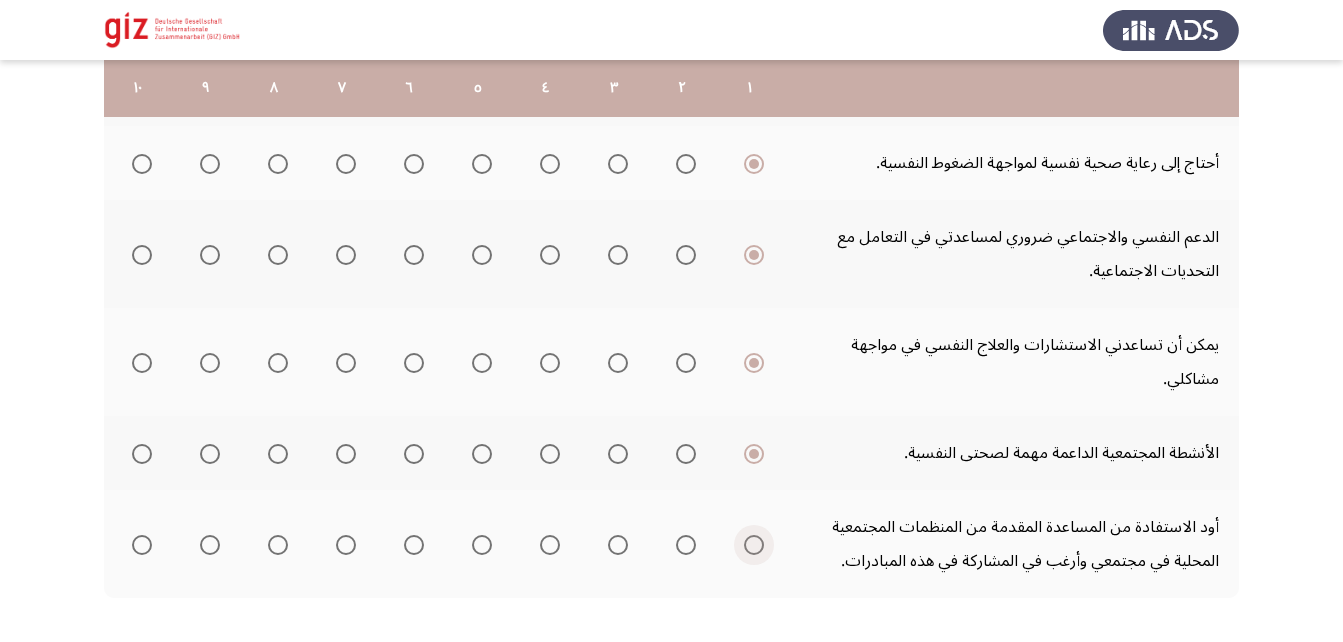 click at bounding box center [754, 545] 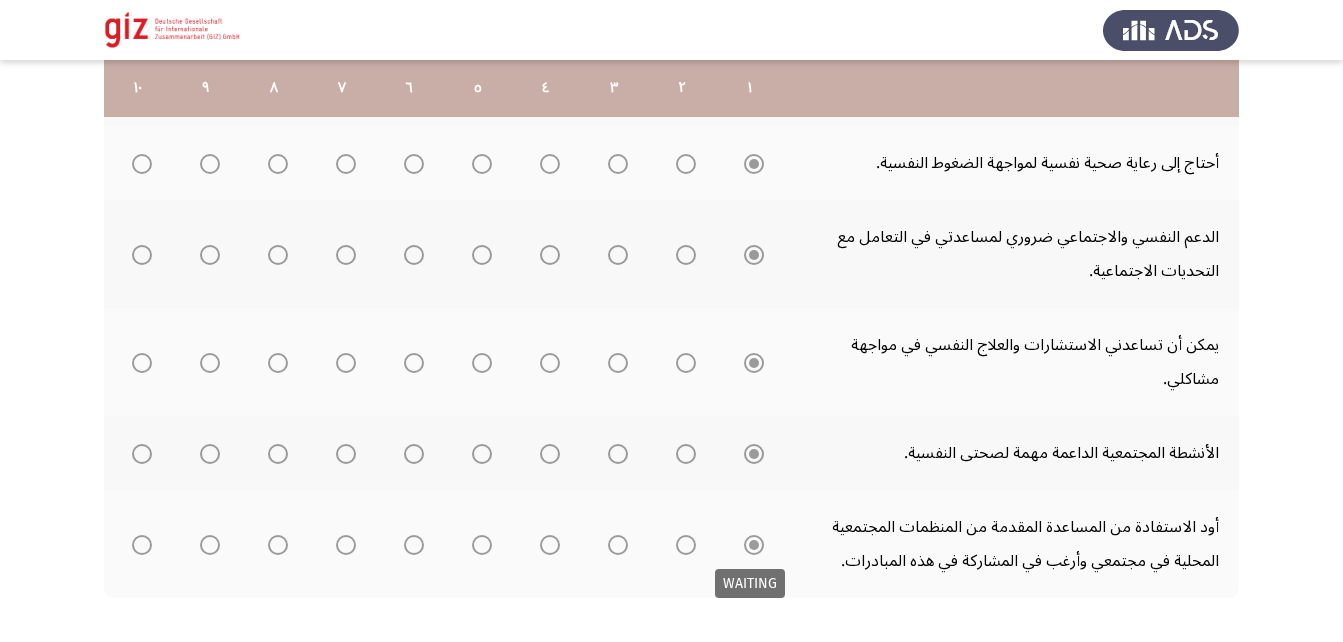 scroll, scrollTop: 828, scrollLeft: 0, axis: vertical 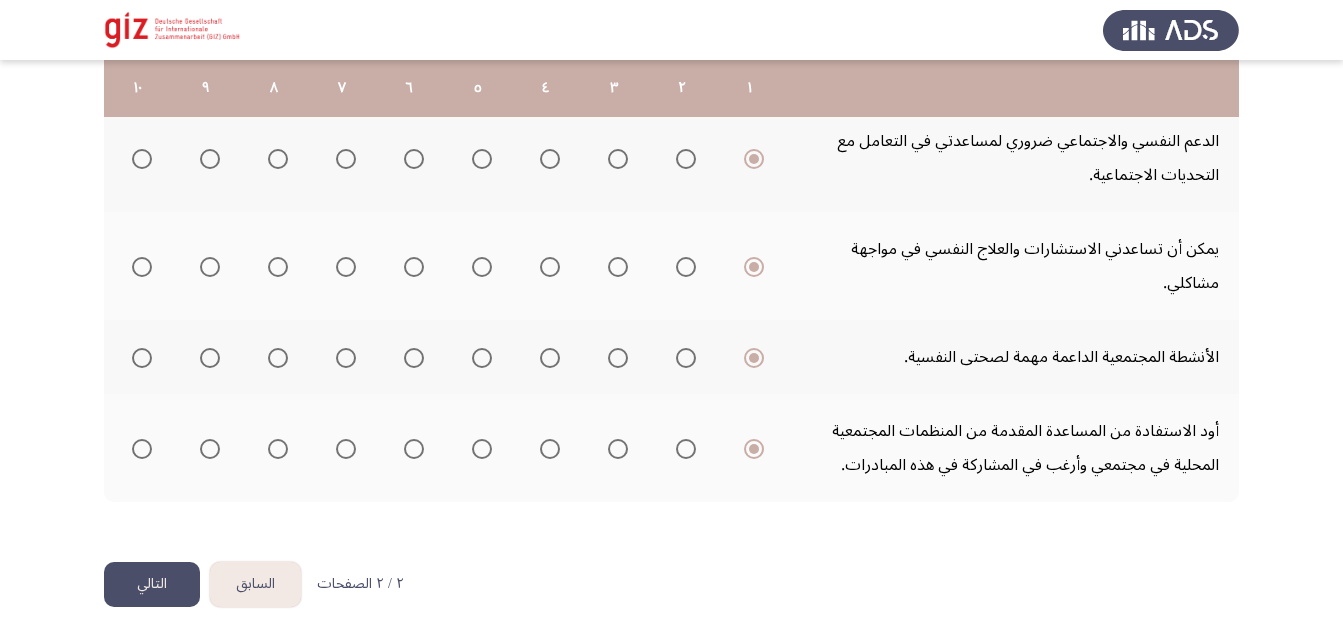 click on "التالي" 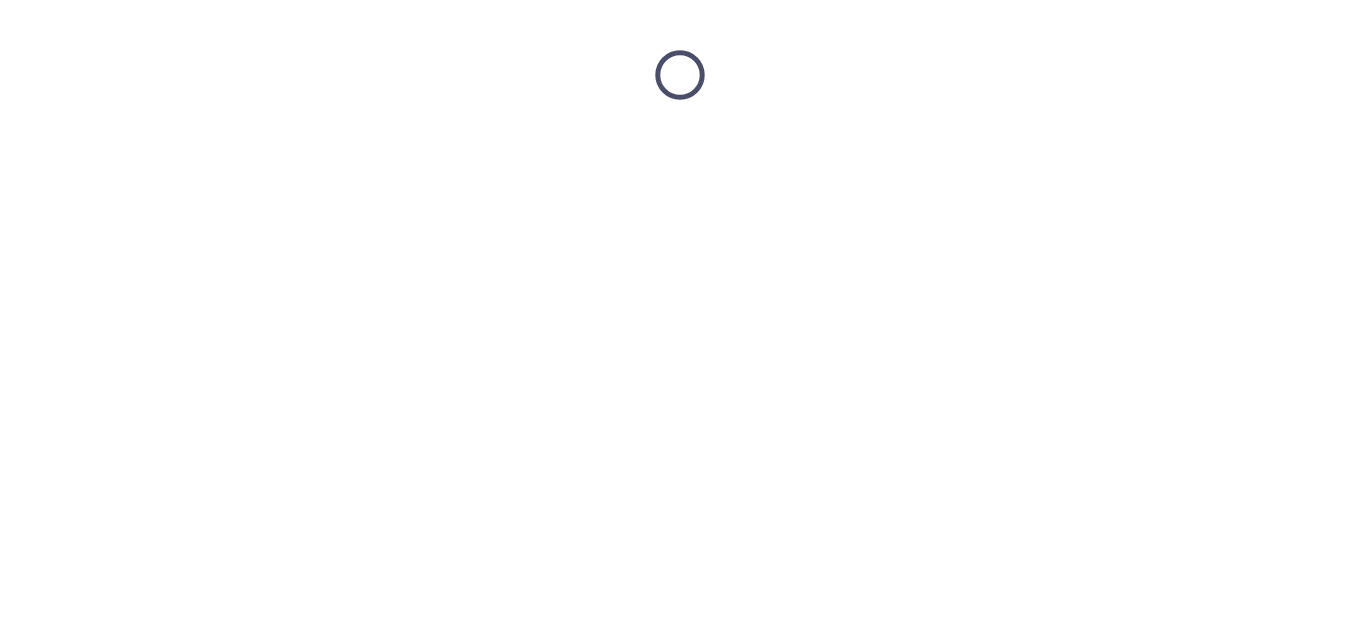 scroll, scrollTop: 0, scrollLeft: 0, axis: both 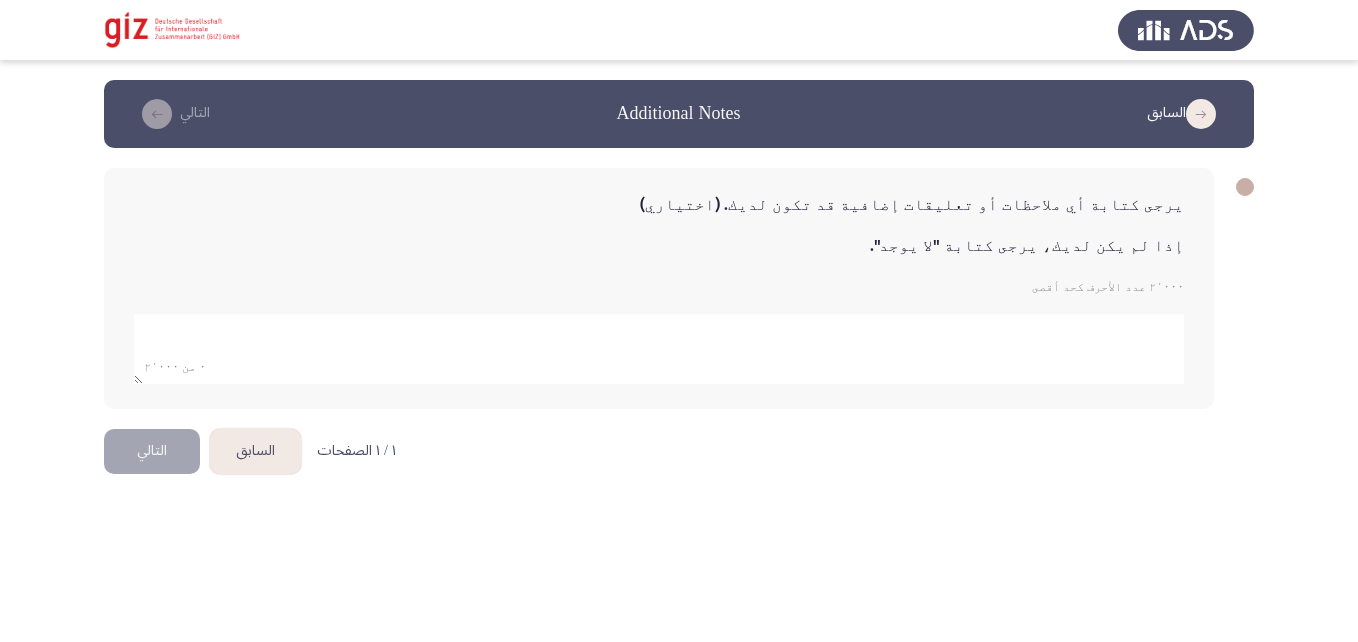 click 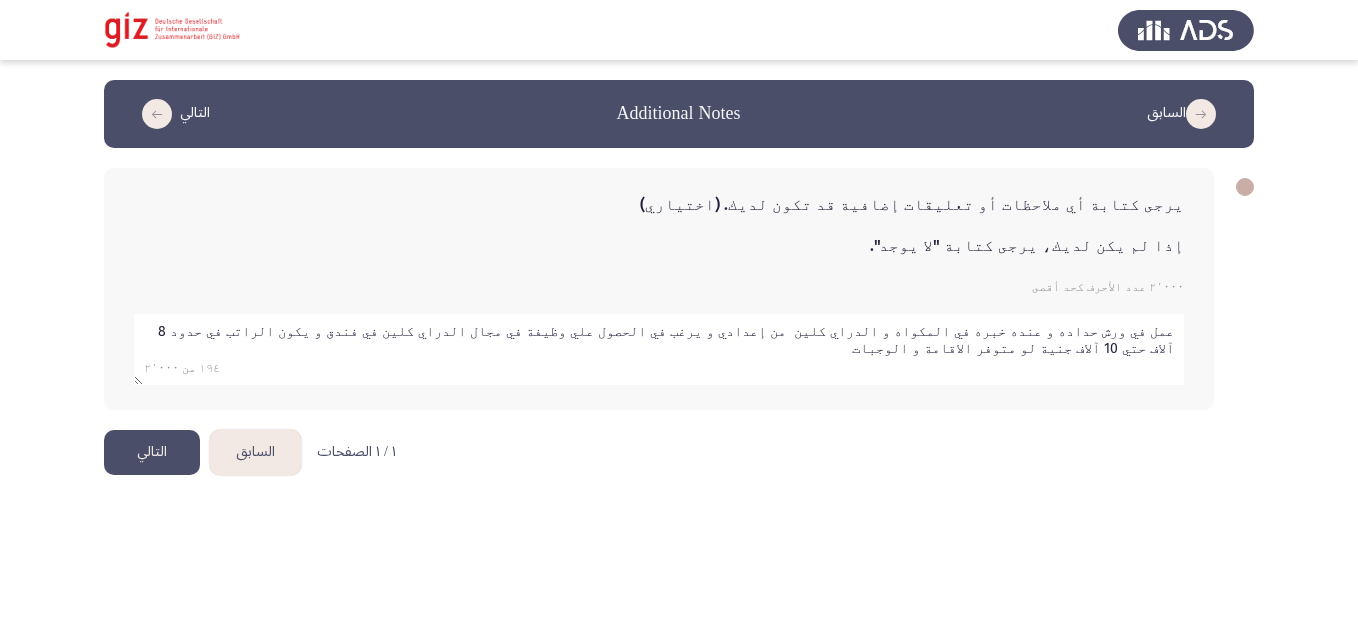type on "عمل في ورش حداده و عنده خبره في المكواه و الدراي كلين  من إعدادي و يرغب في الحصول علي وظيفة في مجال الدراي كلين في فندق و يكون الراتب في حدود 8 آلاف حتي 10 آلاف جنية لو متوفر الاقامة و الوجبات" 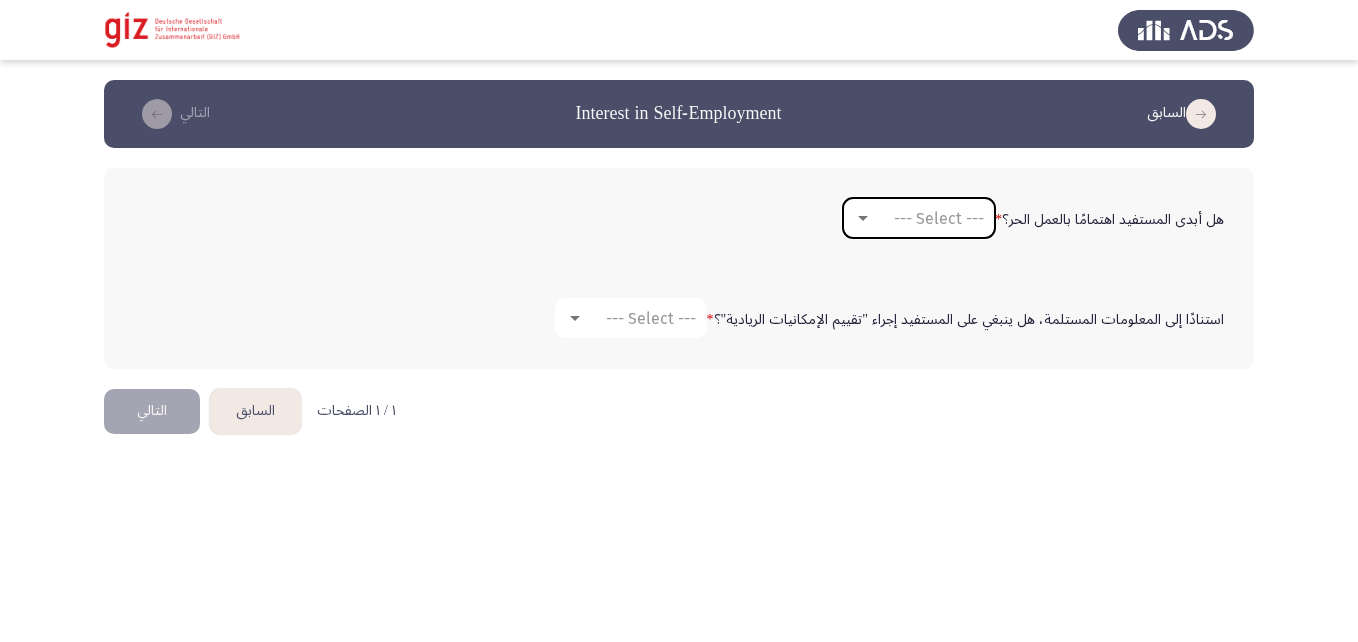 click on "--- Select ---" at bounding box center (919, 218) 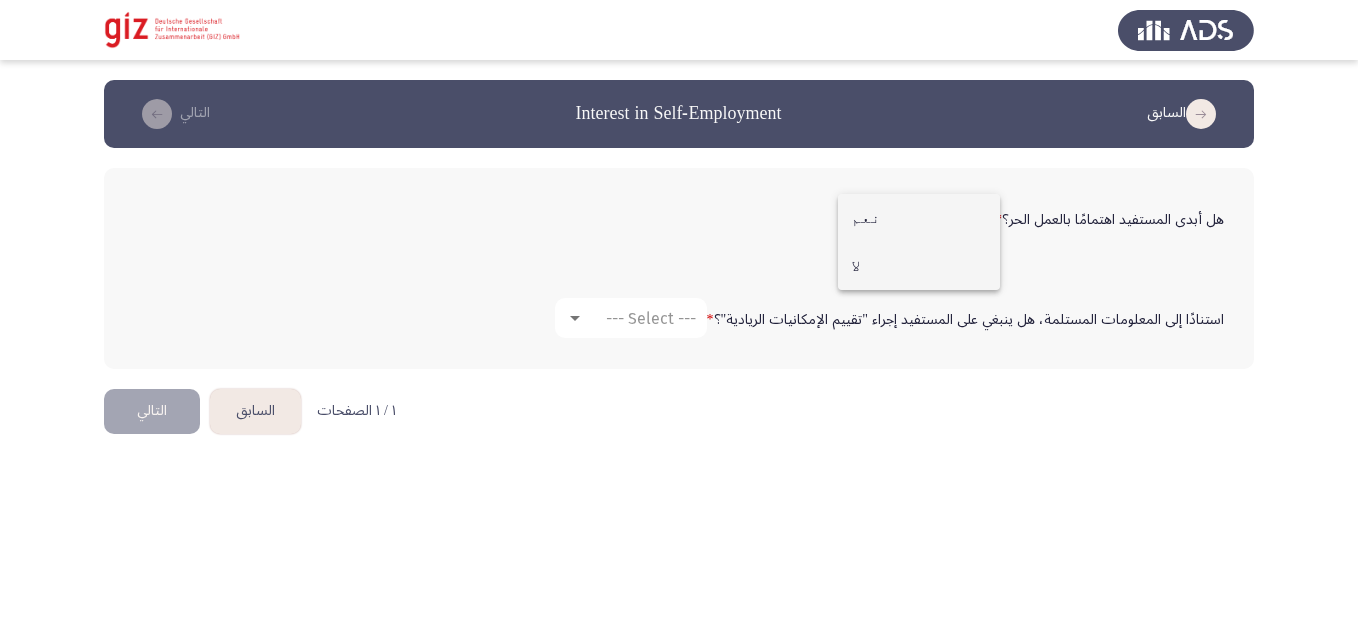 click on "لا" at bounding box center (919, 266) 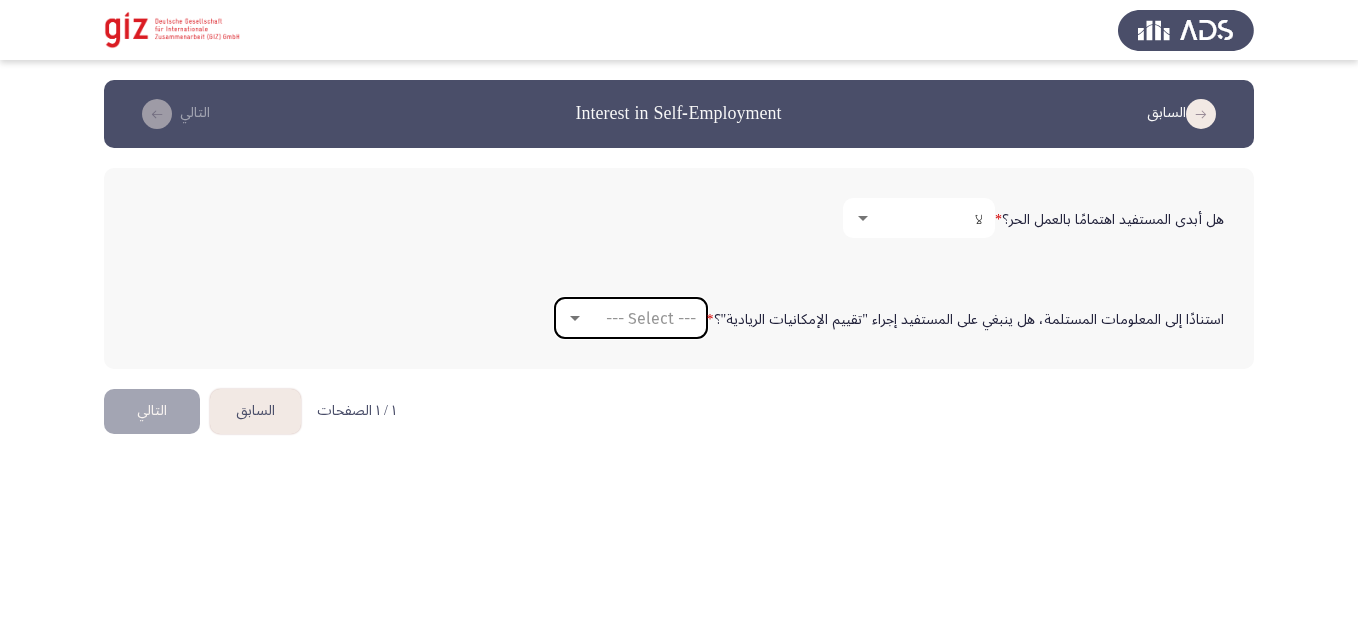 click on "--- Select ---" at bounding box center [640, 318] 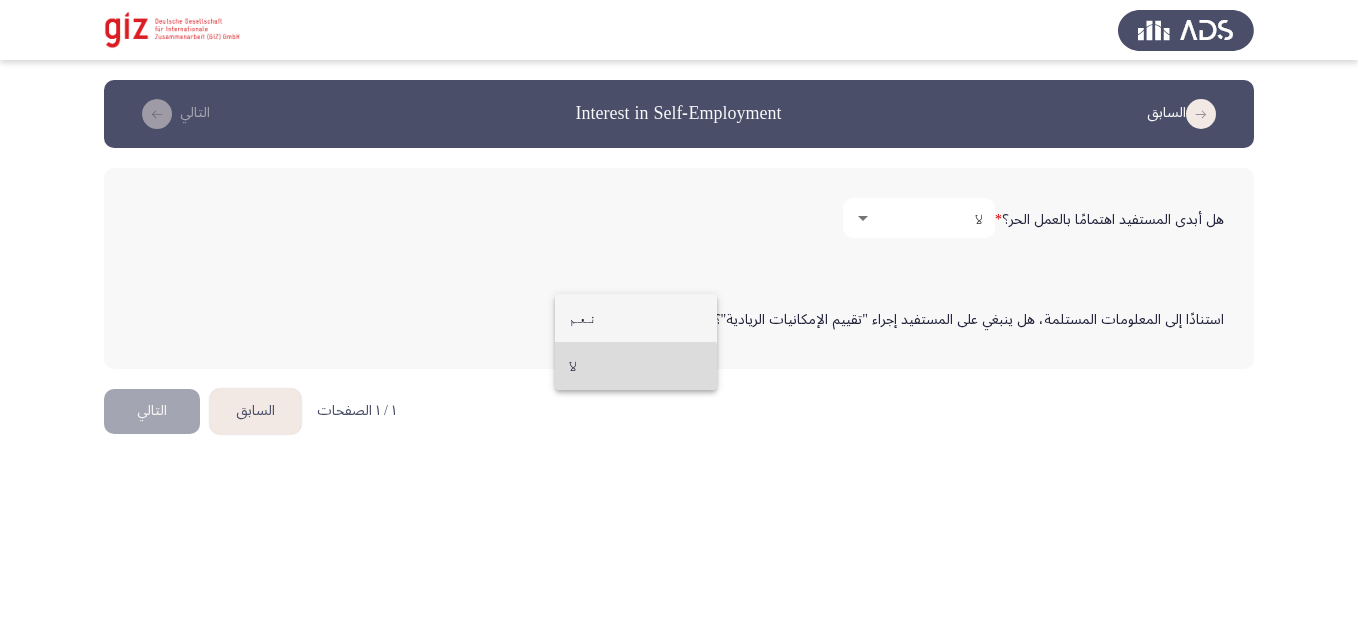 click on "لا" at bounding box center (636, 366) 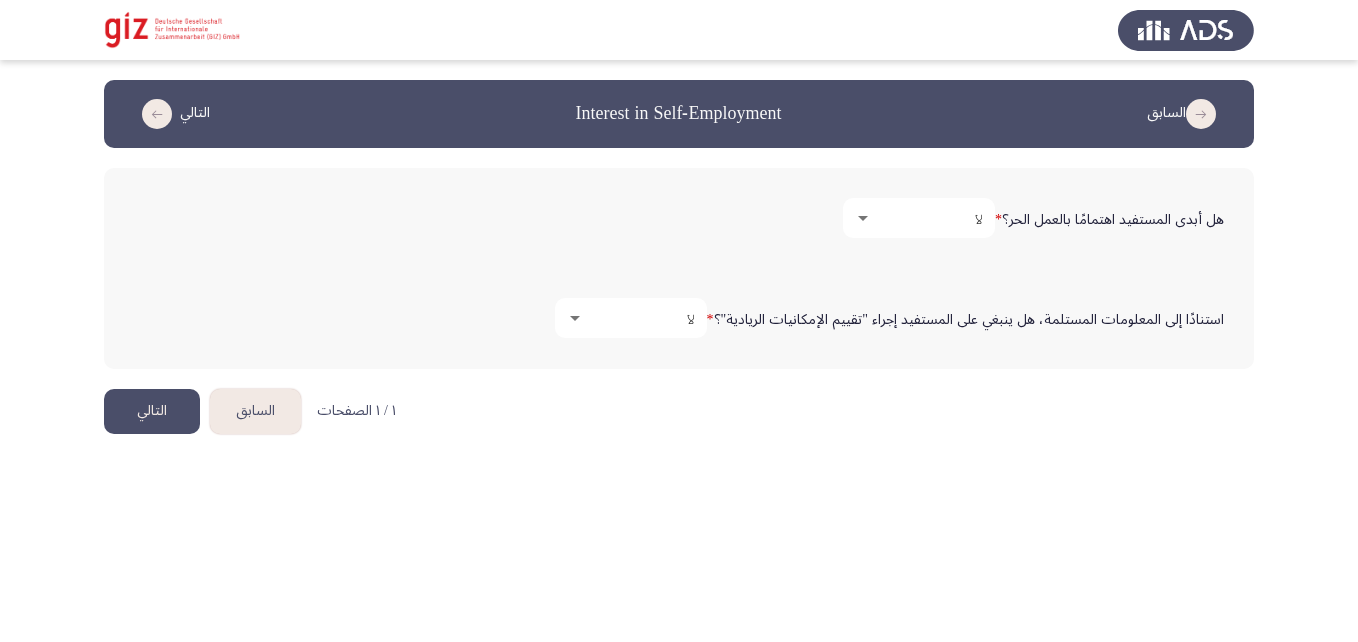 click on "التالي" 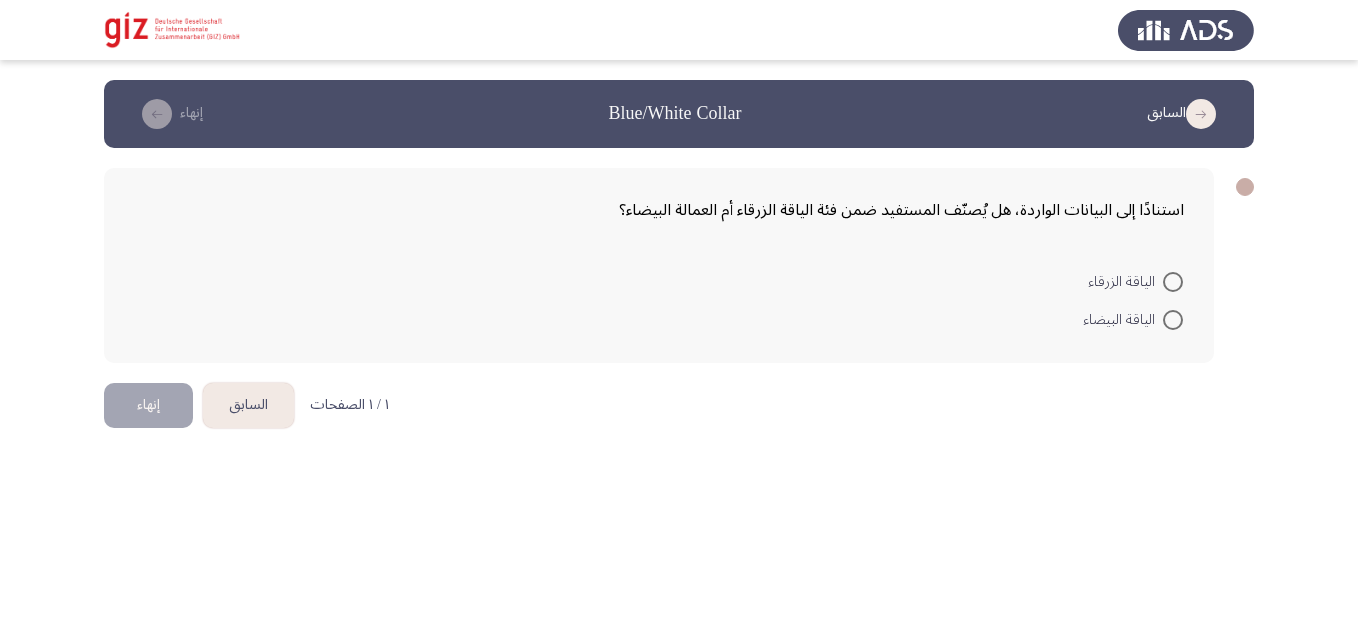 click at bounding box center (1173, 282) 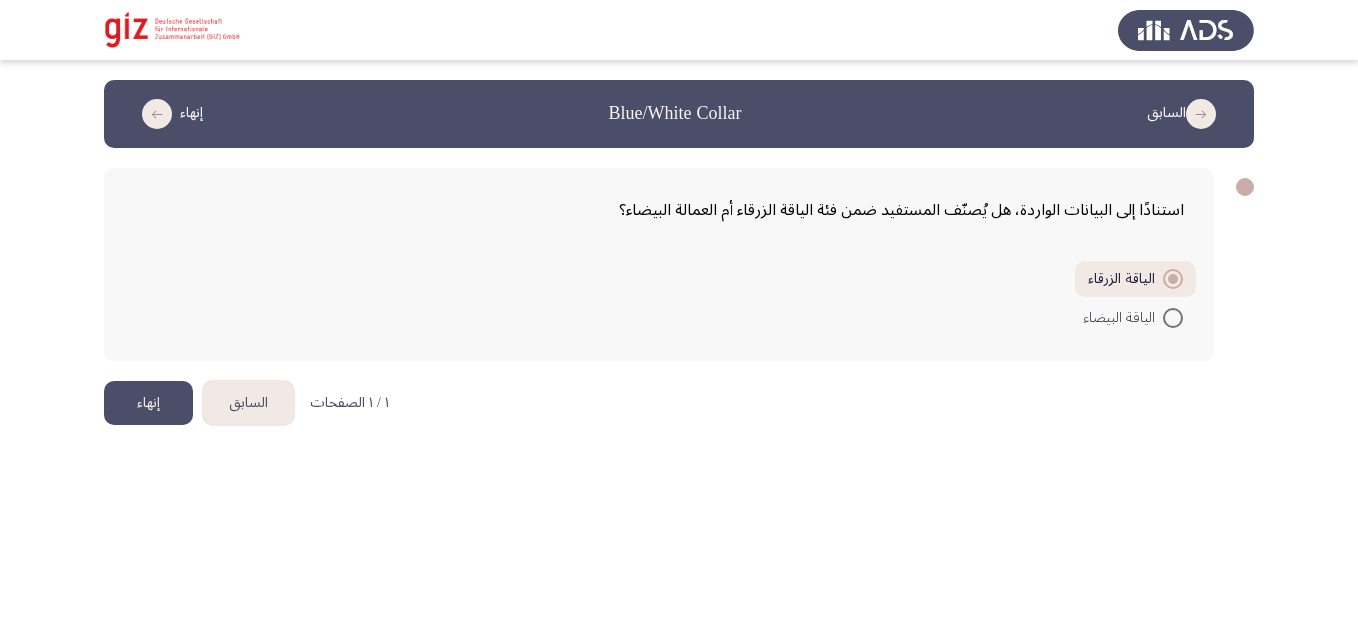 click on "إنهاء" 